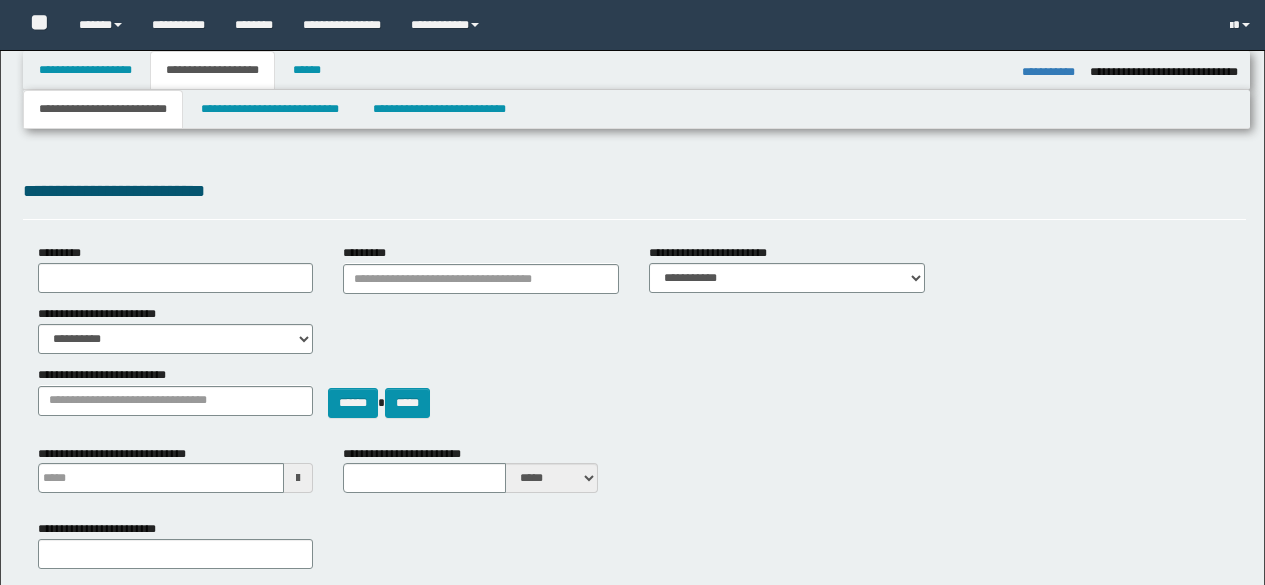 select on "*" 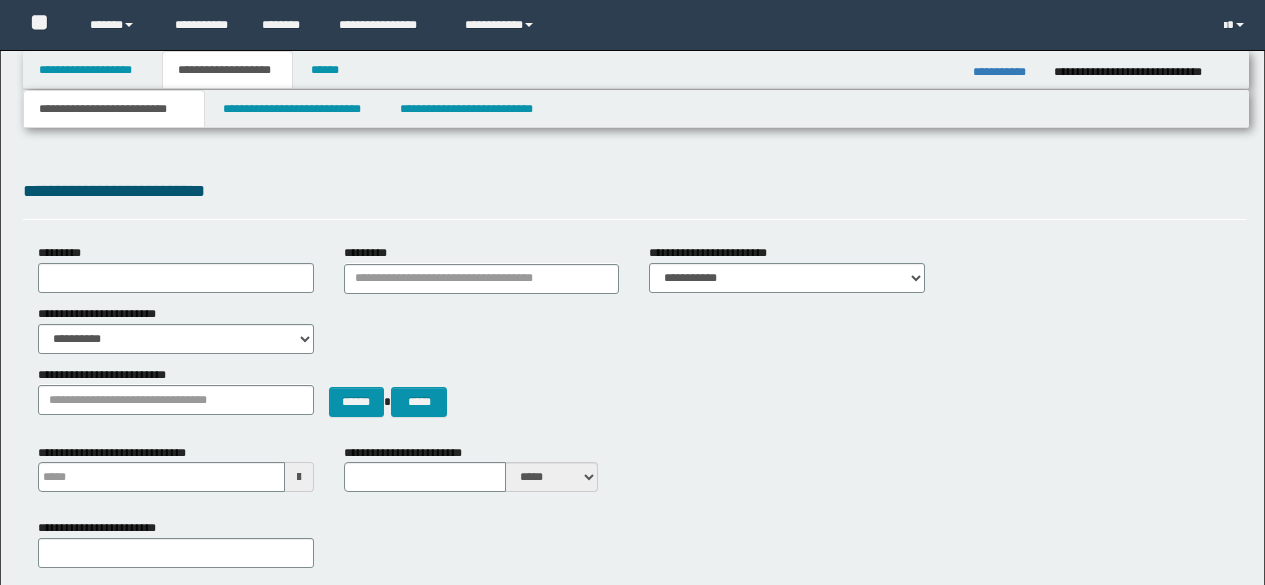 scroll, scrollTop: 0, scrollLeft: 0, axis: both 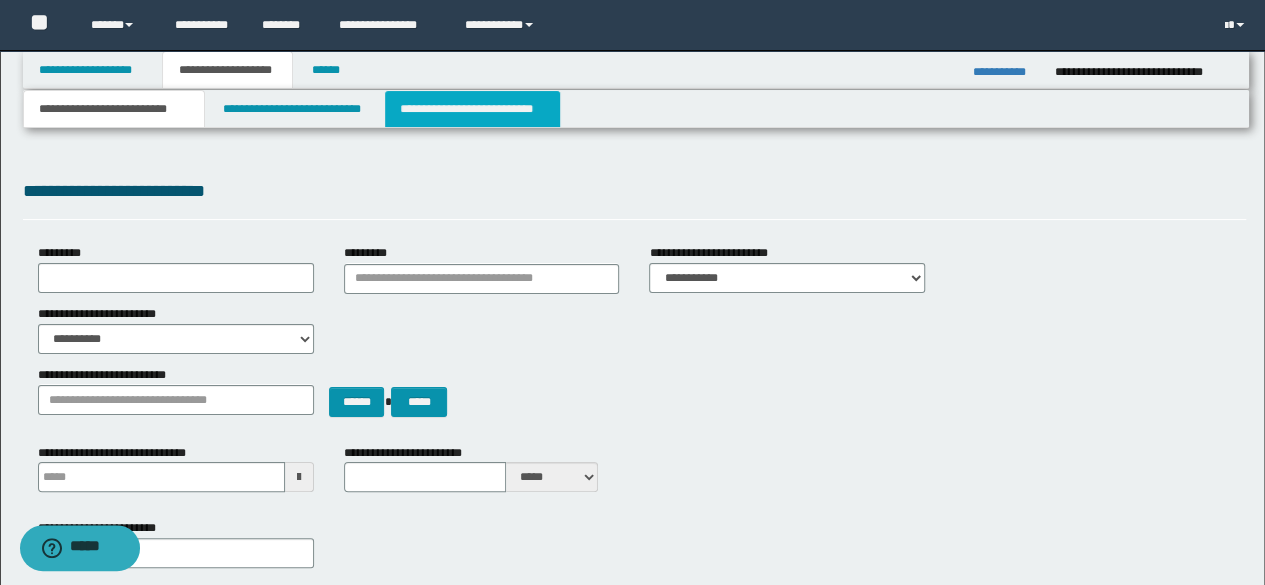 click on "**********" at bounding box center (472, 109) 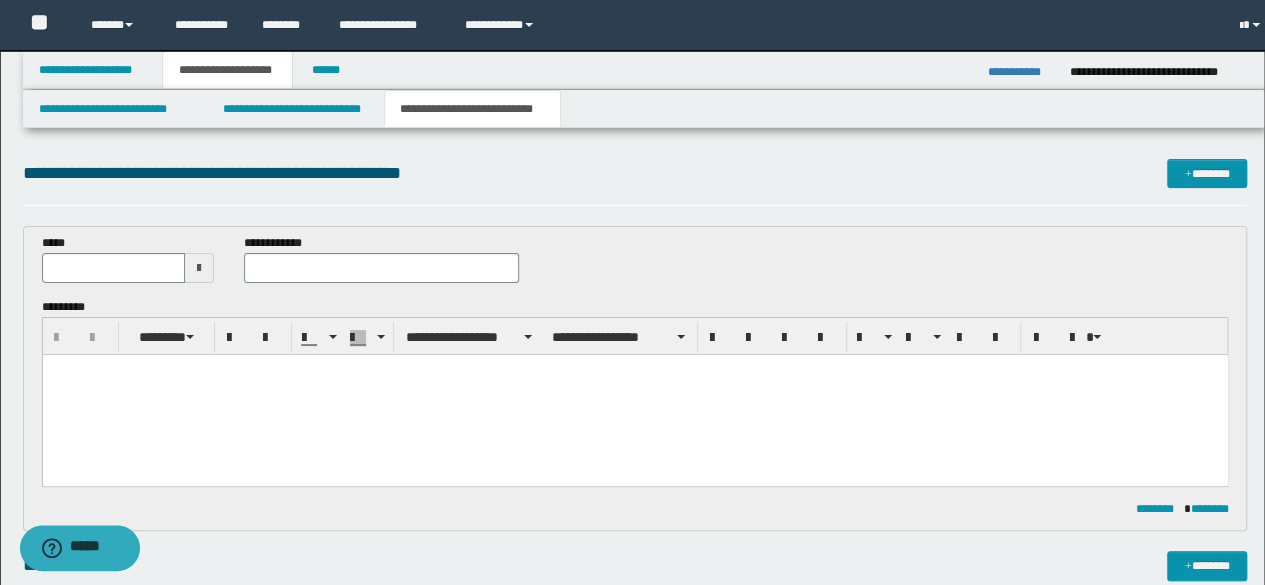 scroll, scrollTop: 0, scrollLeft: 0, axis: both 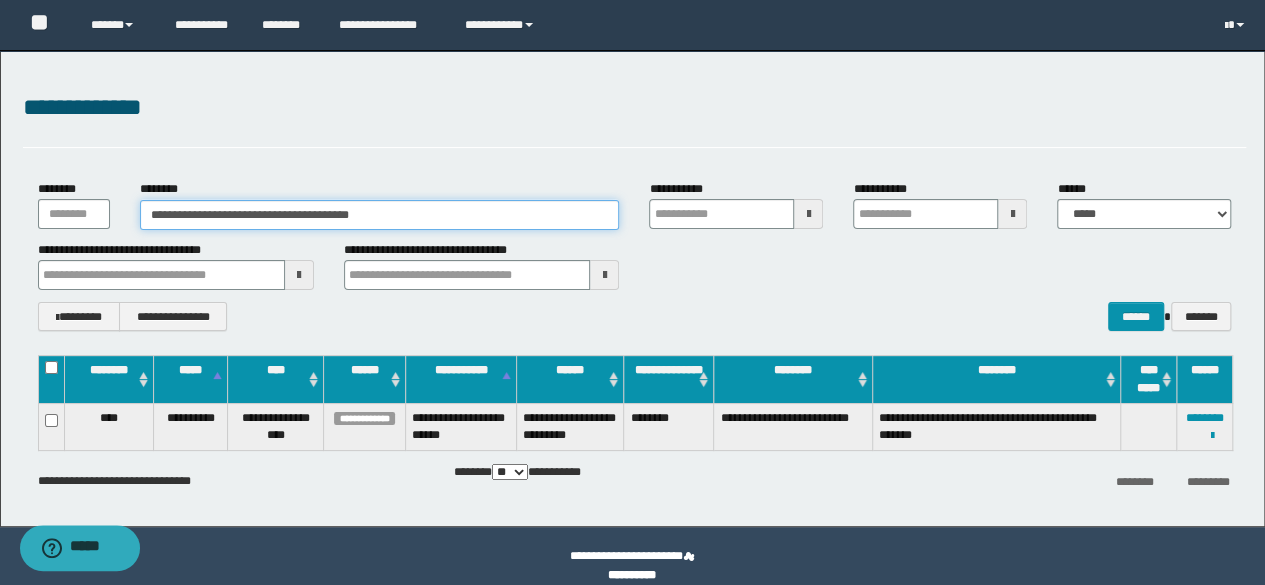 drag, startPoint x: 426, startPoint y: 210, endPoint x: 0, endPoint y: 186, distance: 426.6755 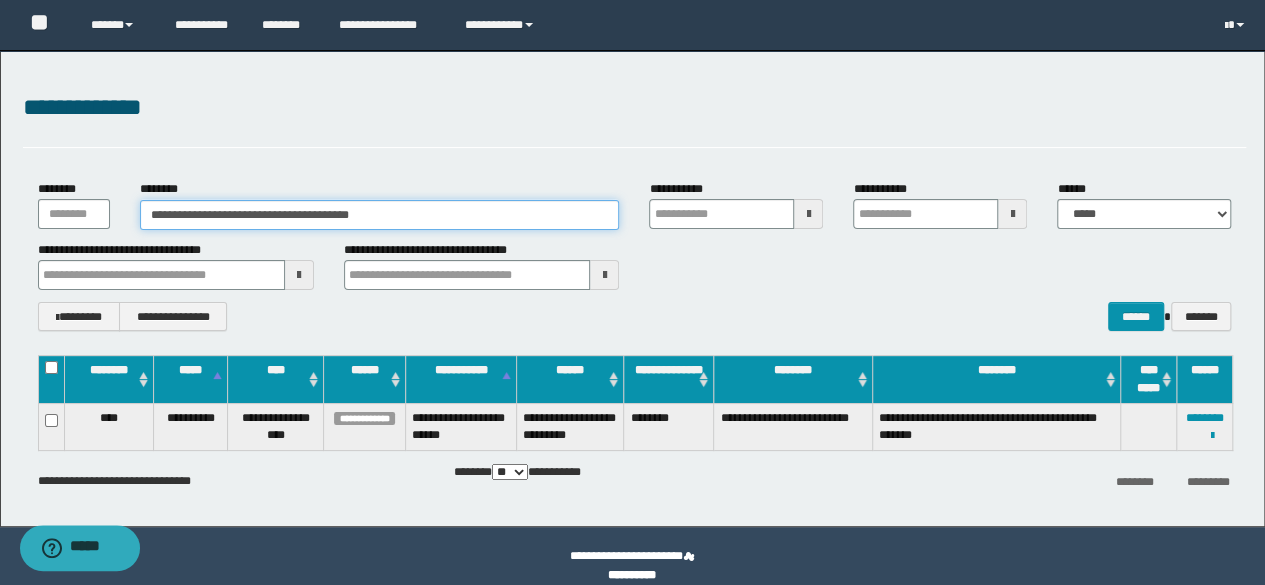 drag, startPoint x: 421, startPoint y: 213, endPoint x: 0, endPoint y: 168, distance: 423.39816 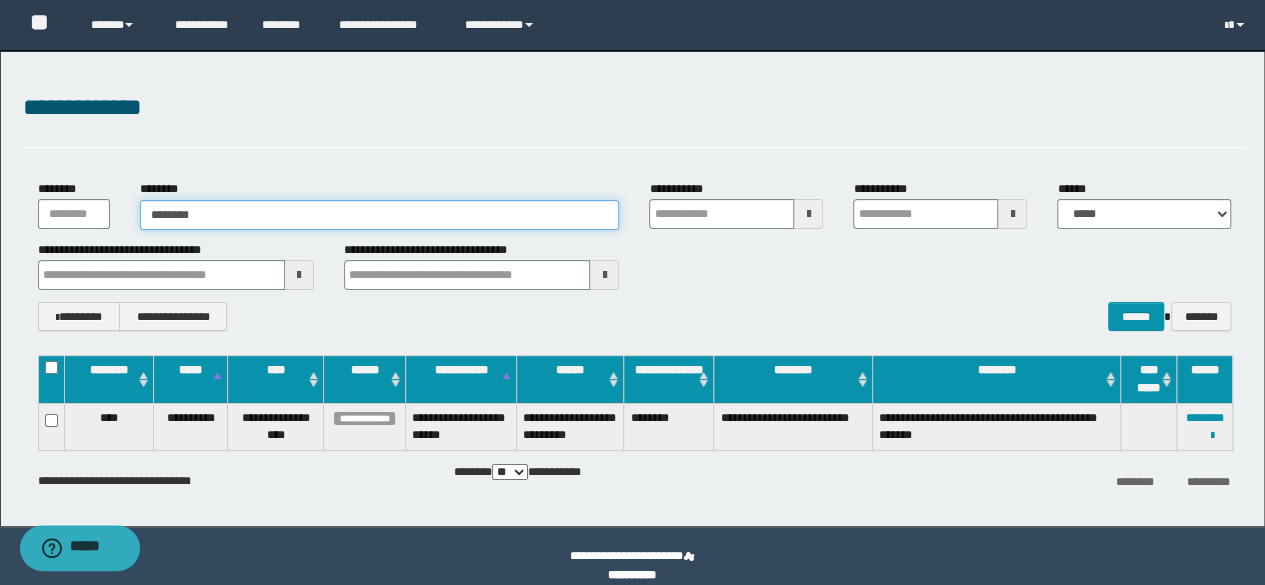 type on "********" 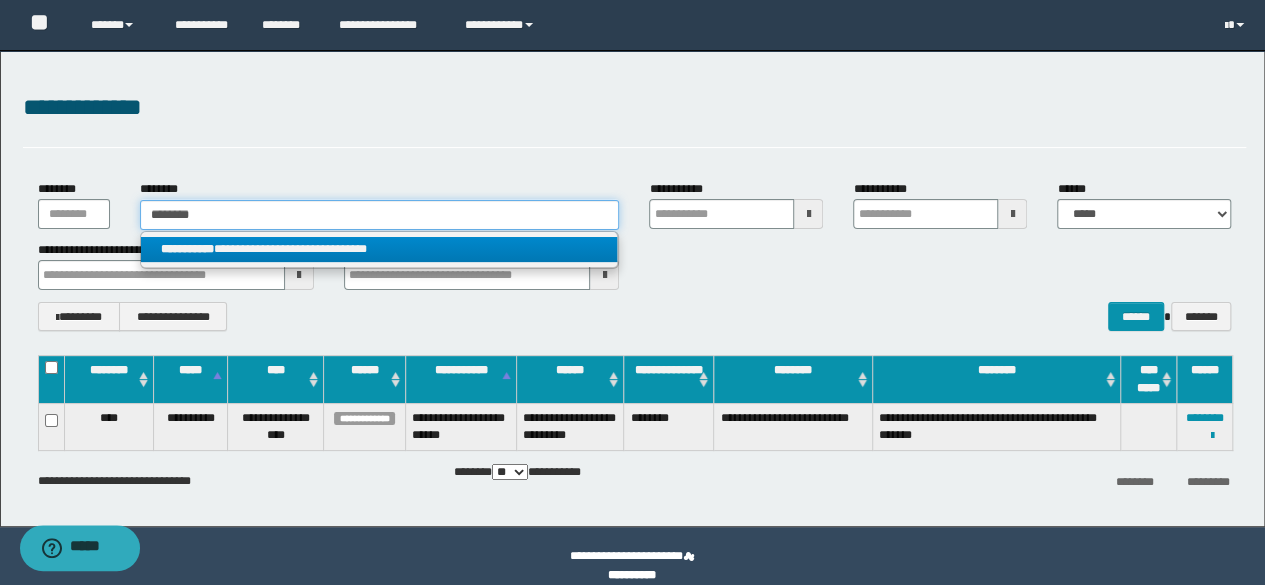 type on "********" 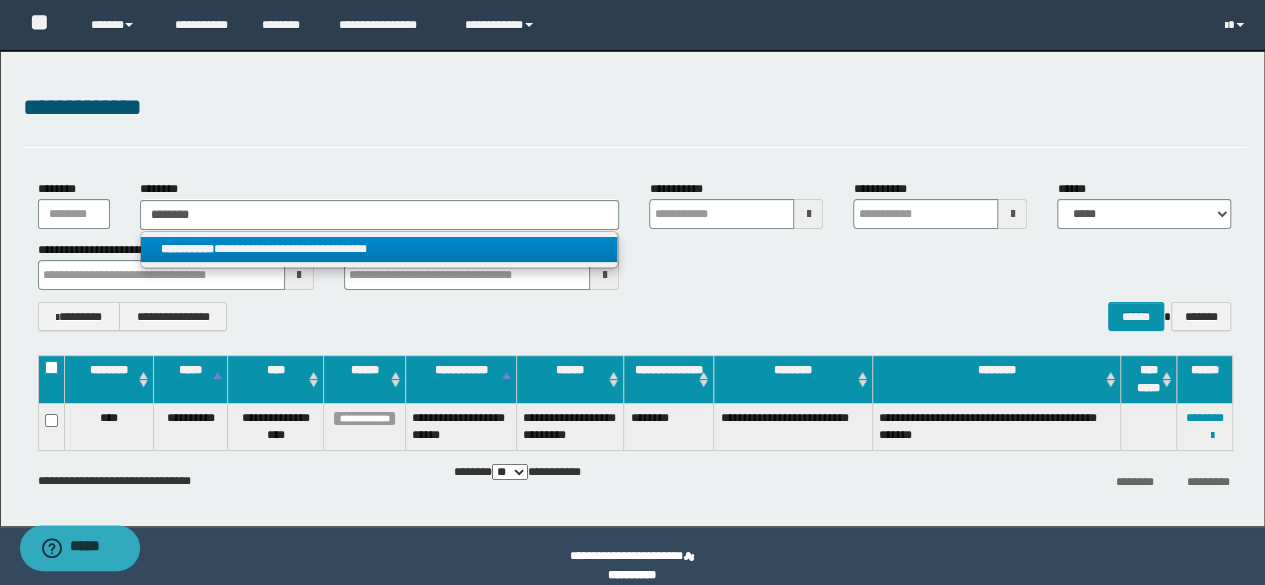 click on "**********" at bounding box center (379, 249) 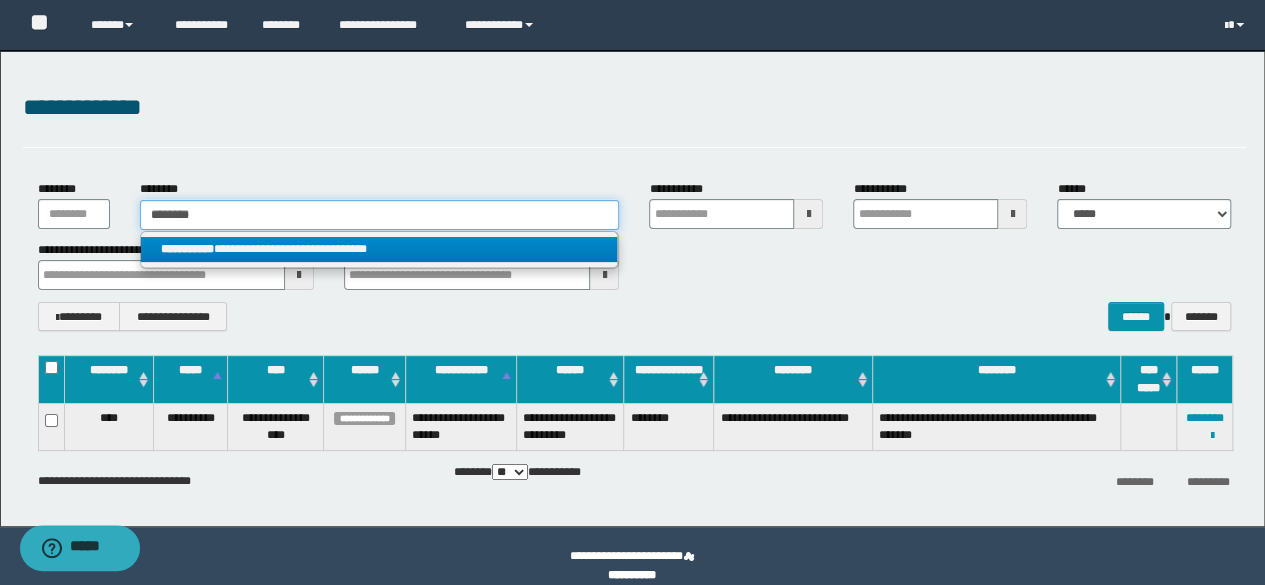 type 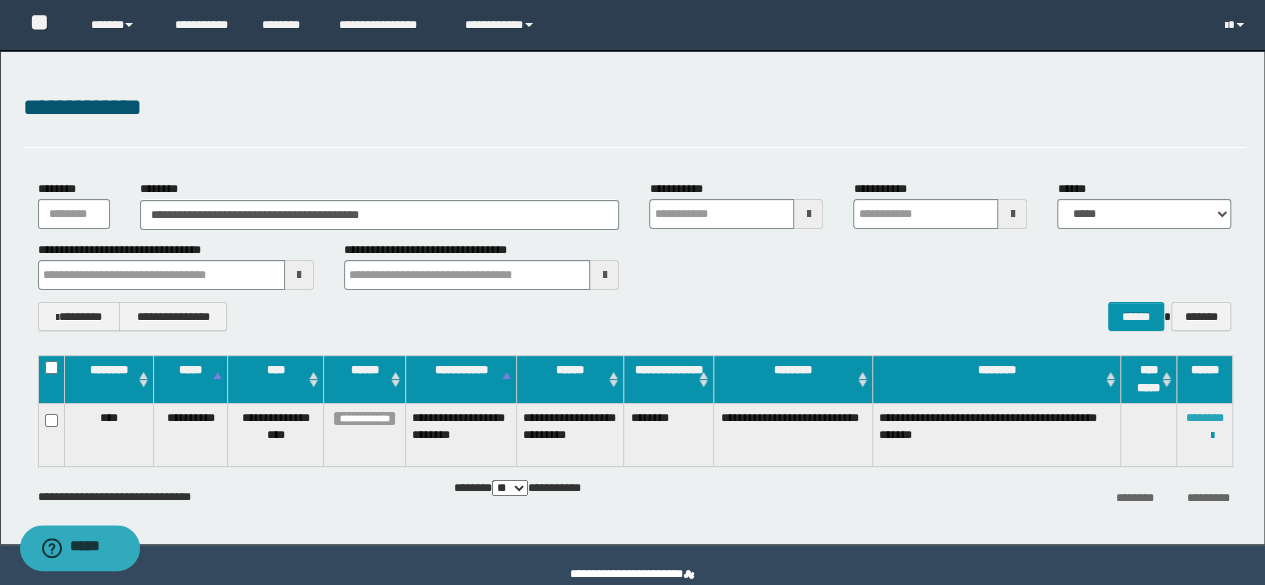 click on "********" at bounding box center (1205, 418) 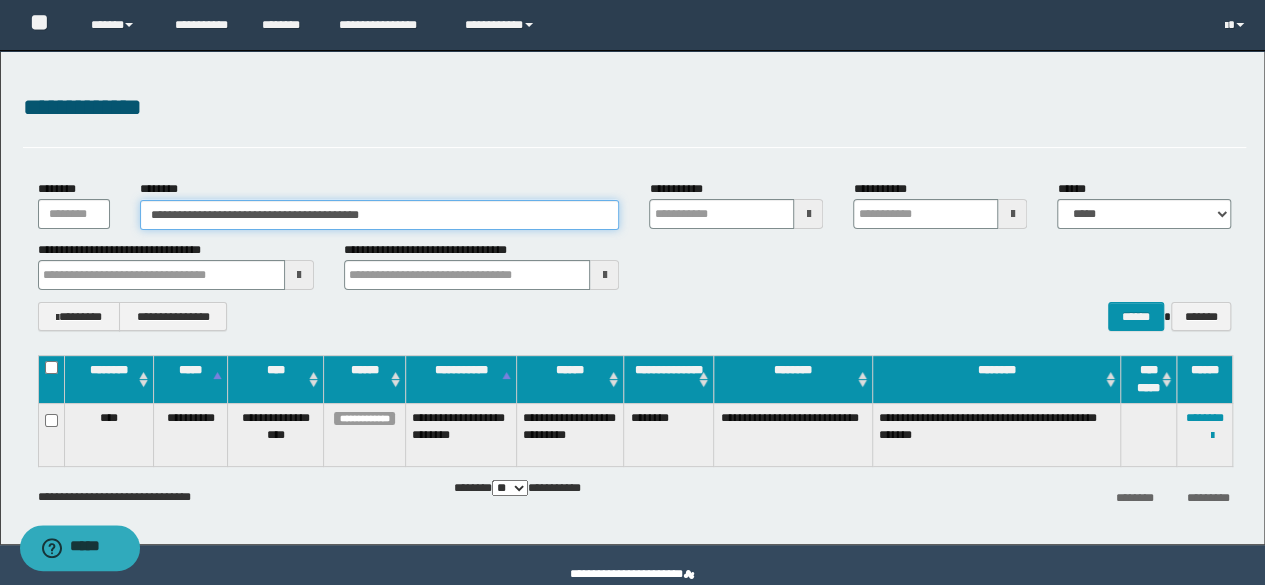 drag, startPoint x: 446, startPoint y: 221, endPoint x: 0, endPoint y: 246, distance: 446.70013 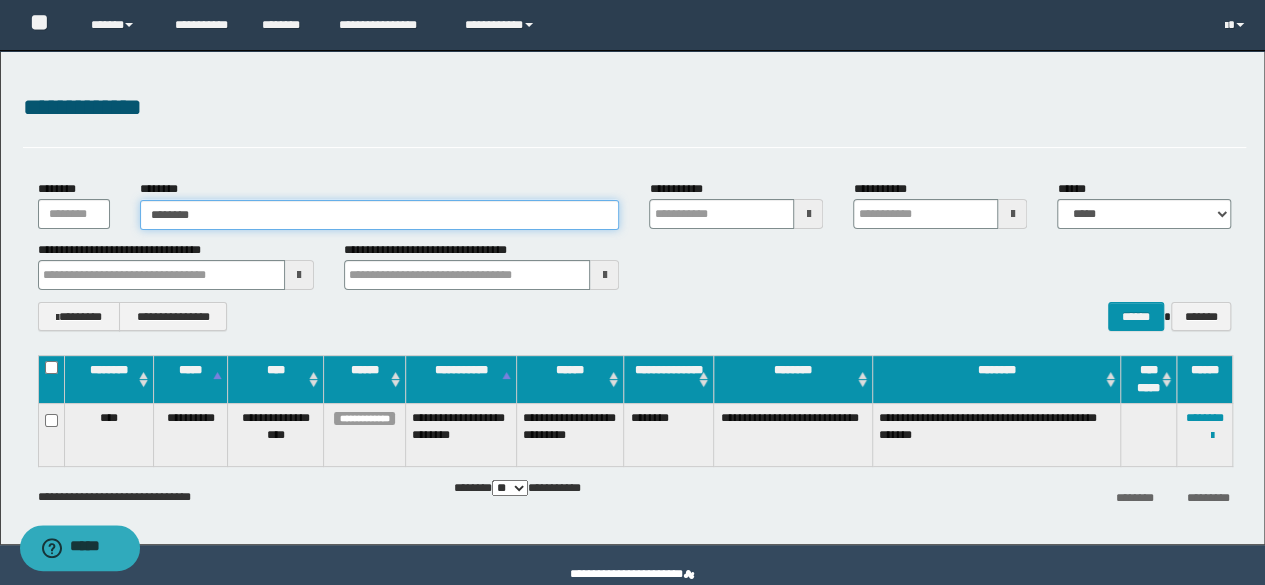 type on "********" 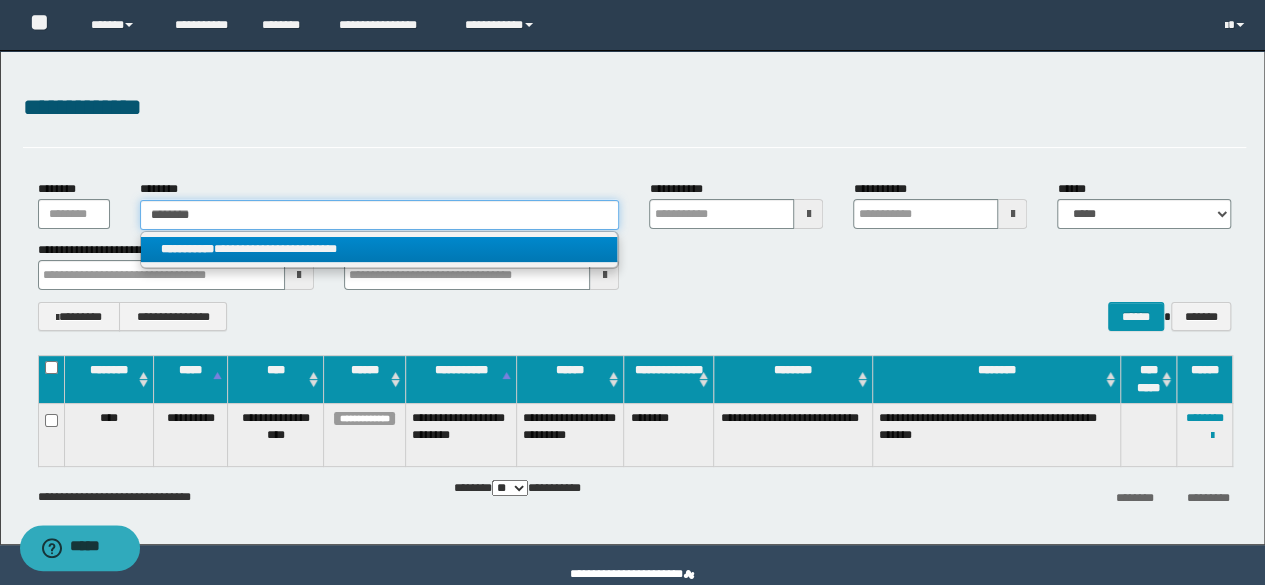 type on "********" 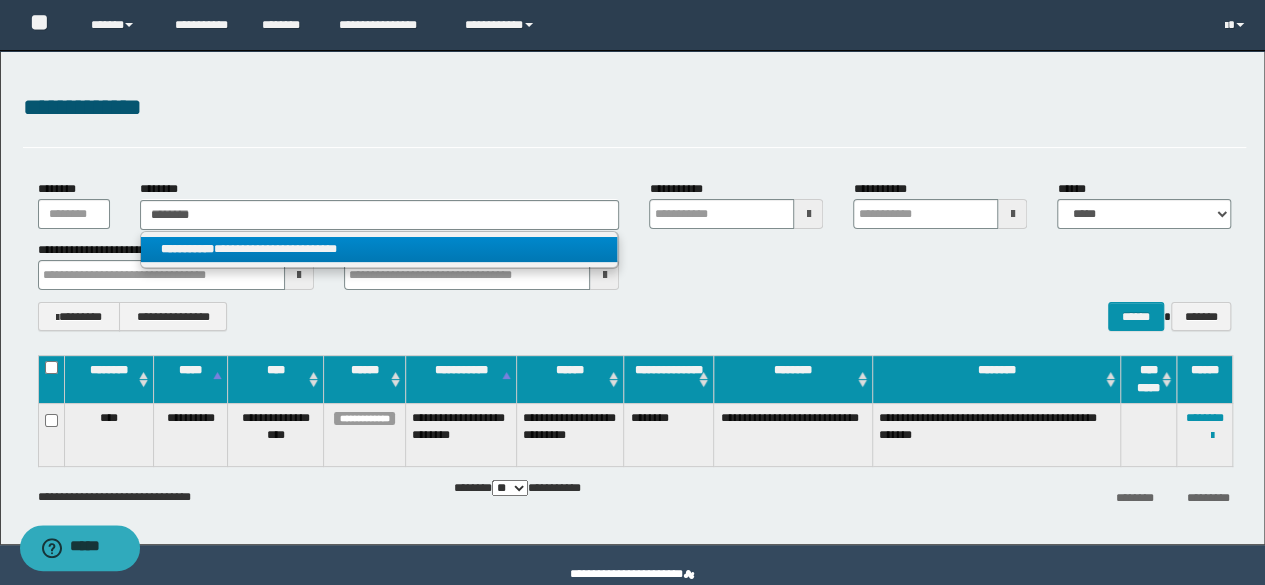 click on "**********" at bounding box center (379, 249) 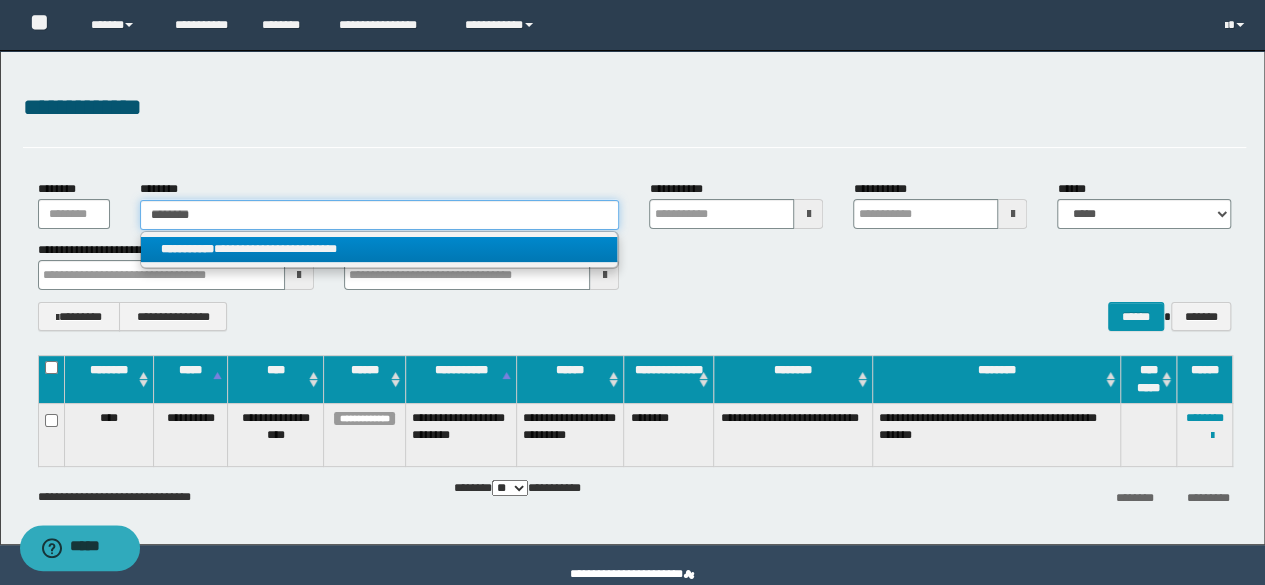 type 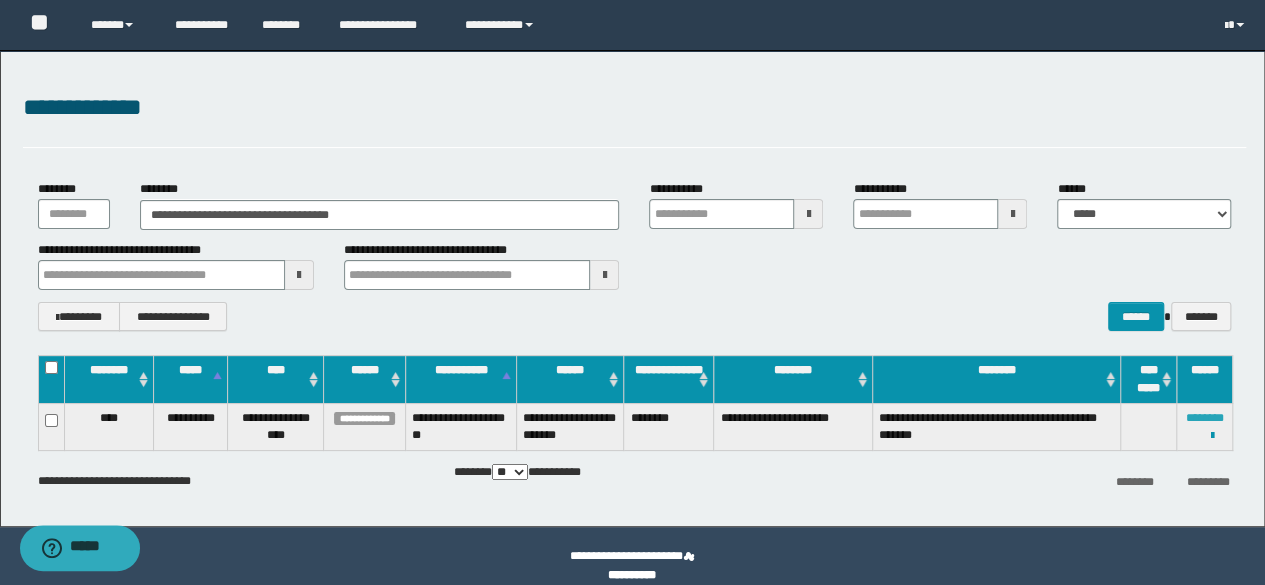 click on "********" at bounding box center (1205, 418) 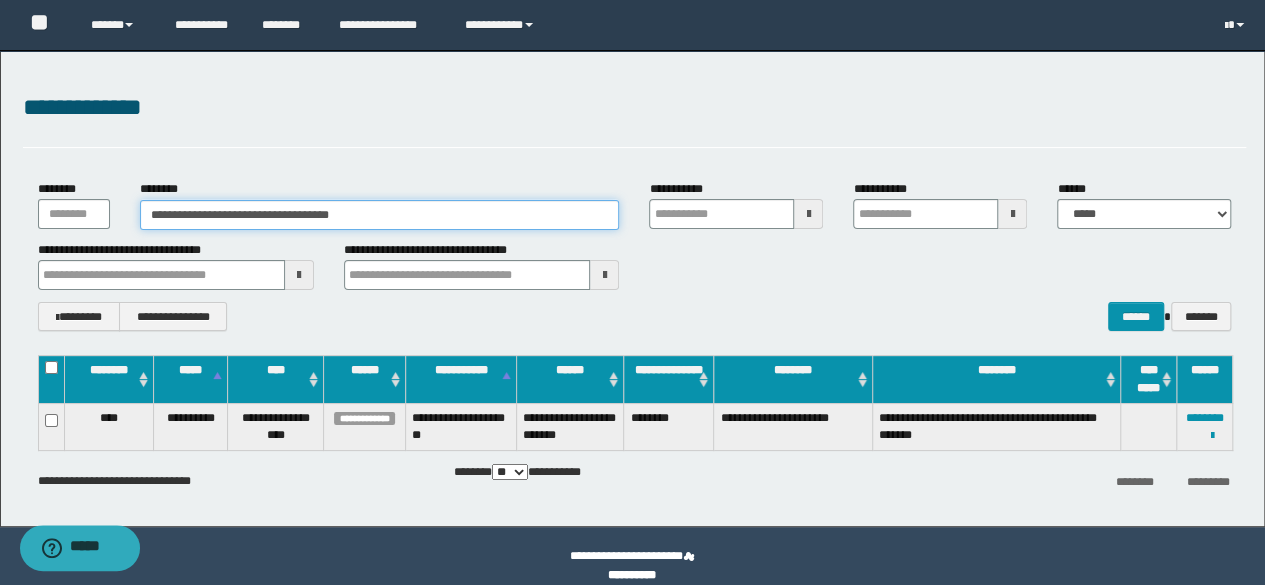 drag, startPoint x: 396, startPoint y: 212, endPoint x: 0, endPoint y: 163, distance: 399.02005 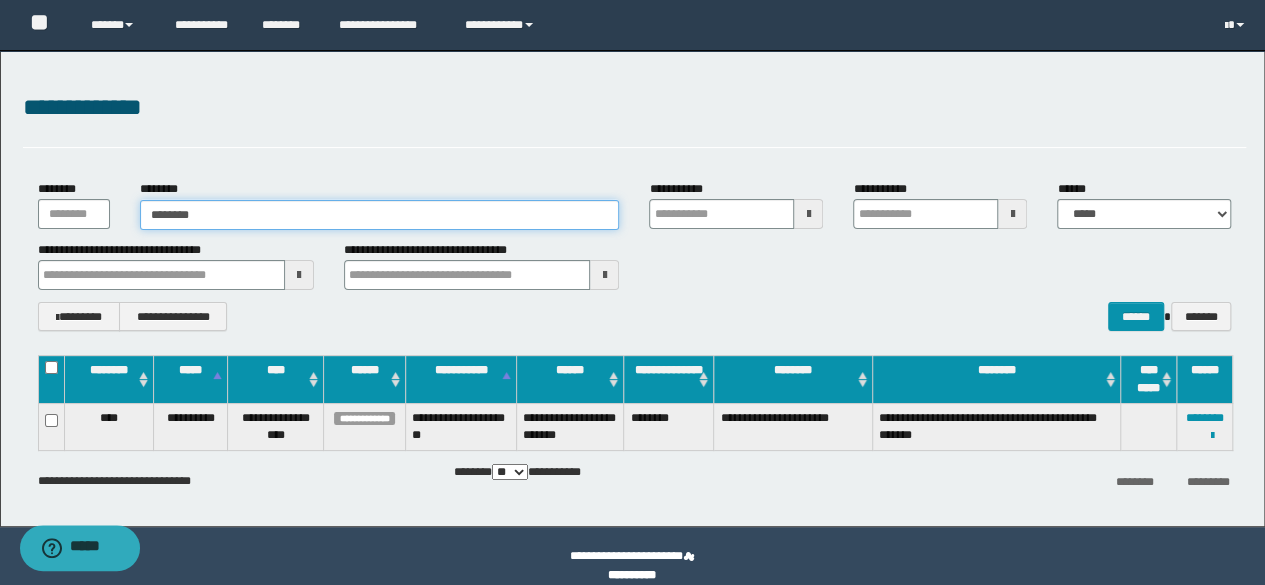 type on "********" 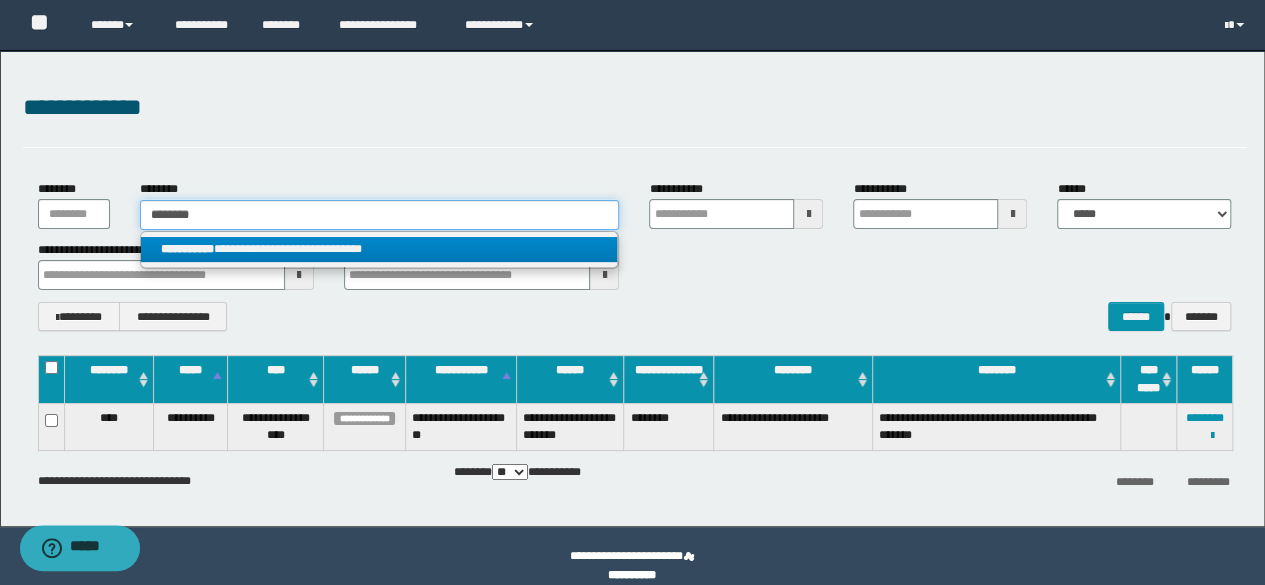 type on "********" 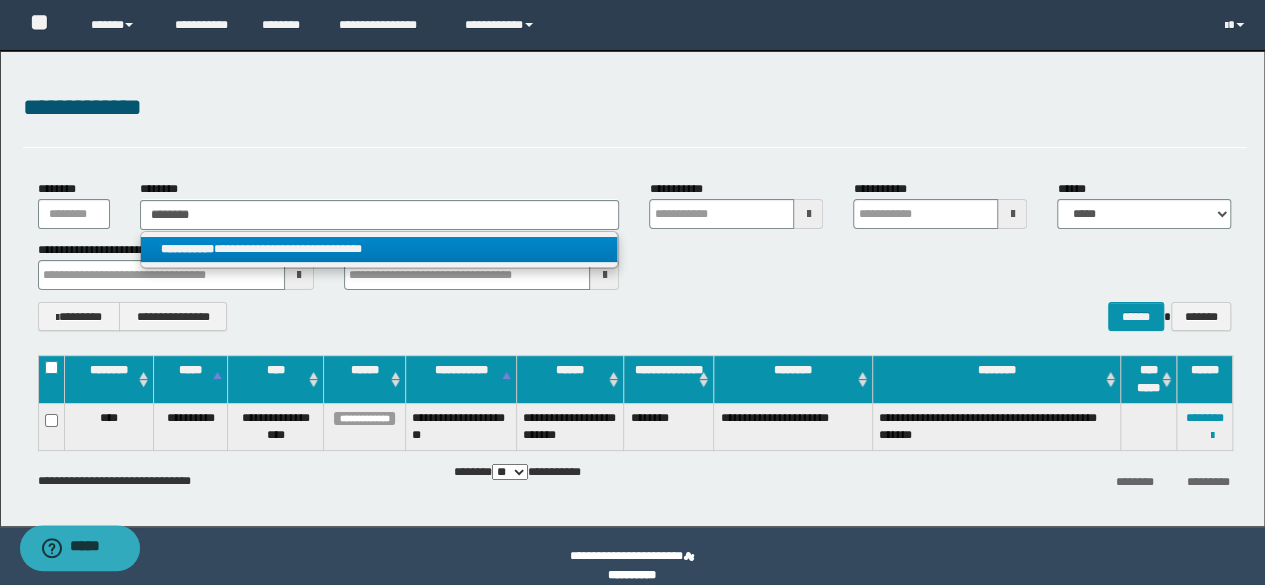 click on "**********" at bounding box center [379, 249] 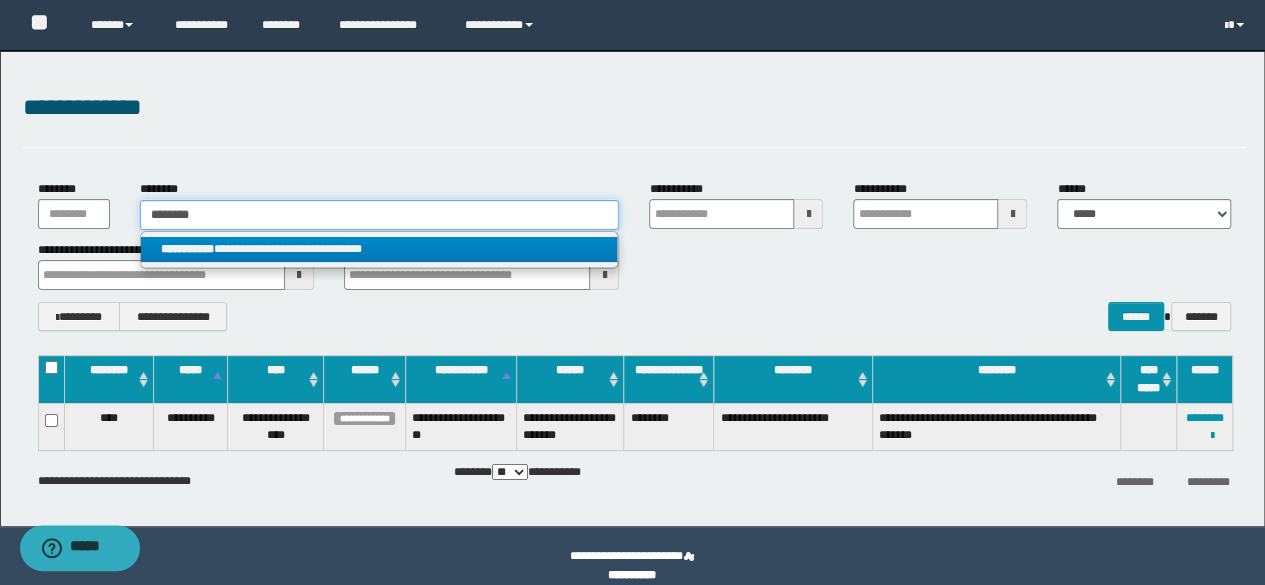 type 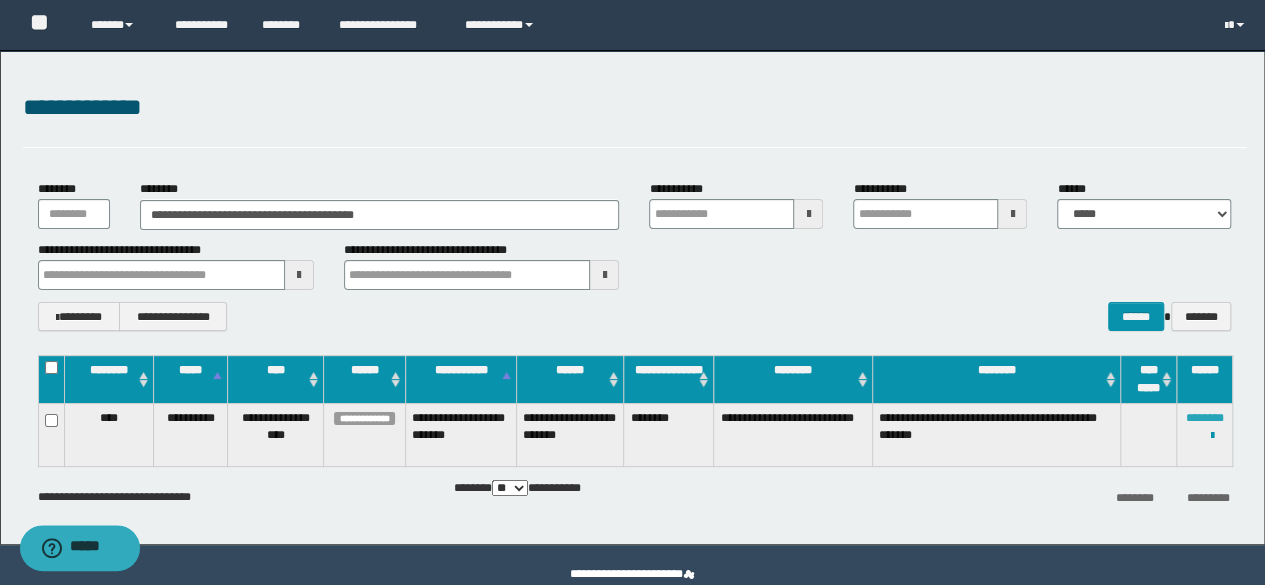 click on "********" at bounding box center (1205, 418) 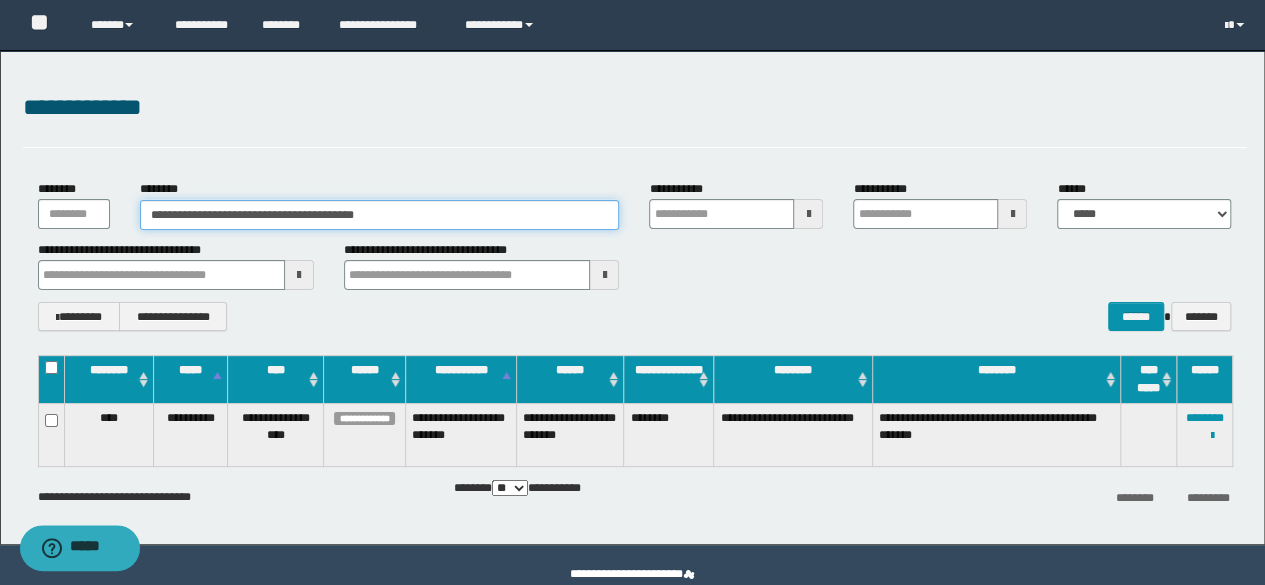 drag, startPoint x: 448, startPoint y: 212, endPoint x: 0, endPoint y: 160, distance: 451.00775 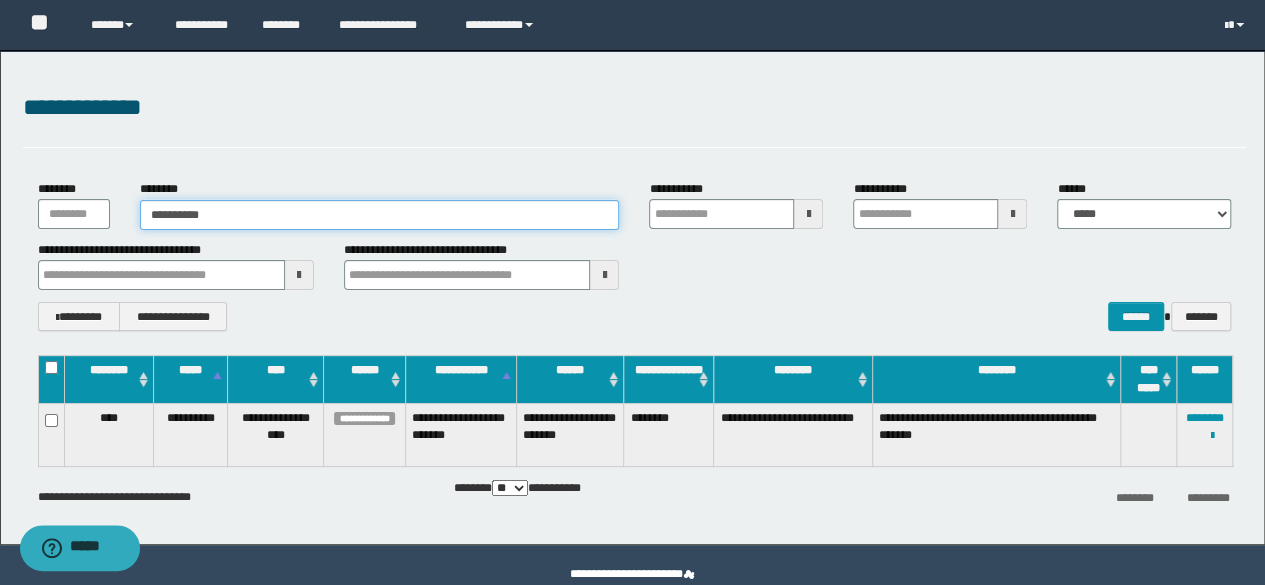 type on "**********" 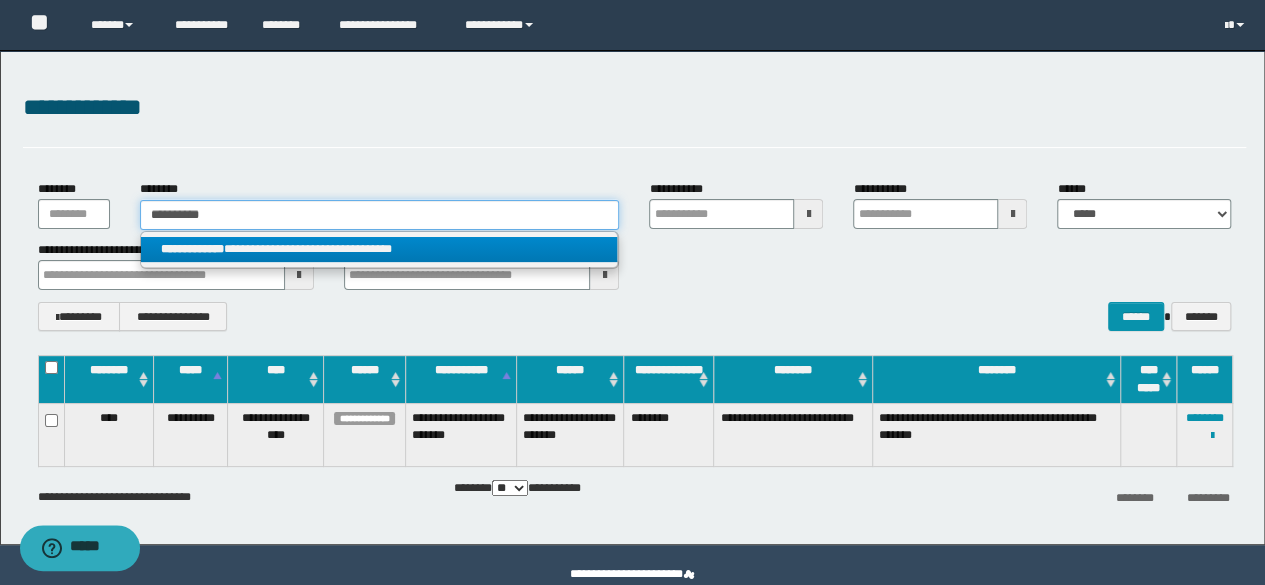 type on "**********" 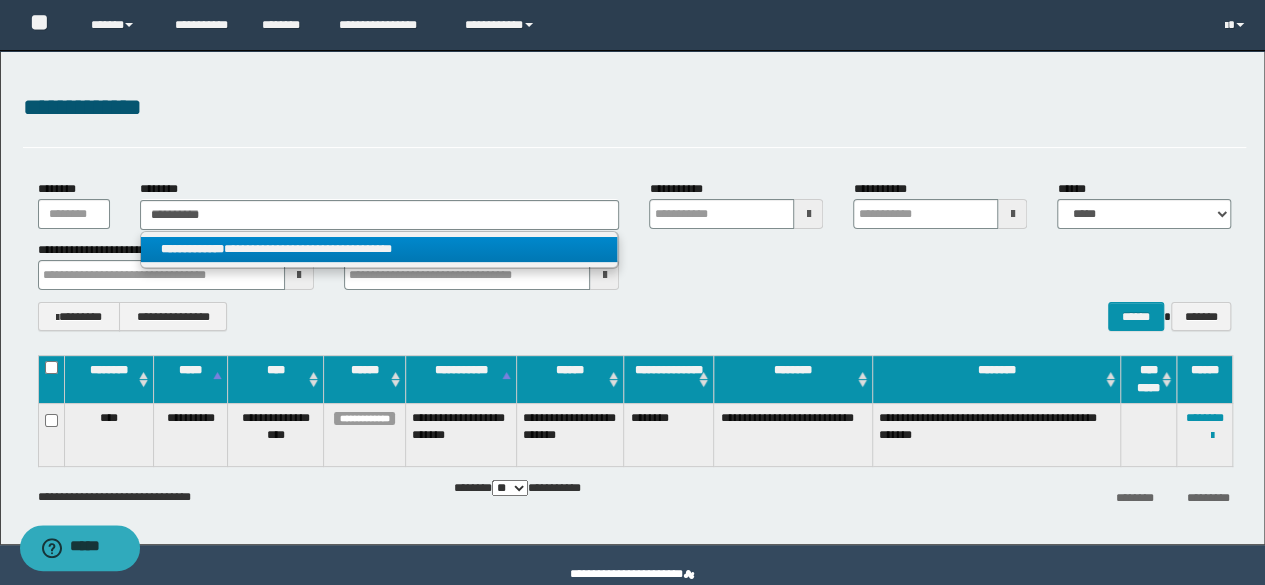 click on "**********" at bounding box center [379, 249] 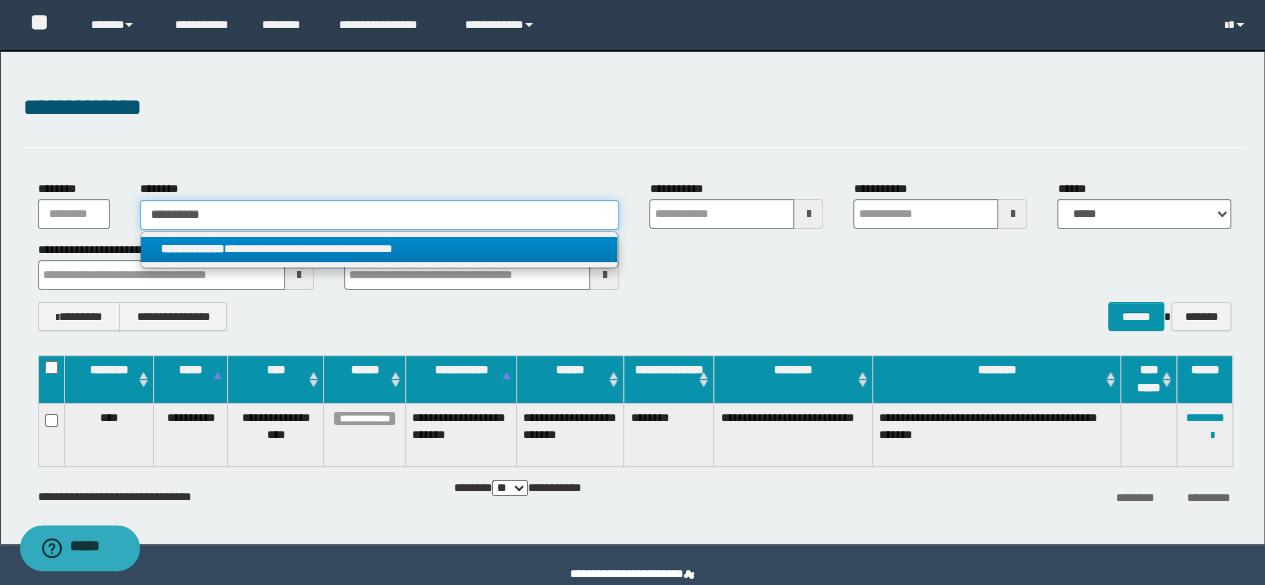 type 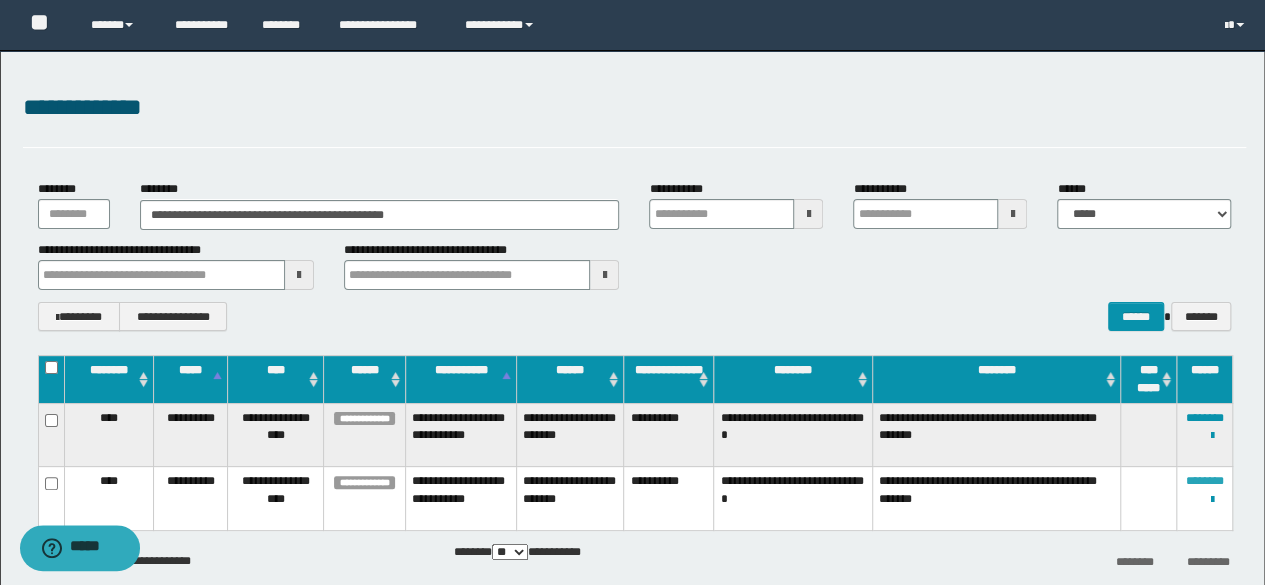 click on "********" at bounding box center (1205, 481) 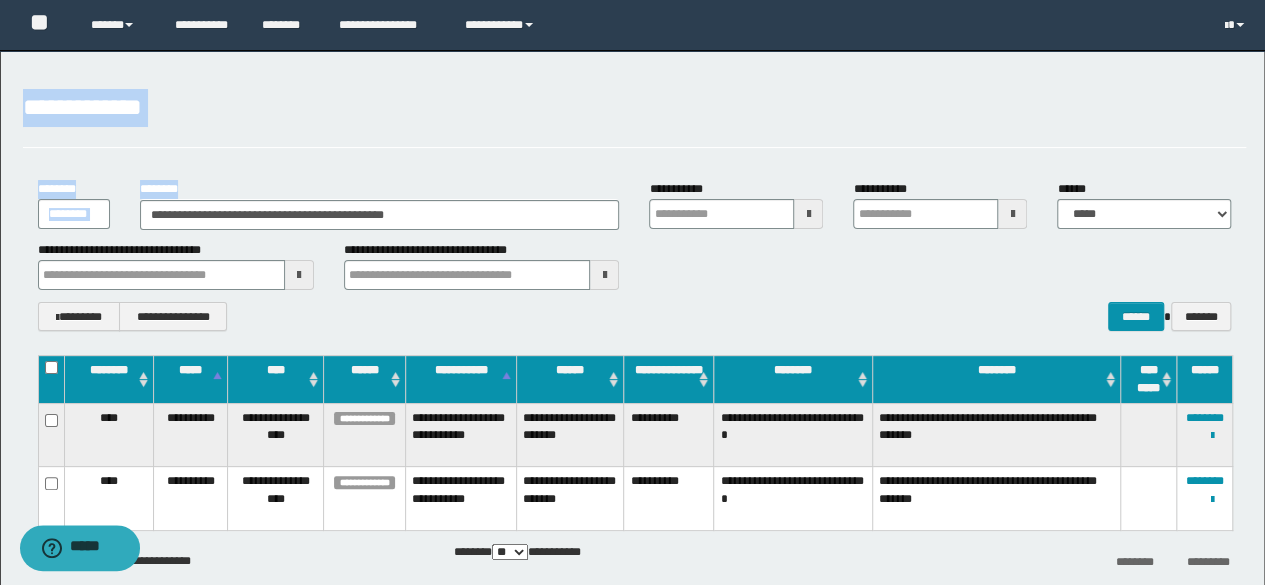 drag, startPoint x: 514, startPoint y: 194, endPoint x: 2, endPoint y: 144, distance: 514.4356 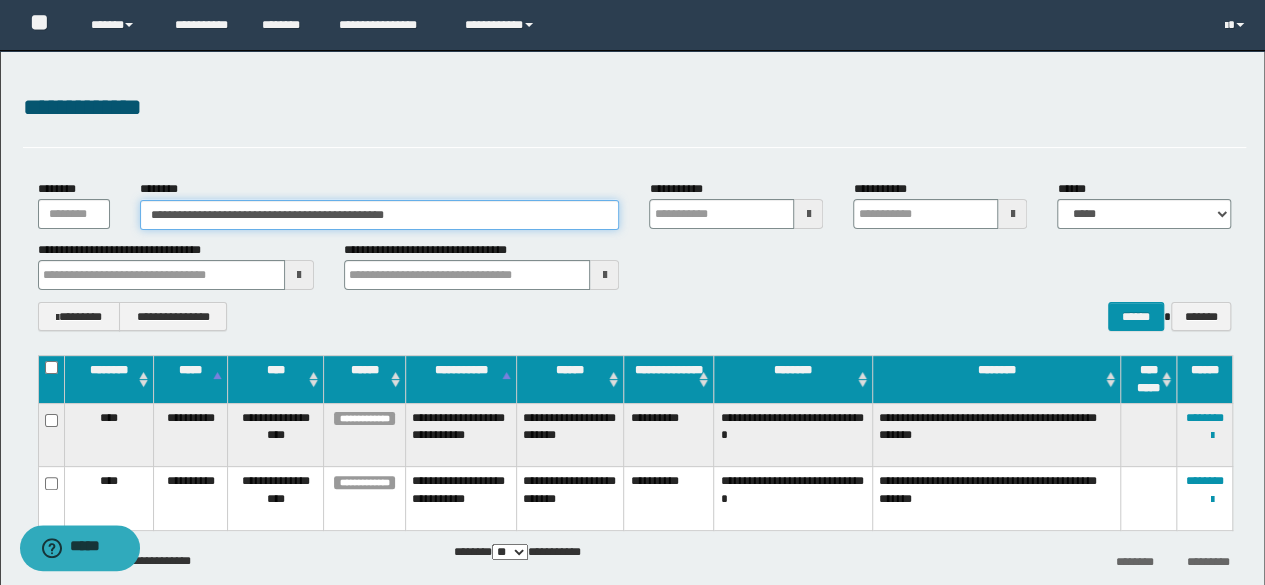 click on "**********" at bounding box center (380, 215) 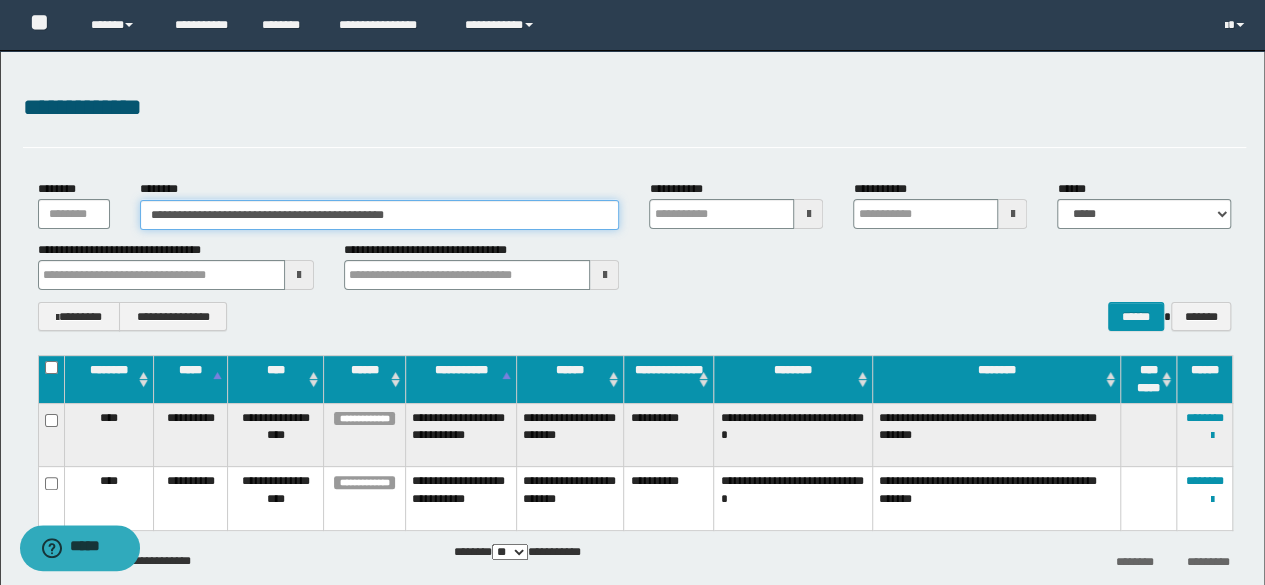 click on "**********" at bounding box center (380, 215) 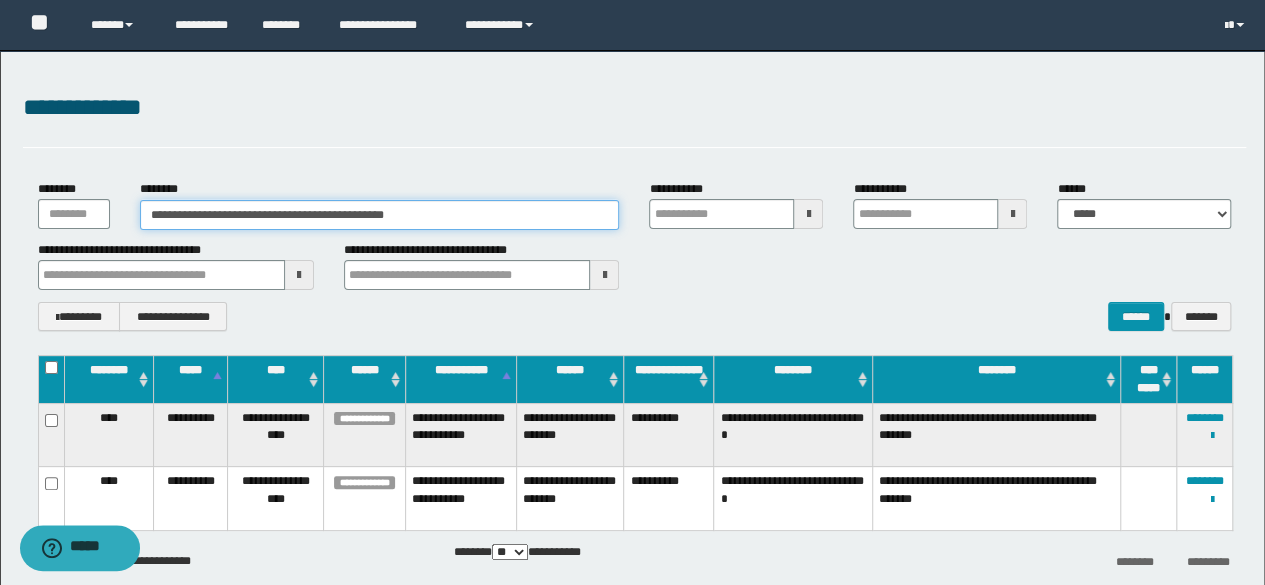 drag, startPoint x: 487, startPoint y: 219, endPoint x: 2, endPoint y: 172, distance: 487.272 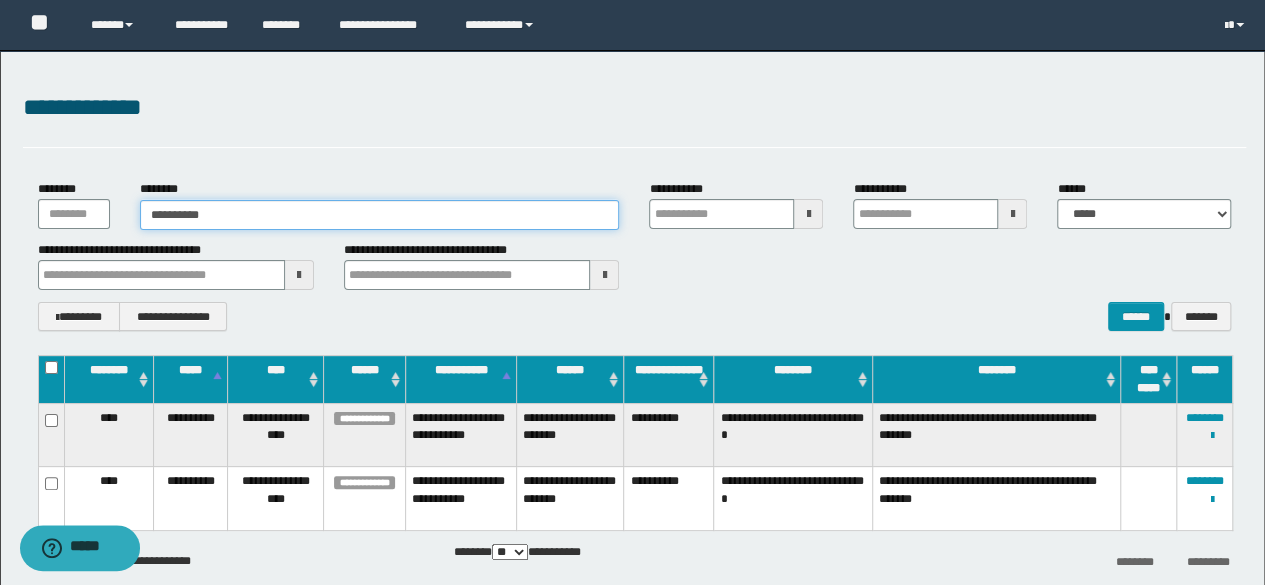 type on "**********" 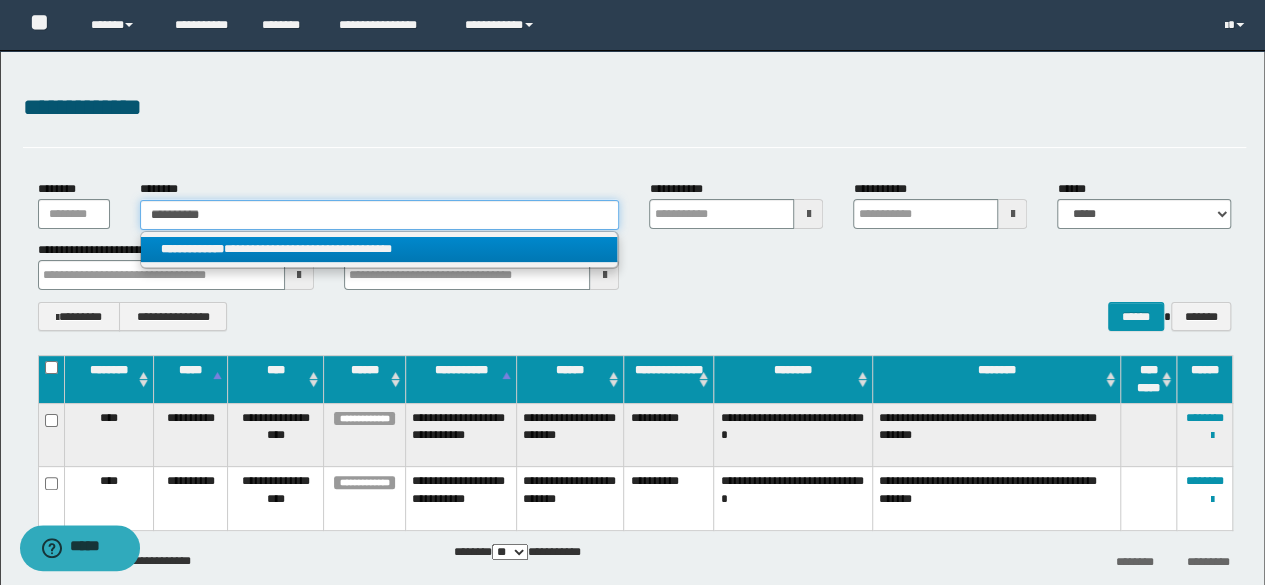 type on "**********" 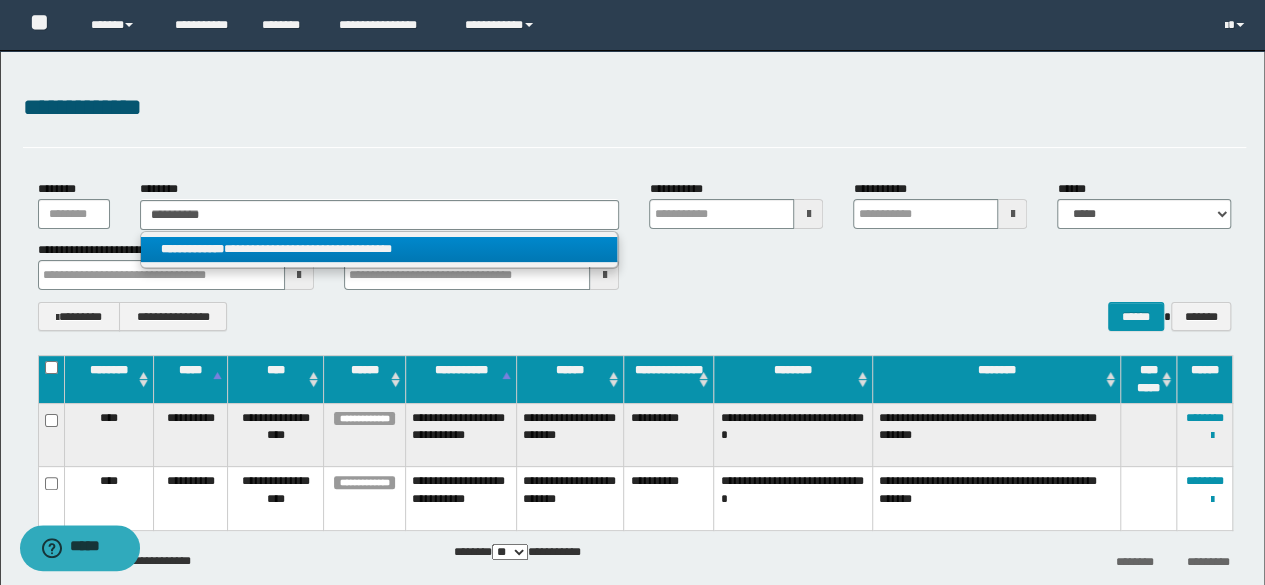 click on "**********" at bounding box center (379, 249) 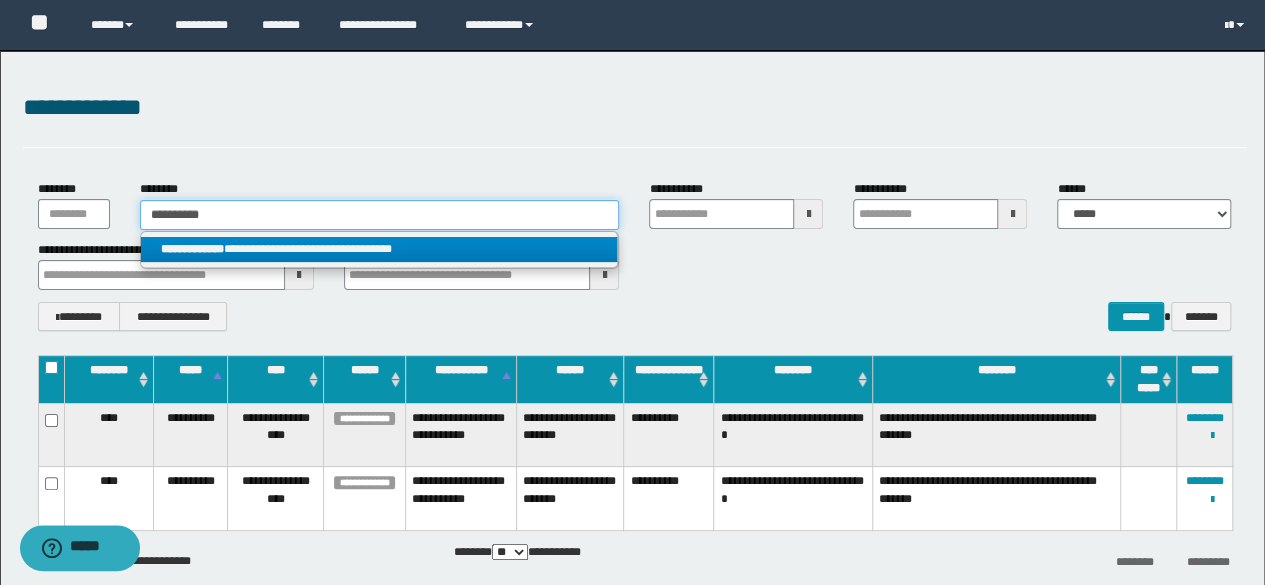 type 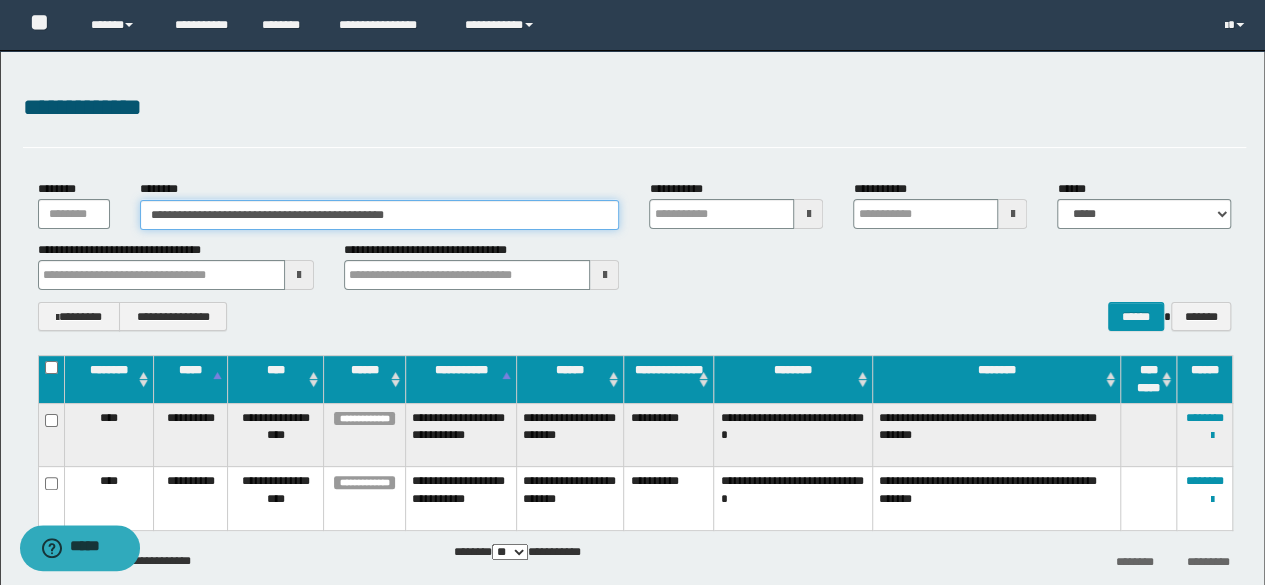 drag, startPoint x: 482, startPoint y: 215, endPoint x: 0, endPoint y: 202, distance: 482.1753 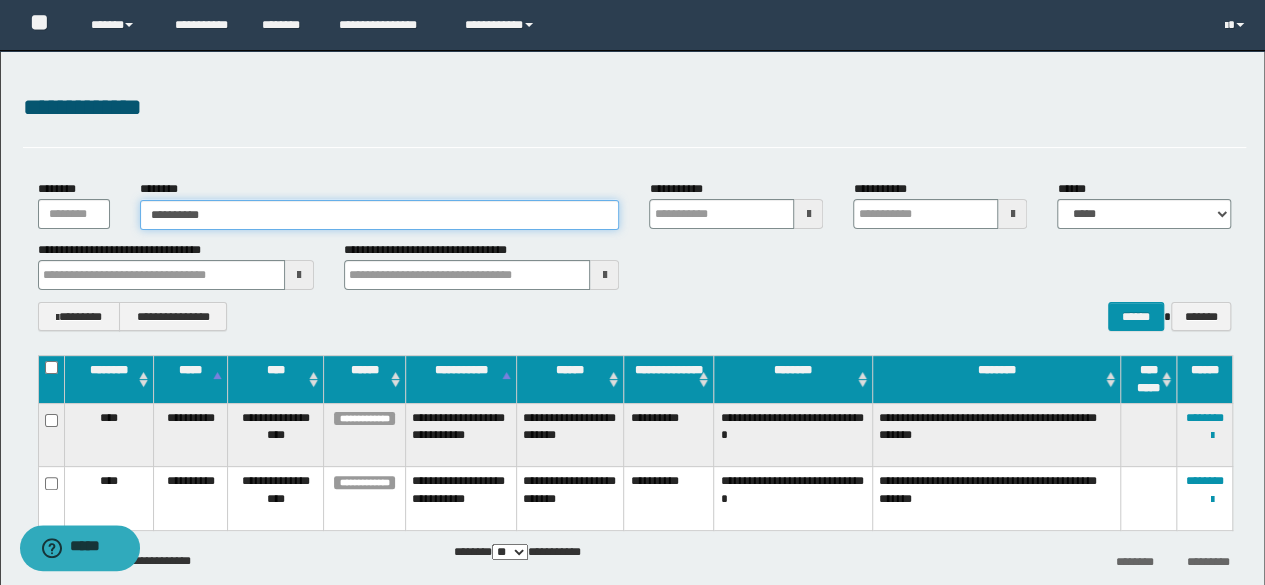 type on "**********" 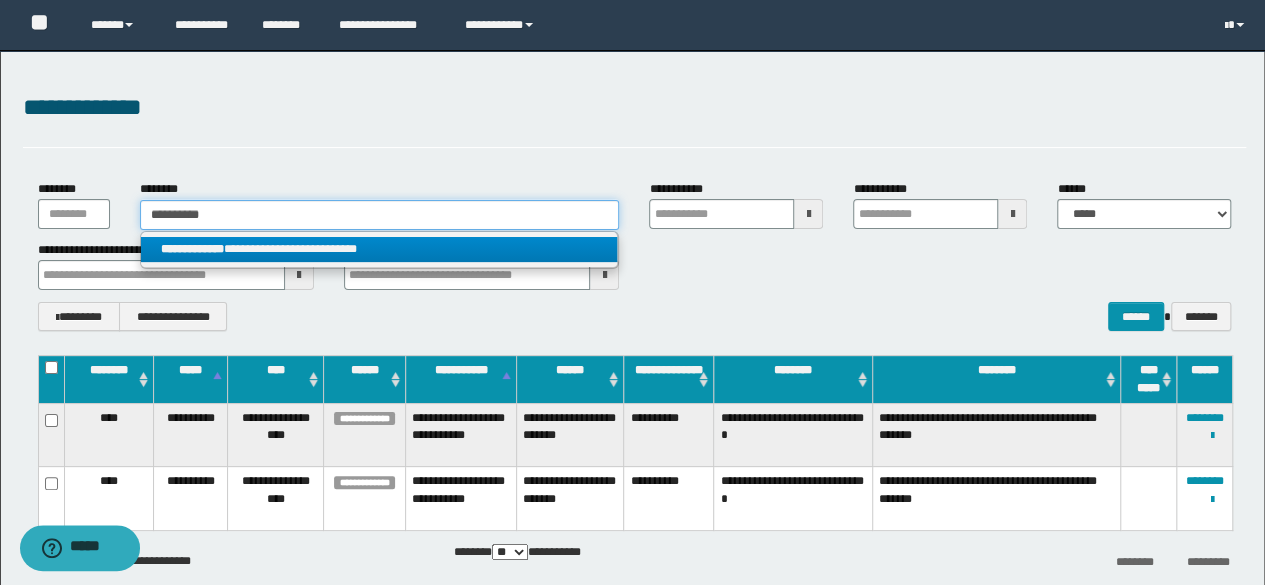 type on "**********" 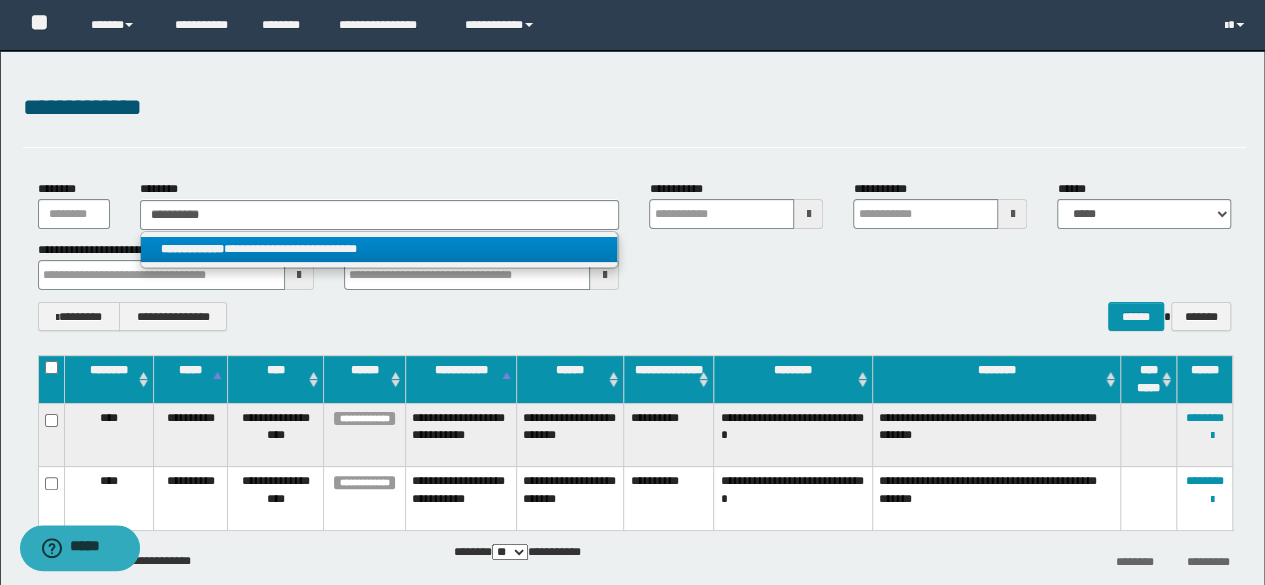 click on "**********" at bounding box center (379, 249) 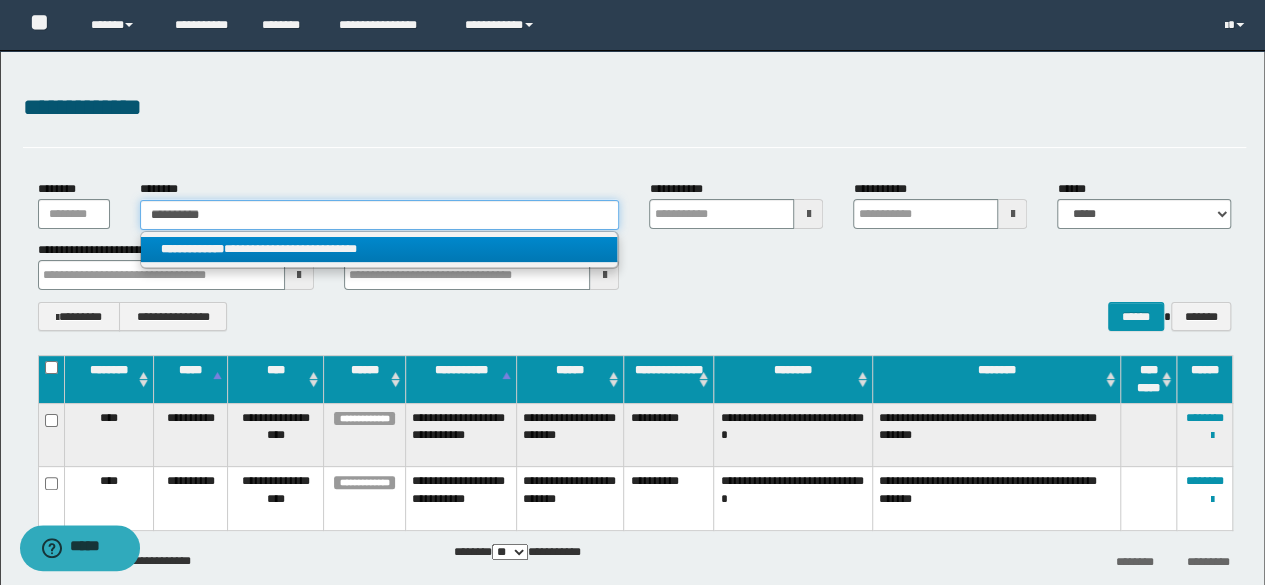 type 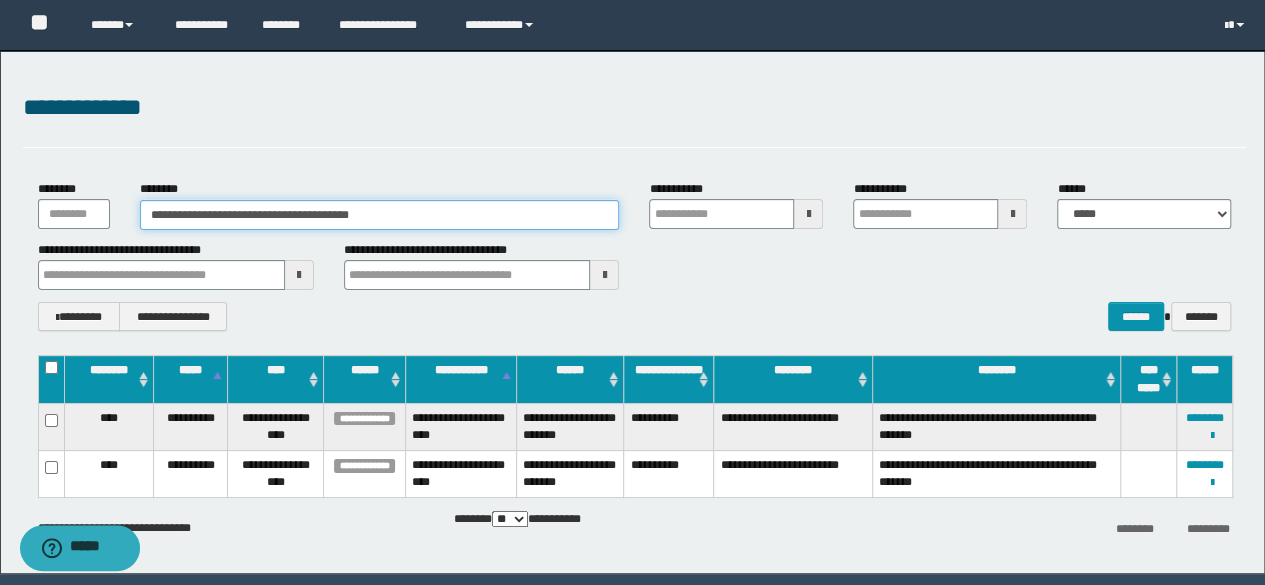 drag, startPoint x: 430, startPoint y: 203, endPoint x: 0, endPoint y: 215, distance: 430.16742 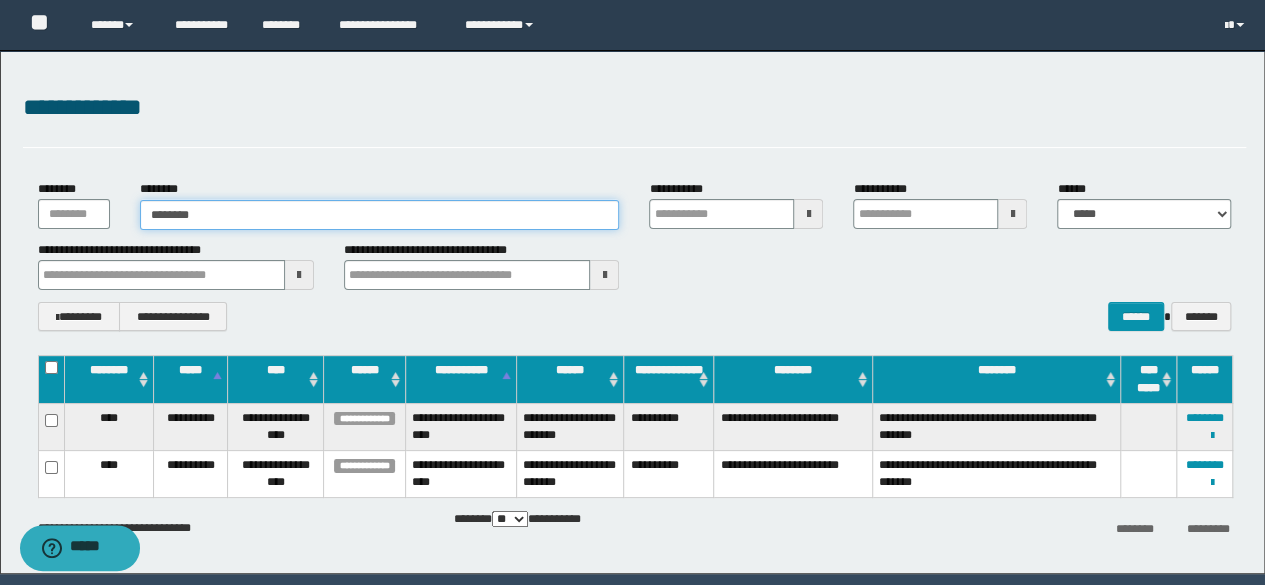 type on "********" 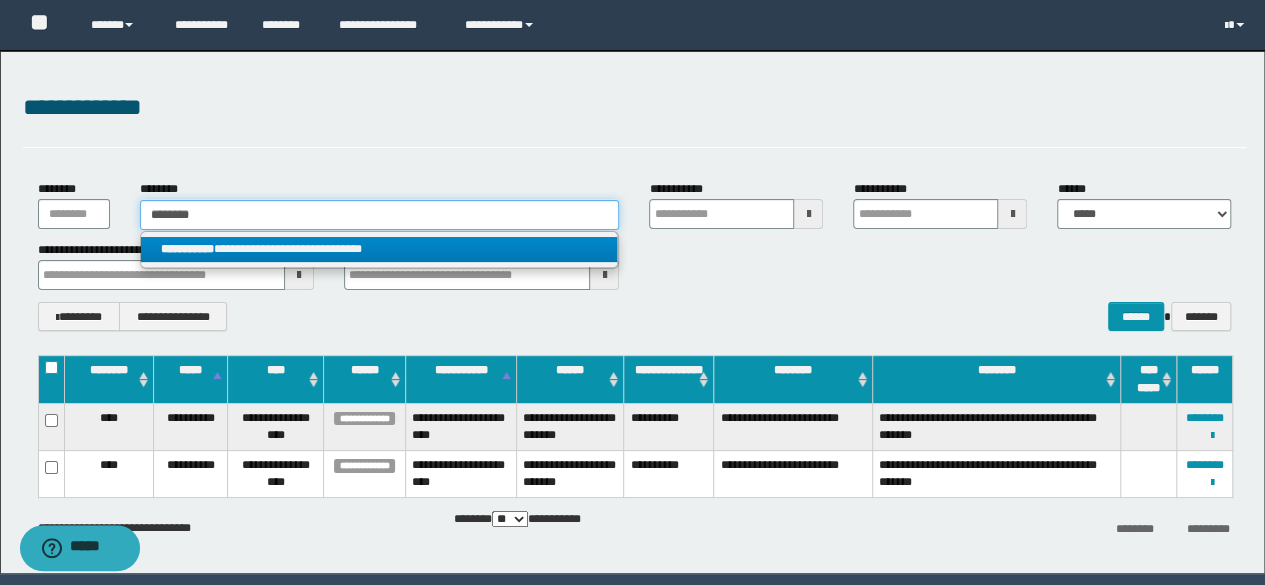 type on "********" 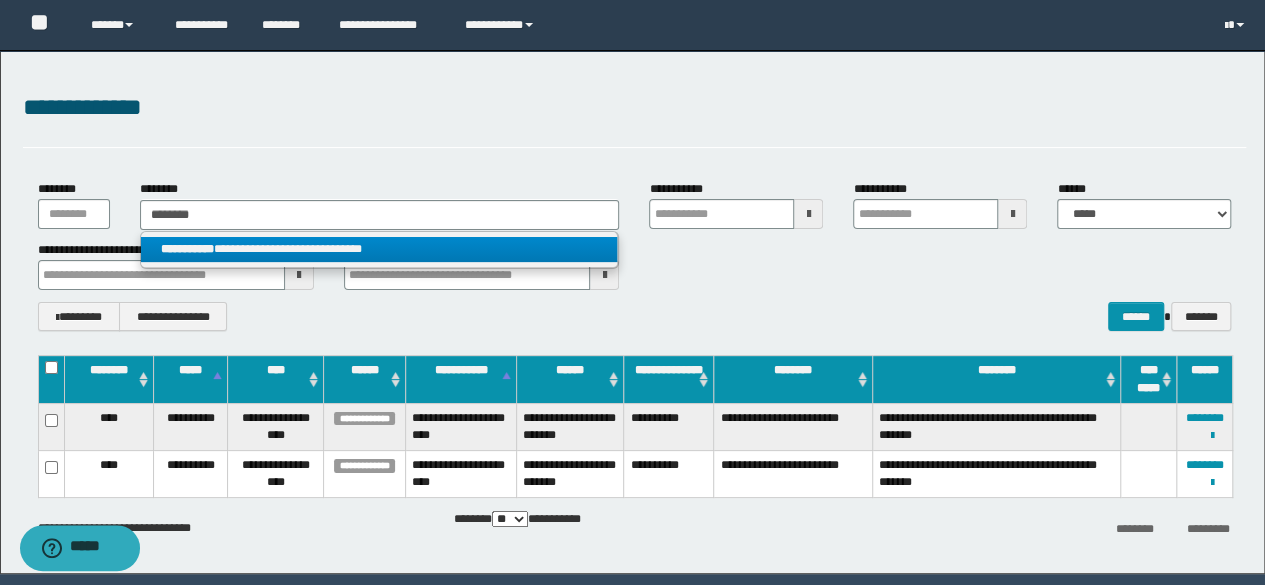 click on "**********" at bounding box center [379, 249] 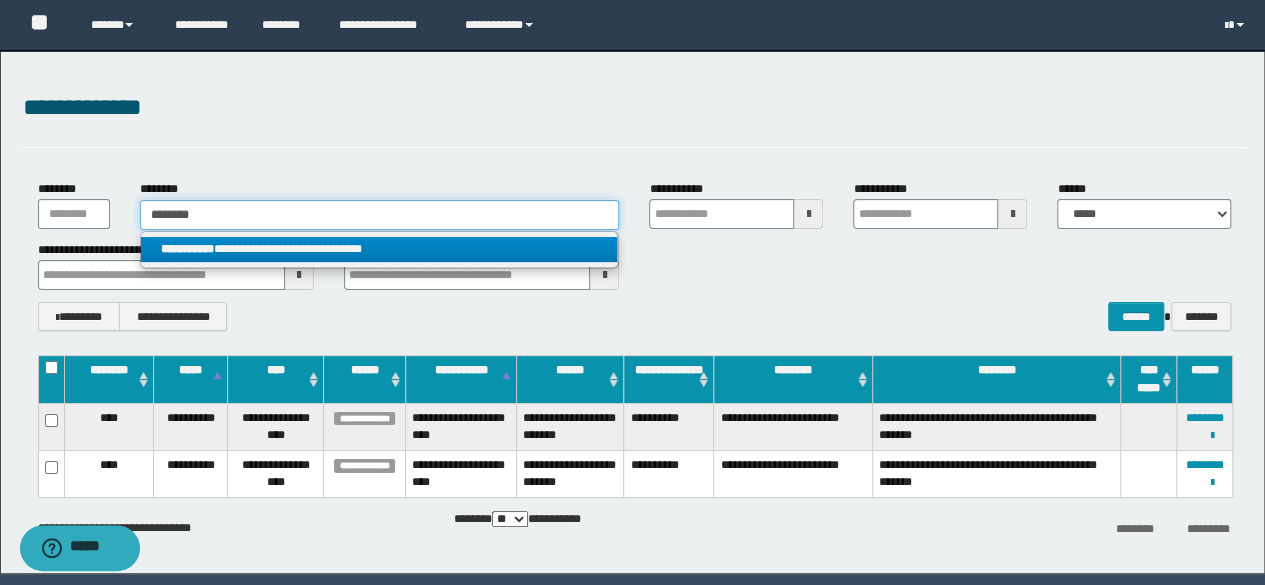 type 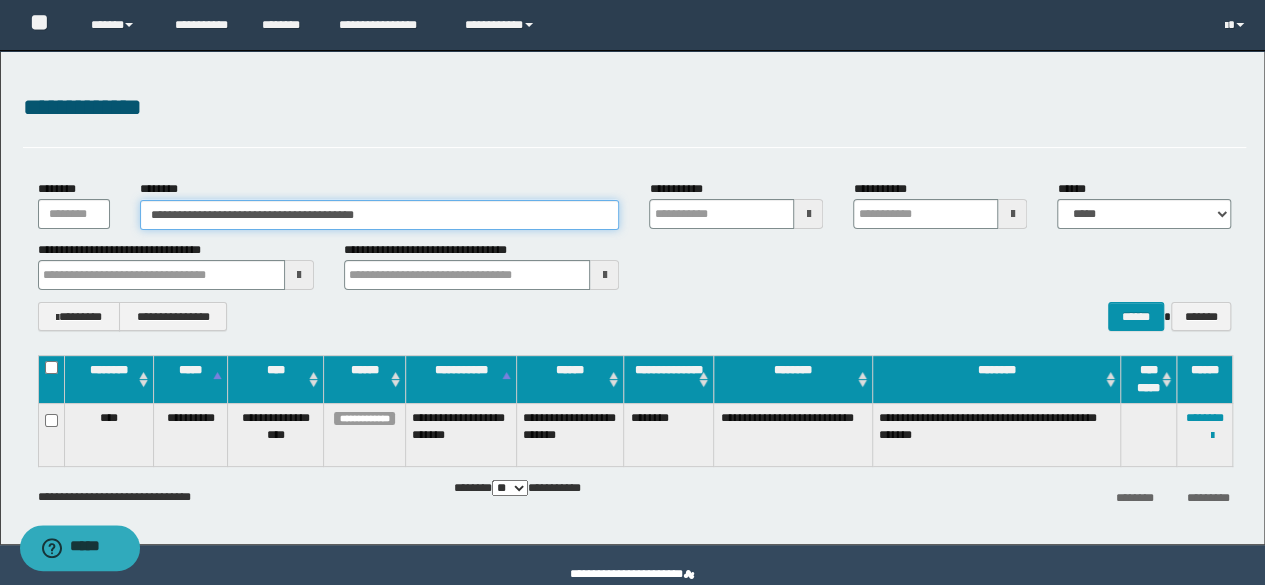 drag, startPoint x: 449, startPoint y: 209, endPoint x: 0, endPoint y: 187, distance: 449.53867 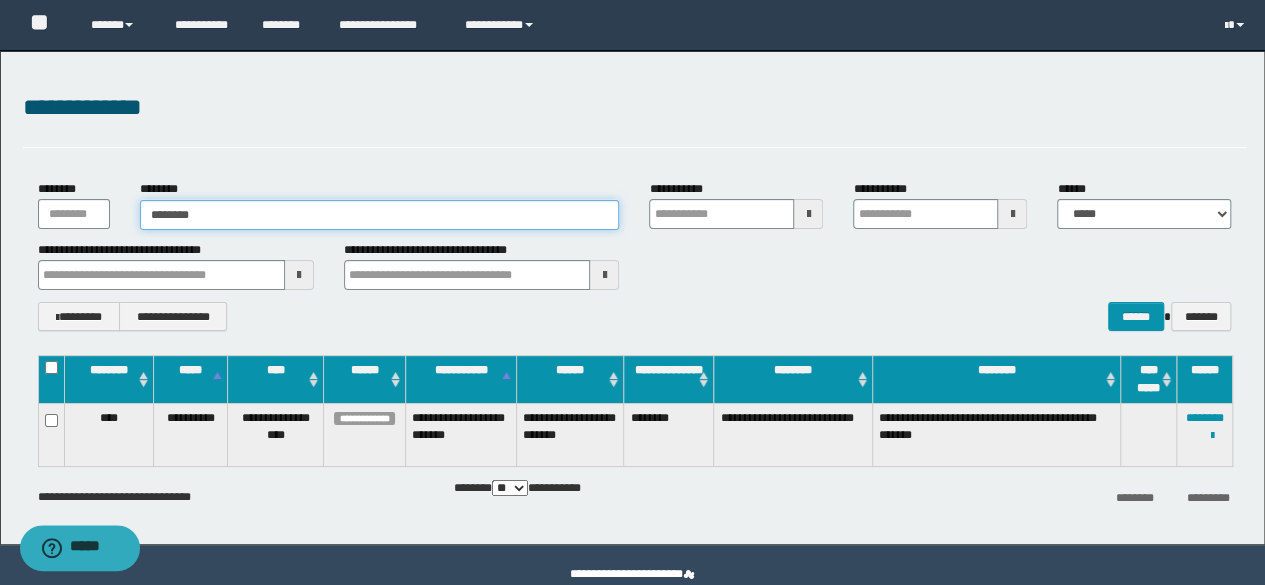 type on "********" 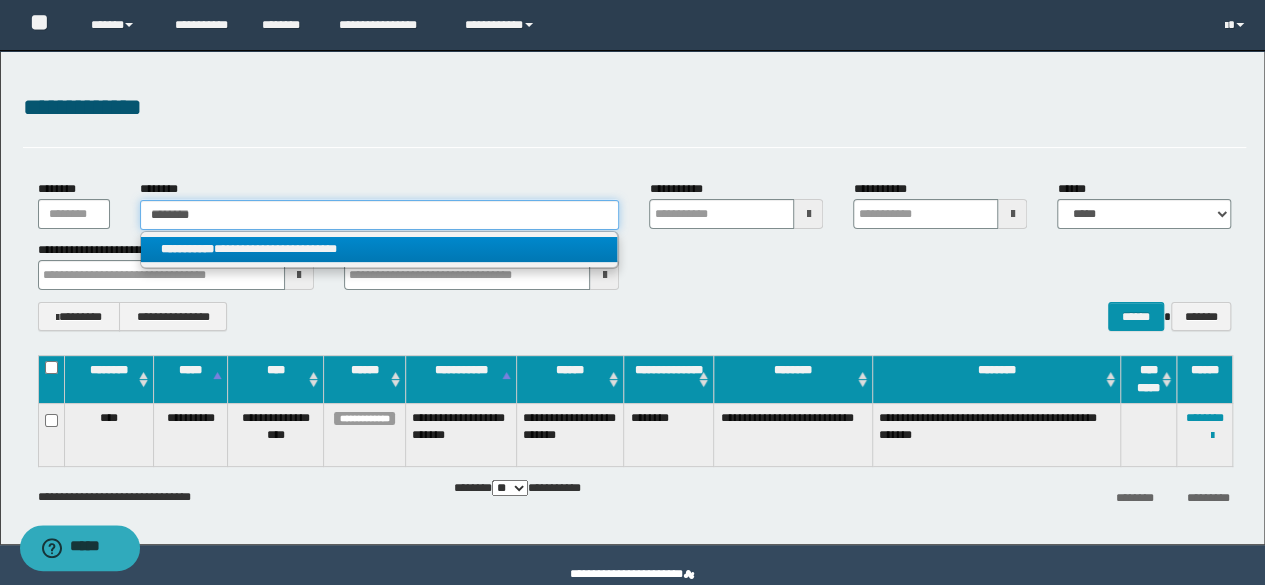 type on "********" 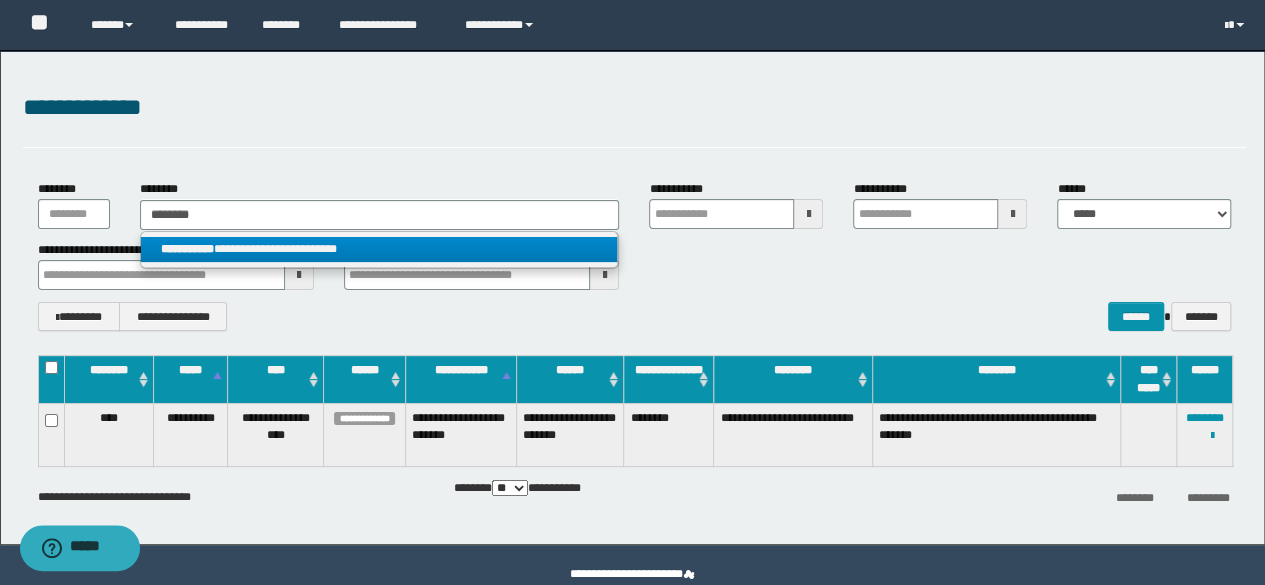 click on "**********" at bounding box center [379, 249] 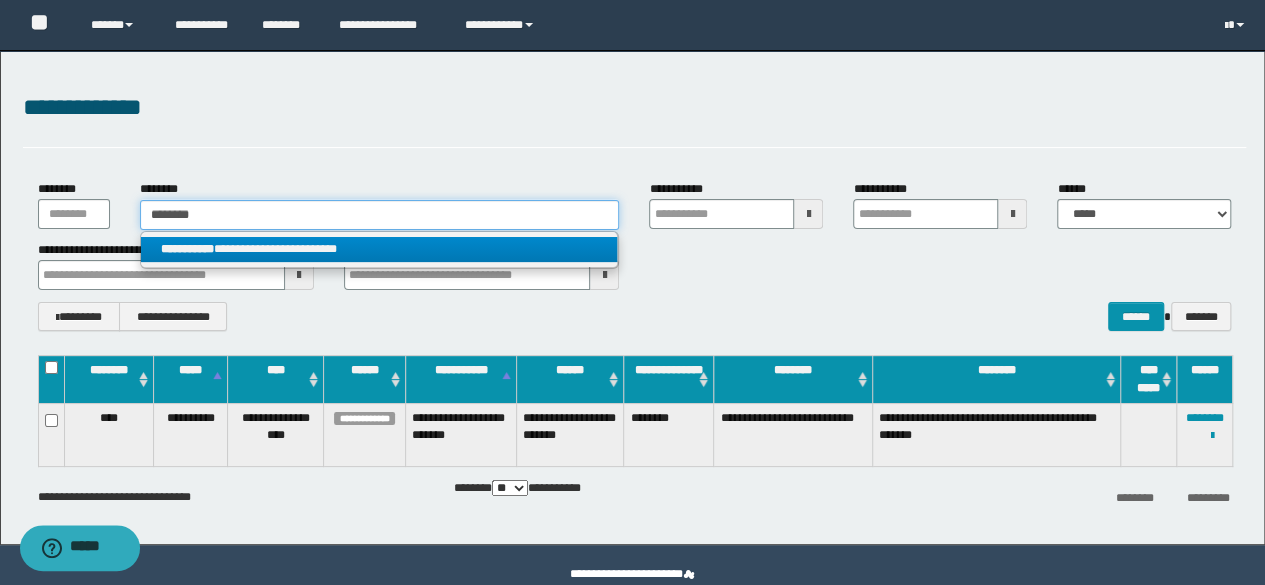 type 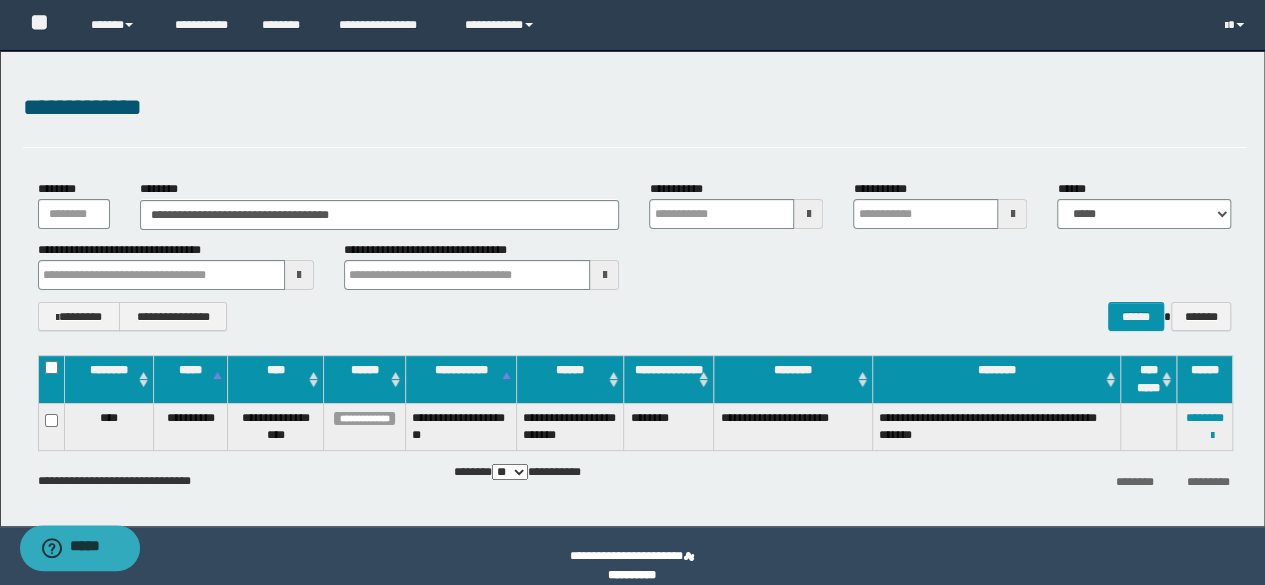 click on "**********" at bounding box center [1205, 426] 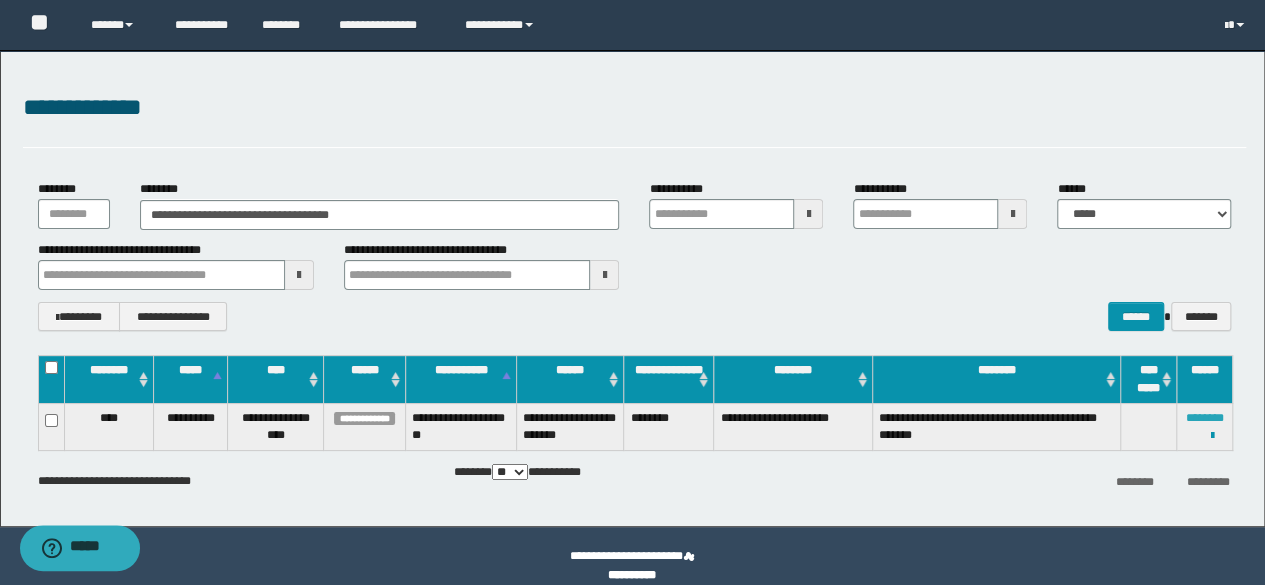 click on "********" at bounding box center (1205, 418) 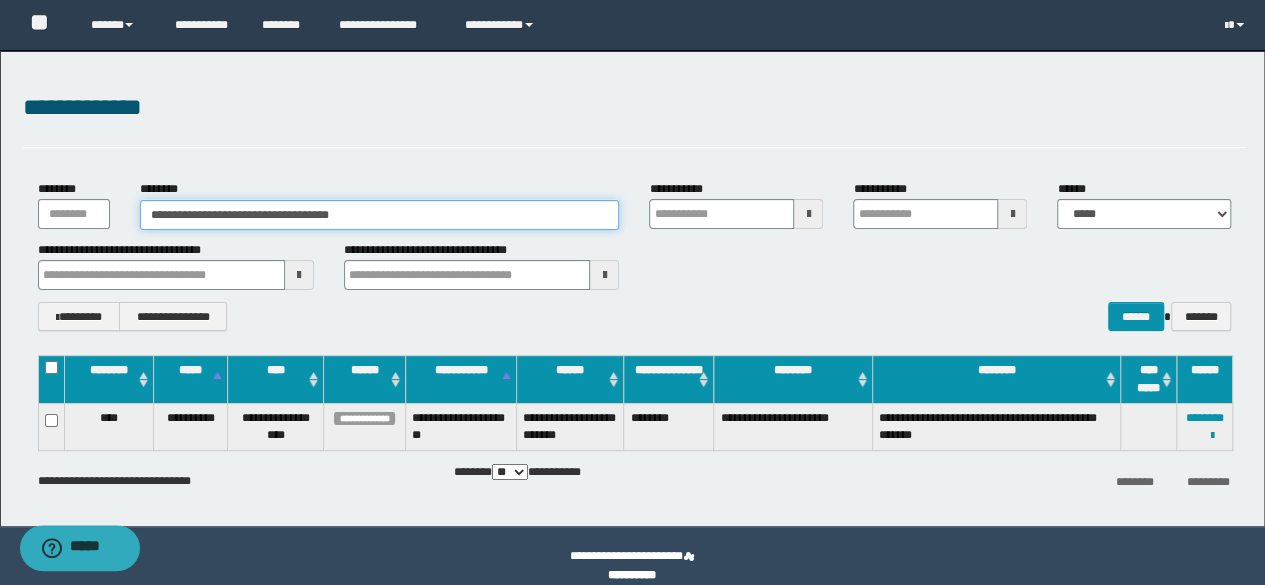 drag, startPoint x: 387, startPoint y: 222, endPoint x: 5, endPoint y: 241, distance: 382.47223 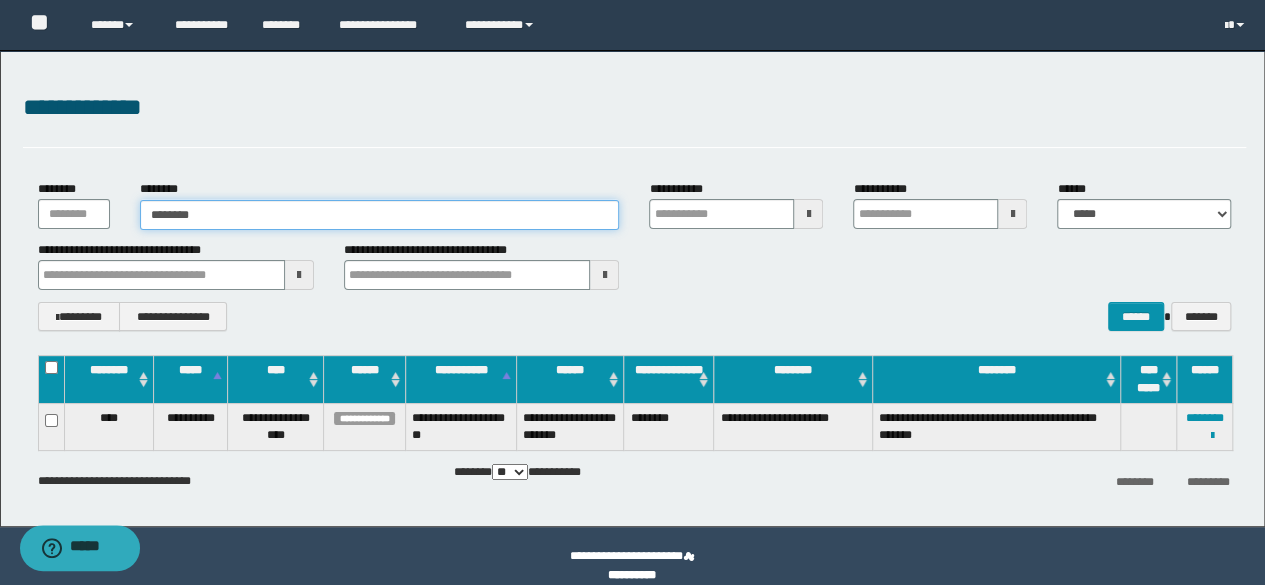 type on "********" 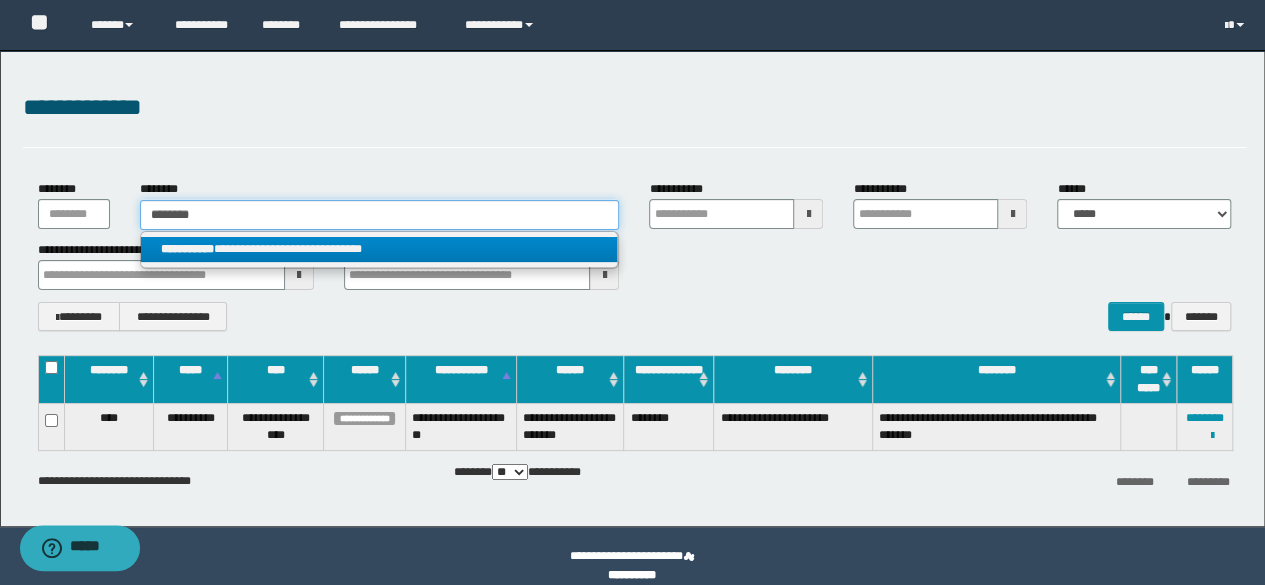 type on "********" 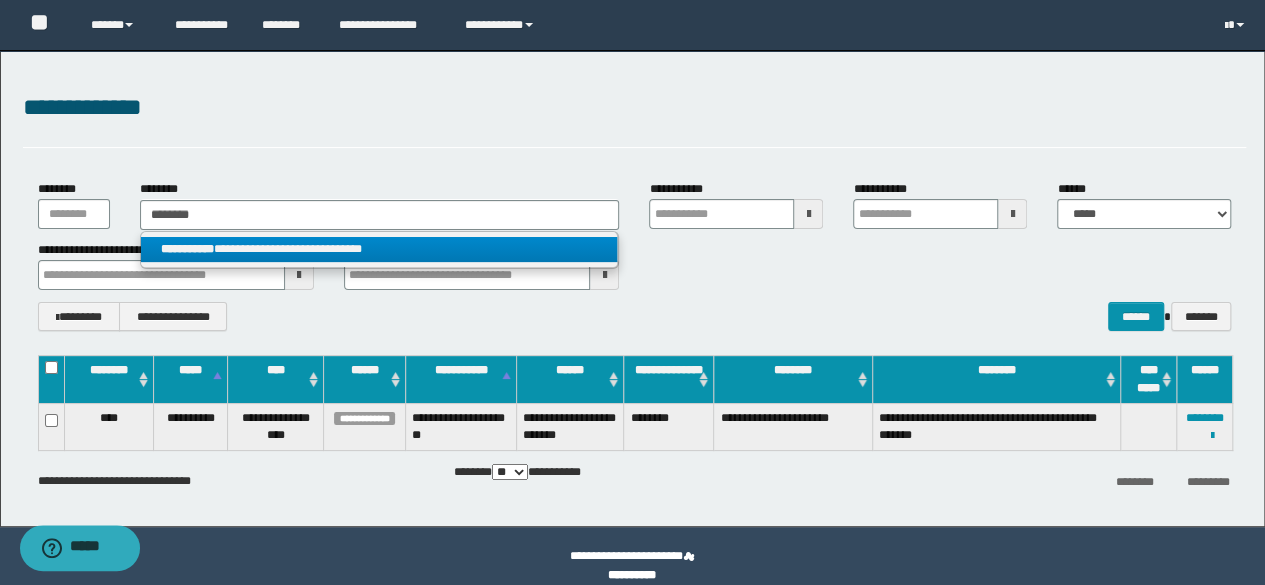 click on "**********" at bounding box center (379, 249) 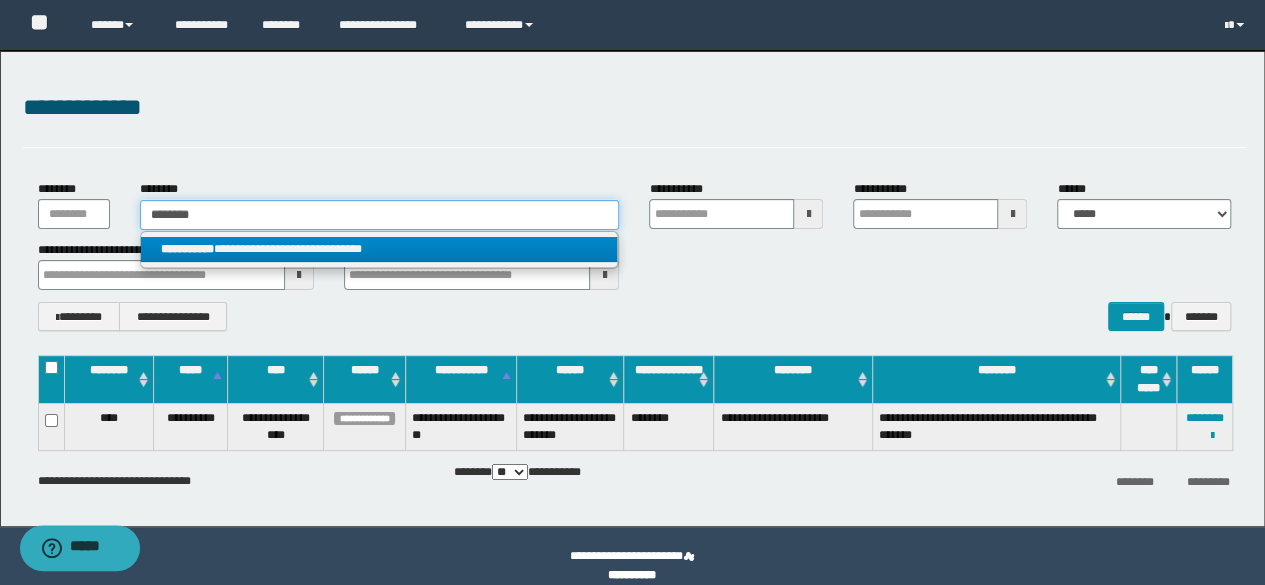 type 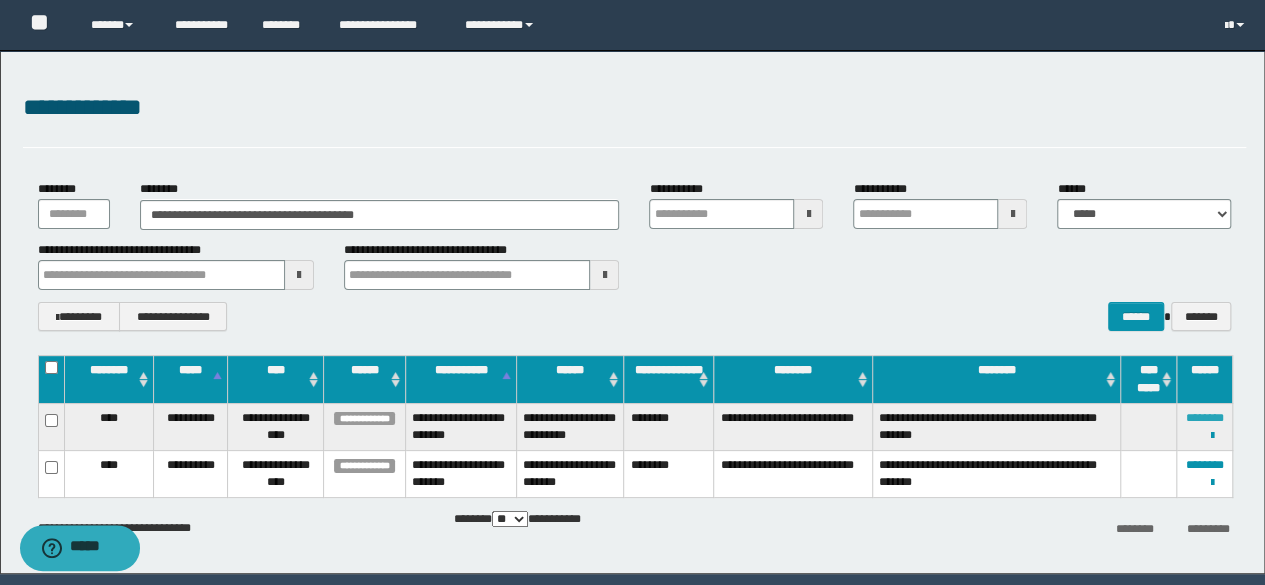 click on "********" at bounding box center (1205, 418) 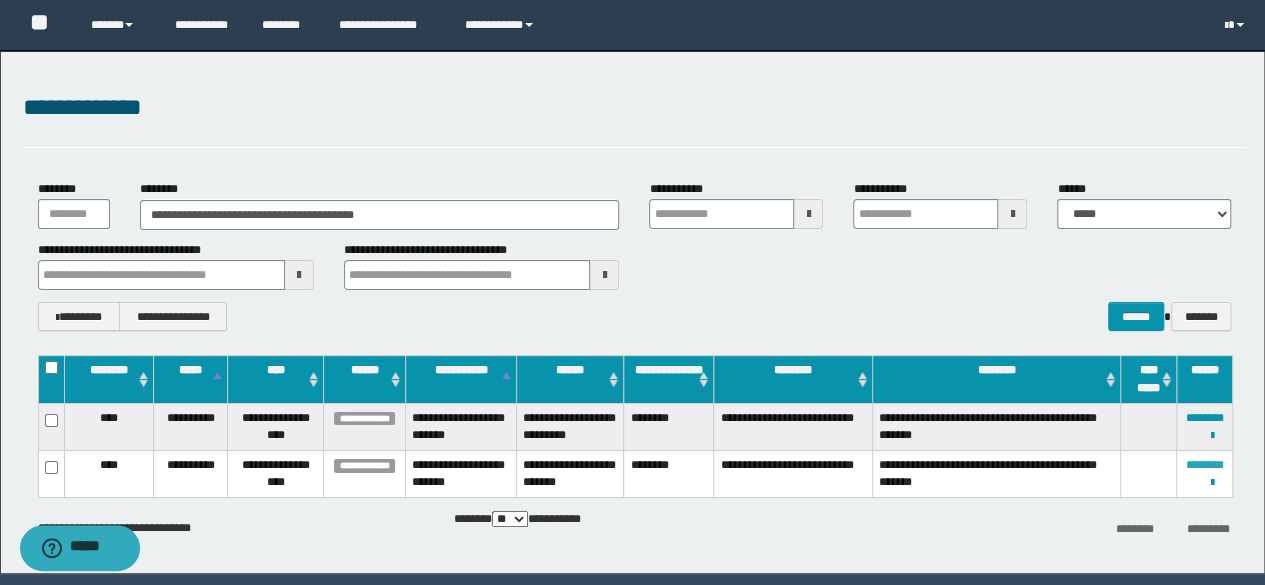 click on "********" at bounding box center [1205, 465] 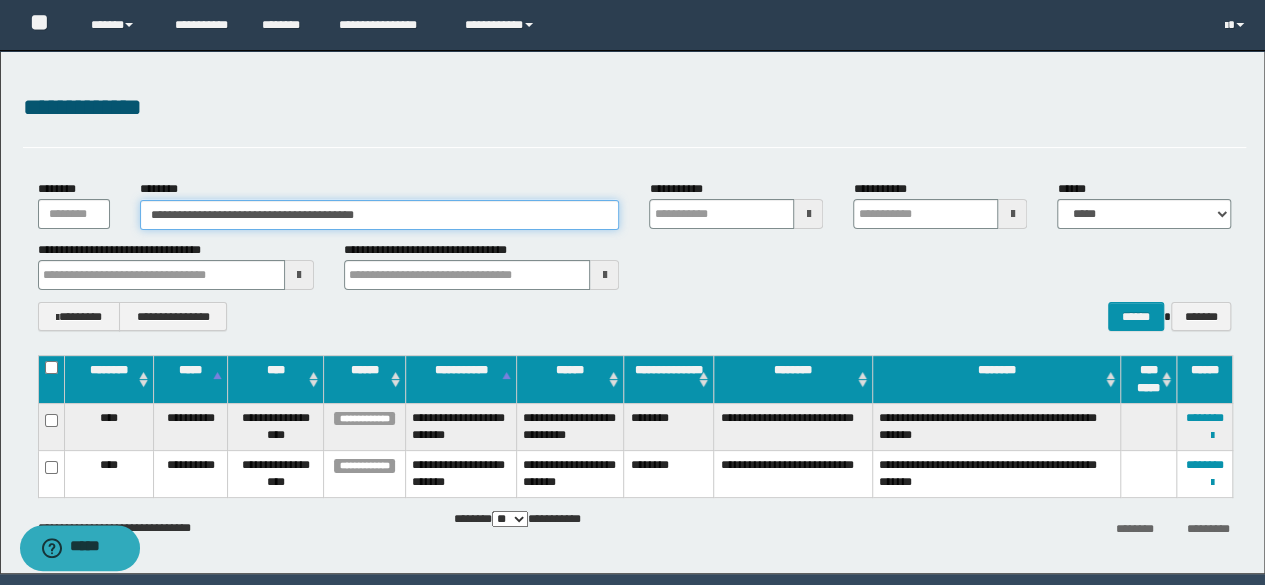 drag, startPoint x: 434, startPoint y: 217, endPoint x: 0, endPoint y: 245, distance: 434.90228 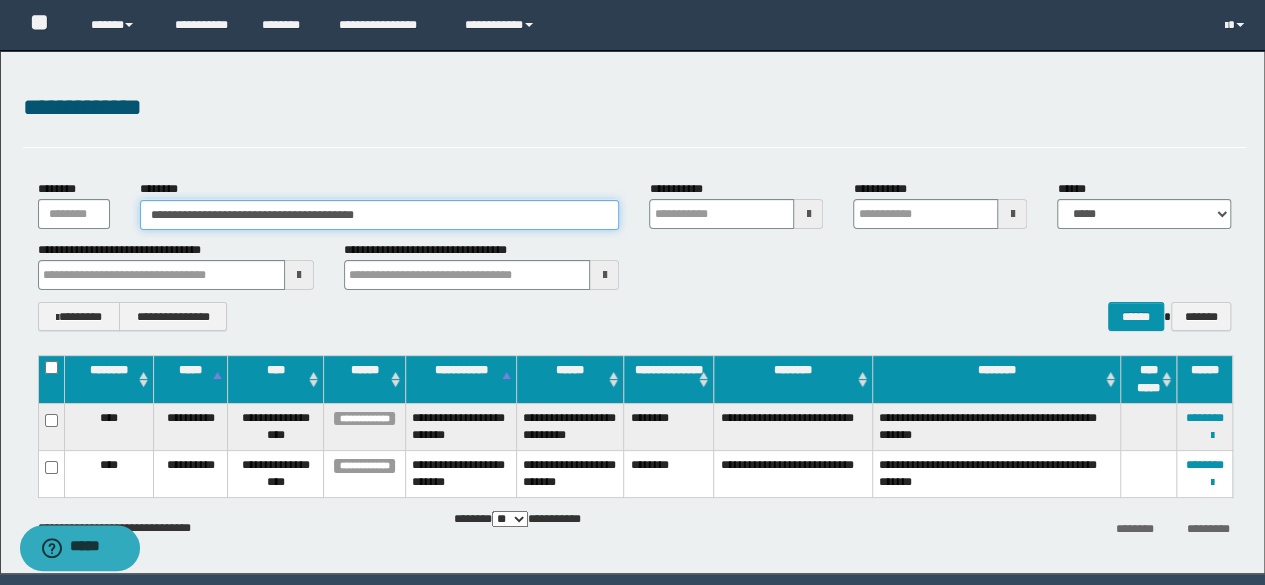 paste 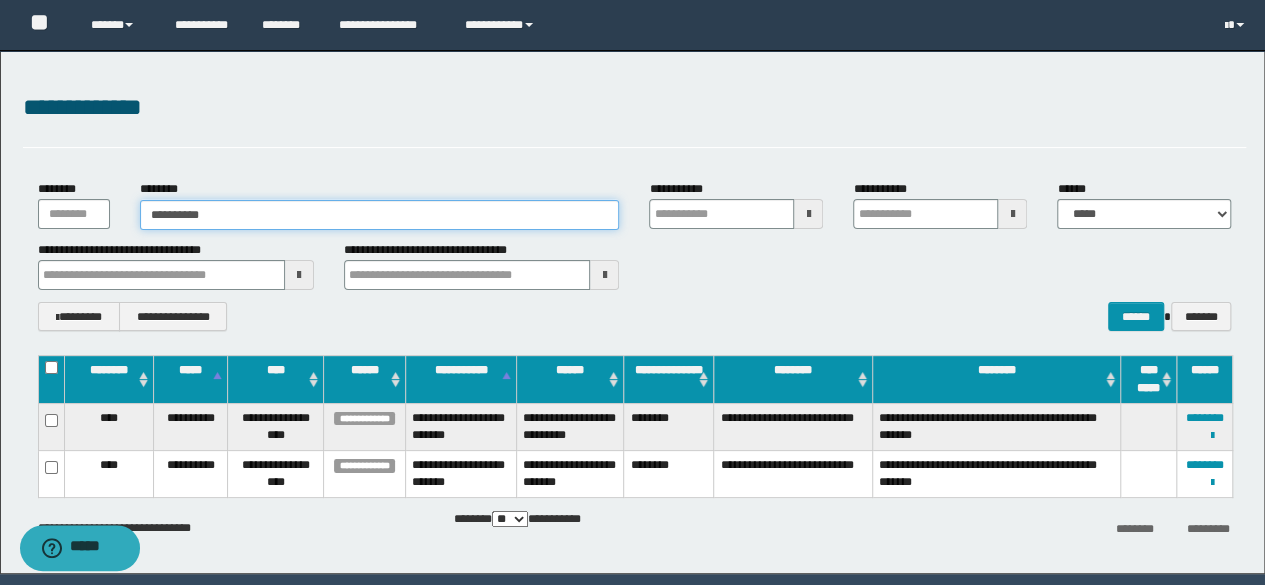 type on "**********" 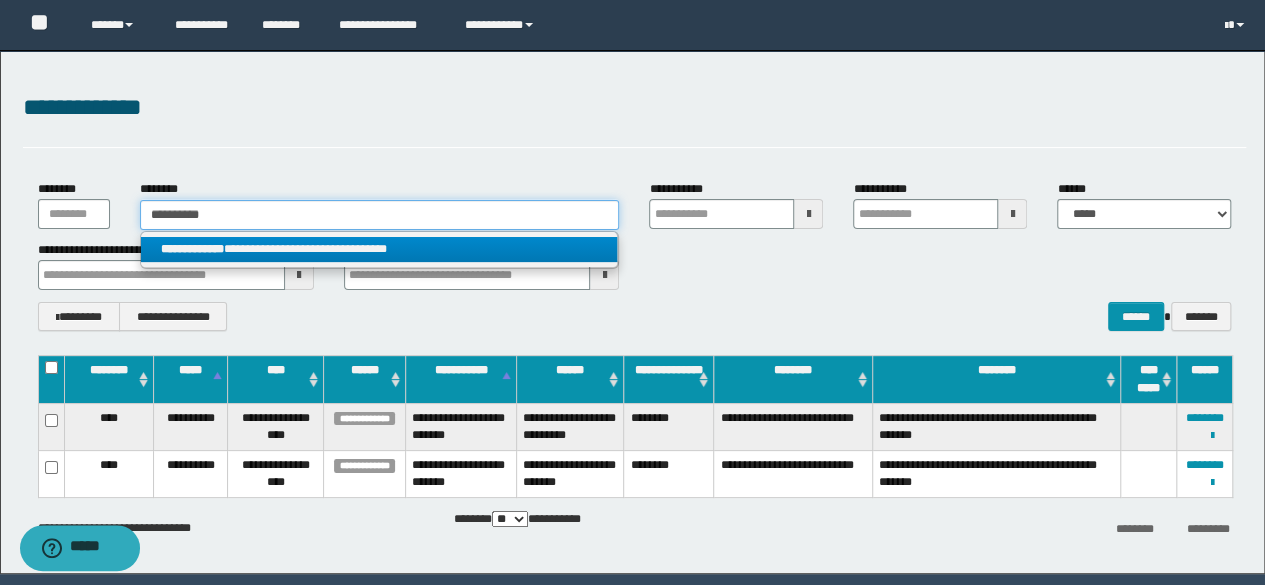 type on "**********" 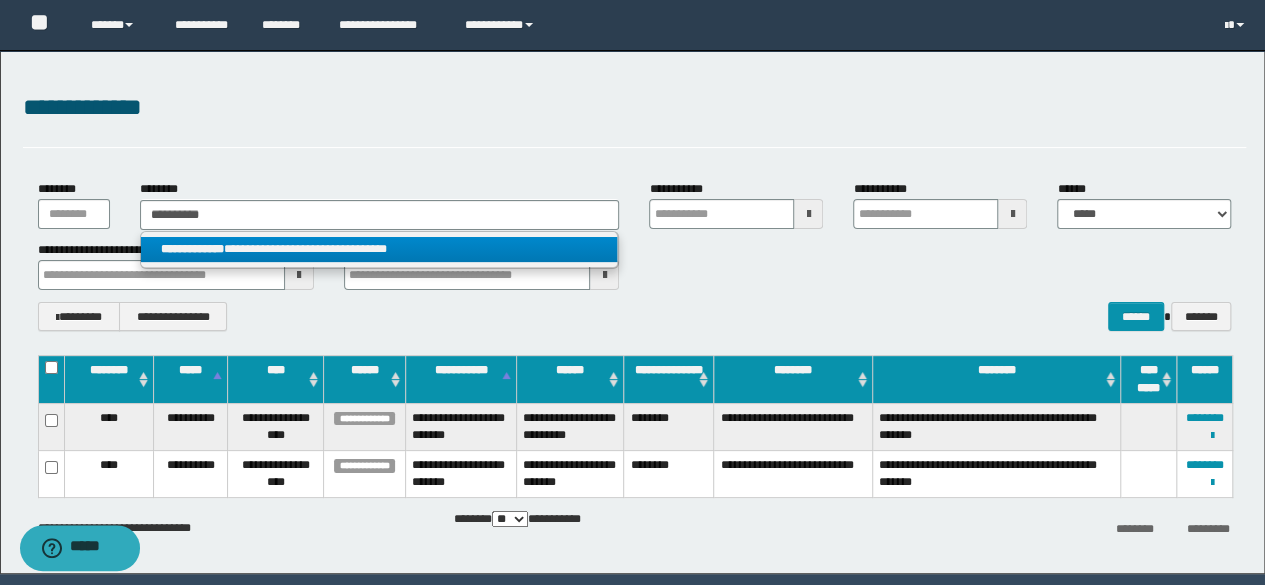 click on "**********" at bounding box center [379, 249] 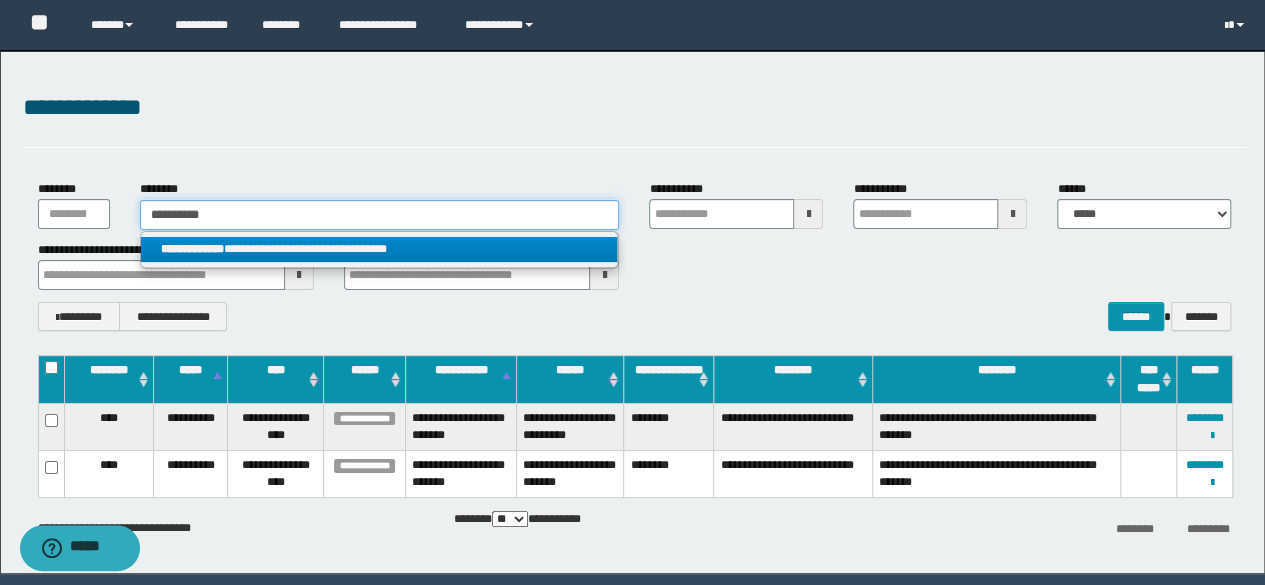 type 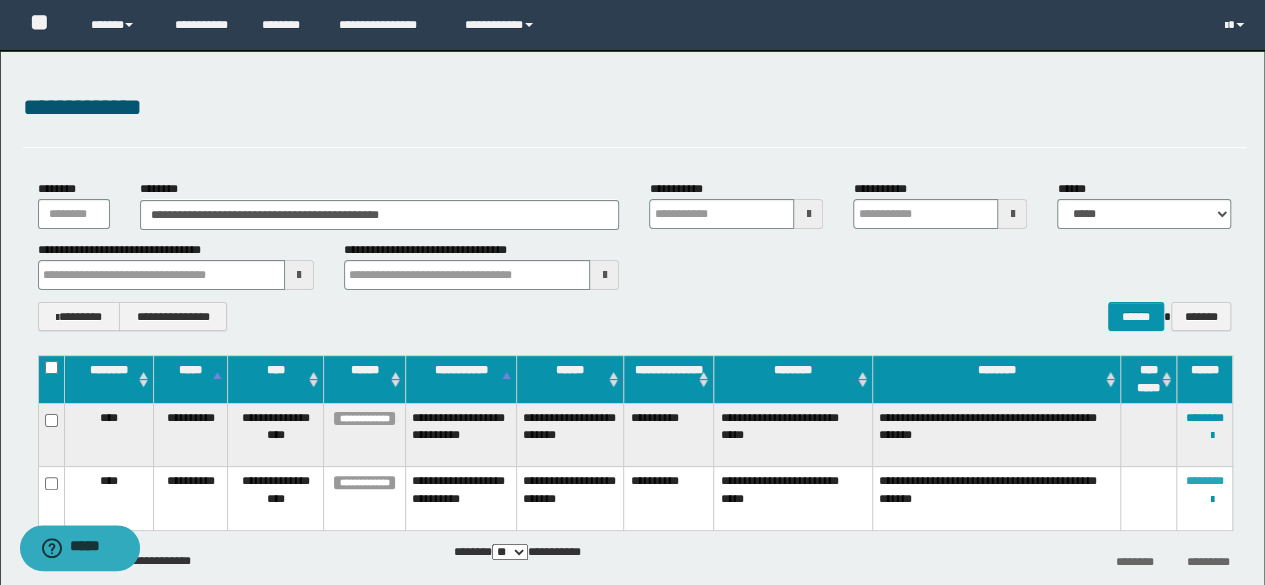 click on "********" at bounding box center (1205, 481) 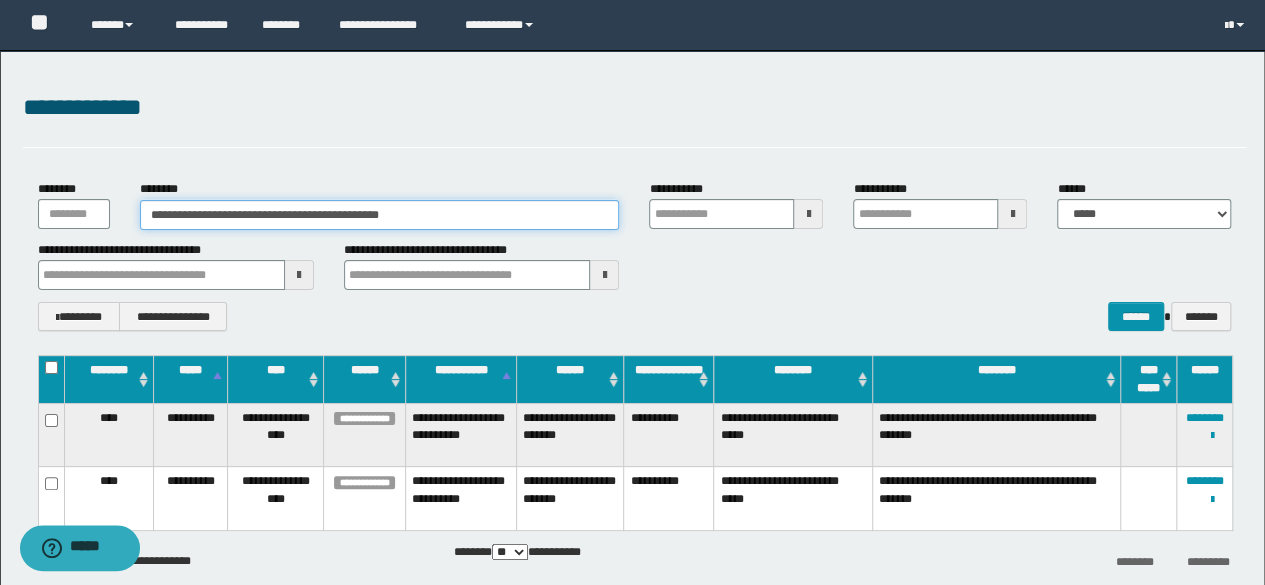 drag, startPoint x: 466, startPoint y: 221, endPoint x: 0, endPoint y: 195, distance: 466.72476 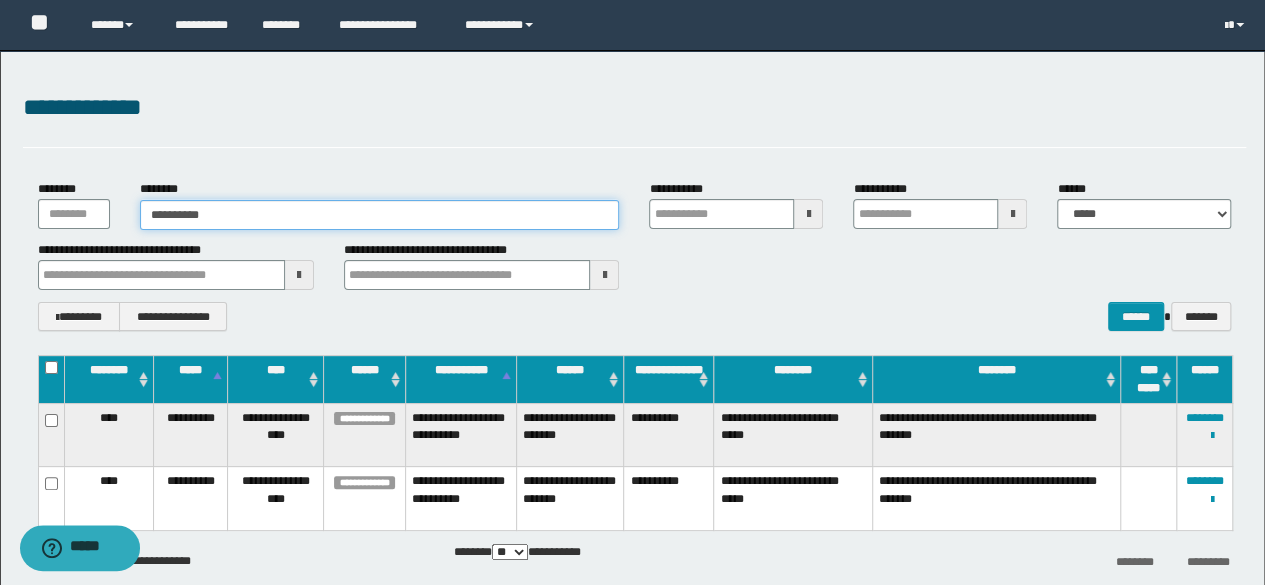 type on "**********" 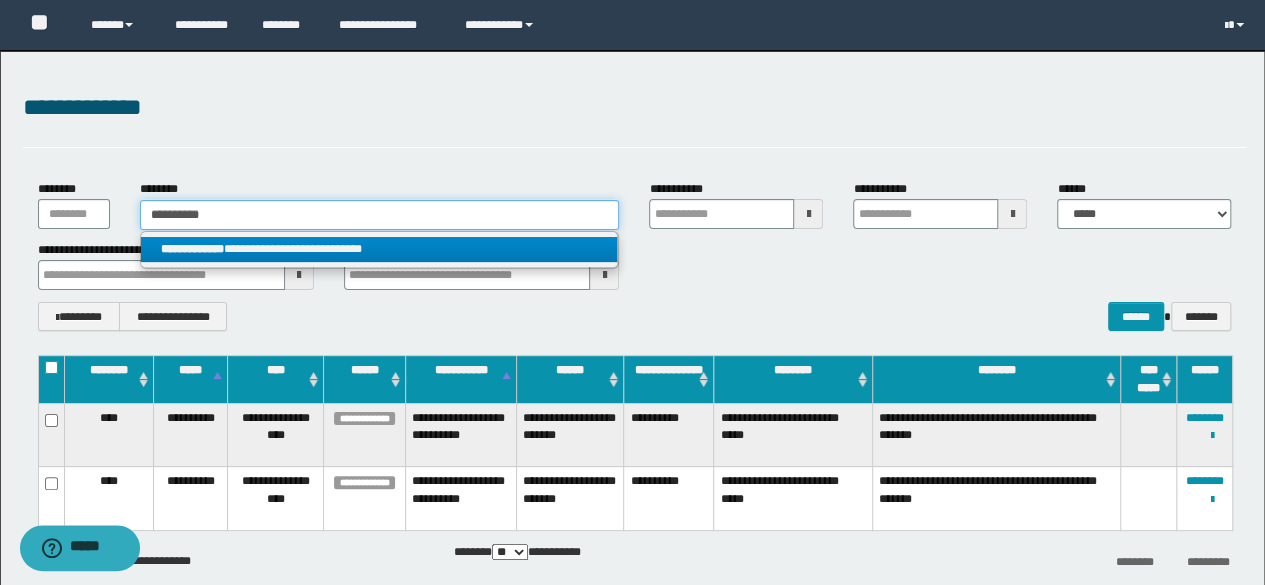 type on "**********" 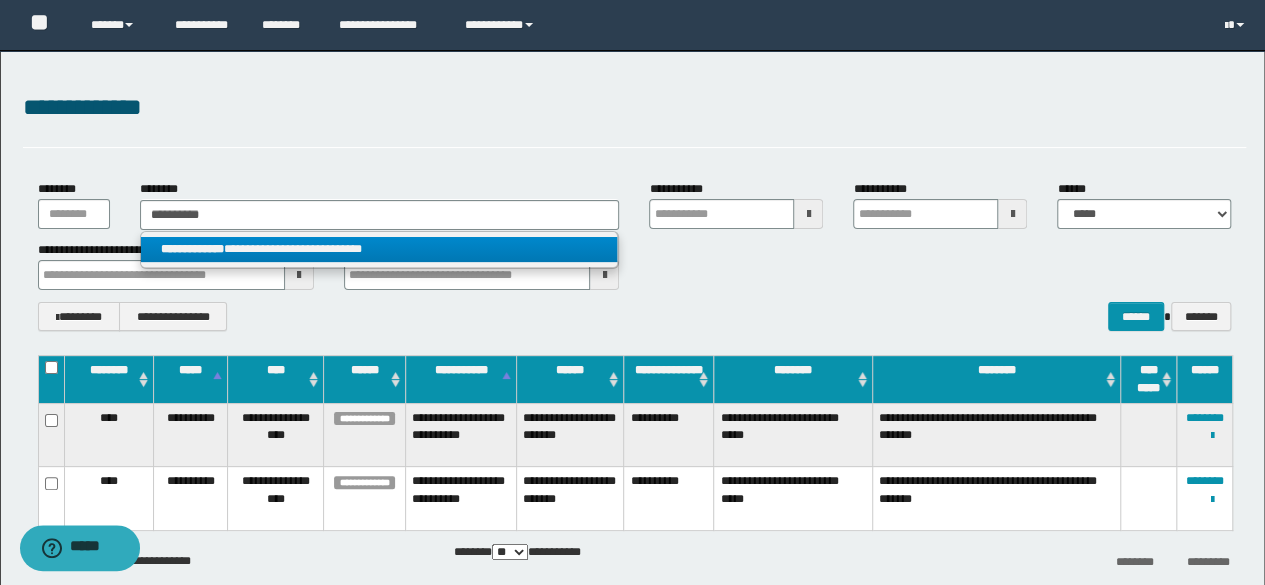 click on "**********" at bounding box center (380, 250) 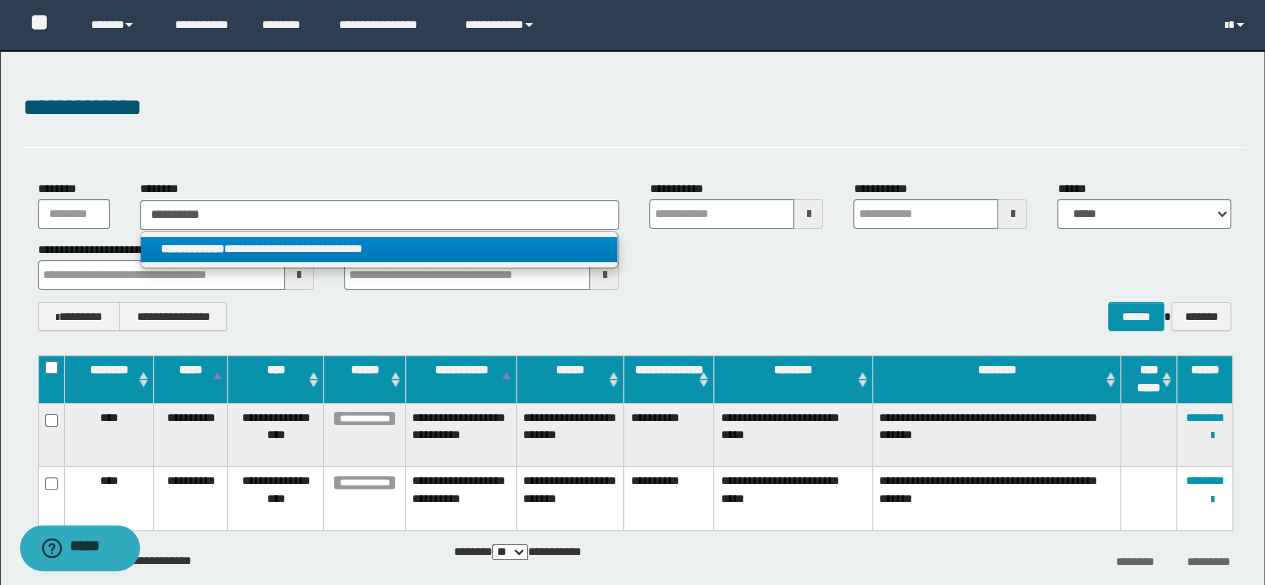 click on "**********" at bounding box center [379, 249] 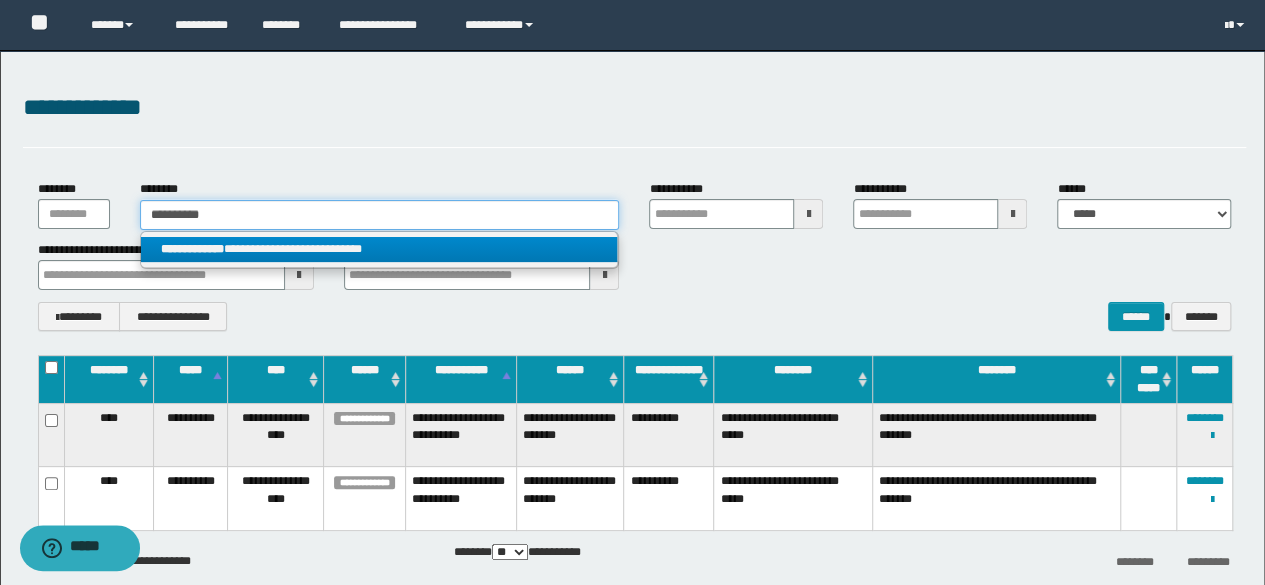 type 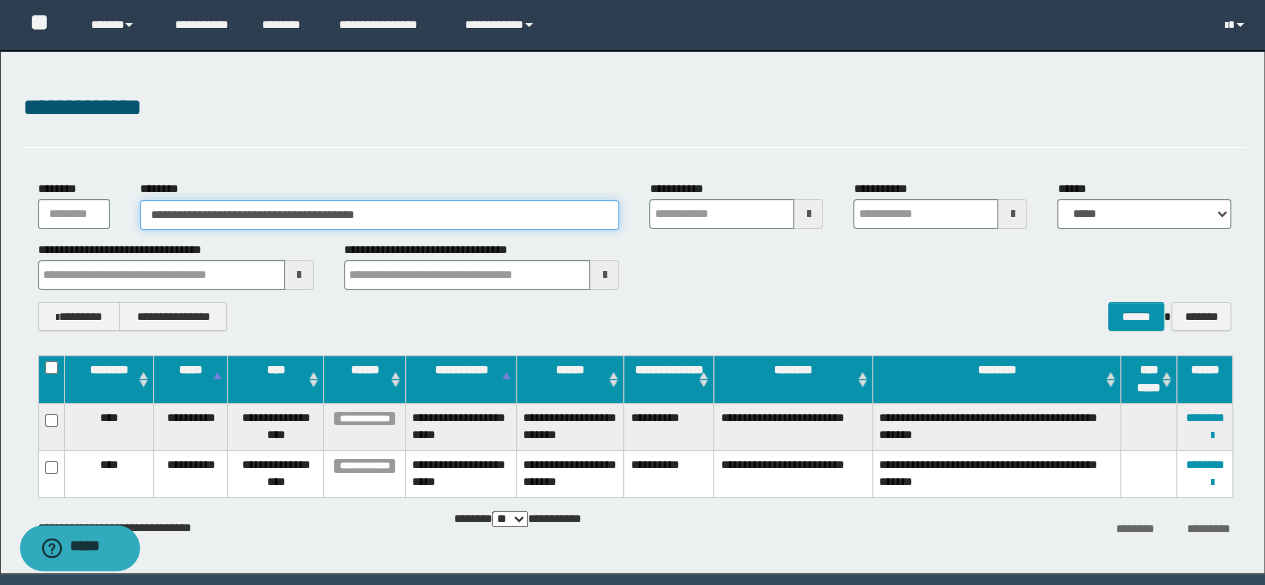drag, startPoint x: 451, startPoint y: 207, endPoint x: 0, endPoint y: 197, distance: 451.11084 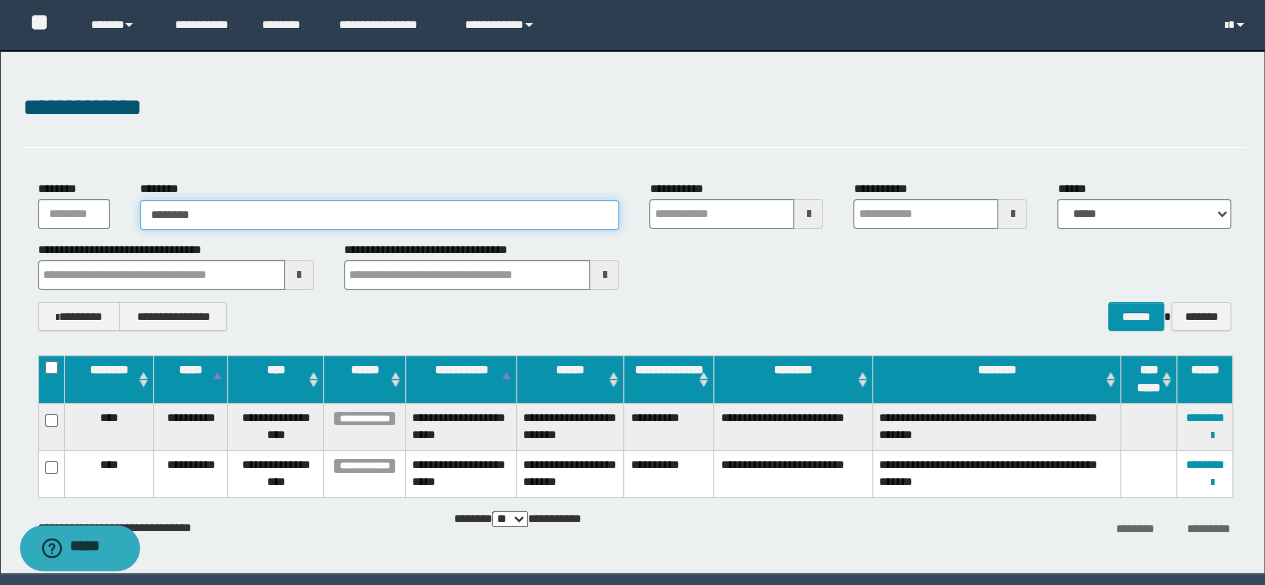 type on "********" 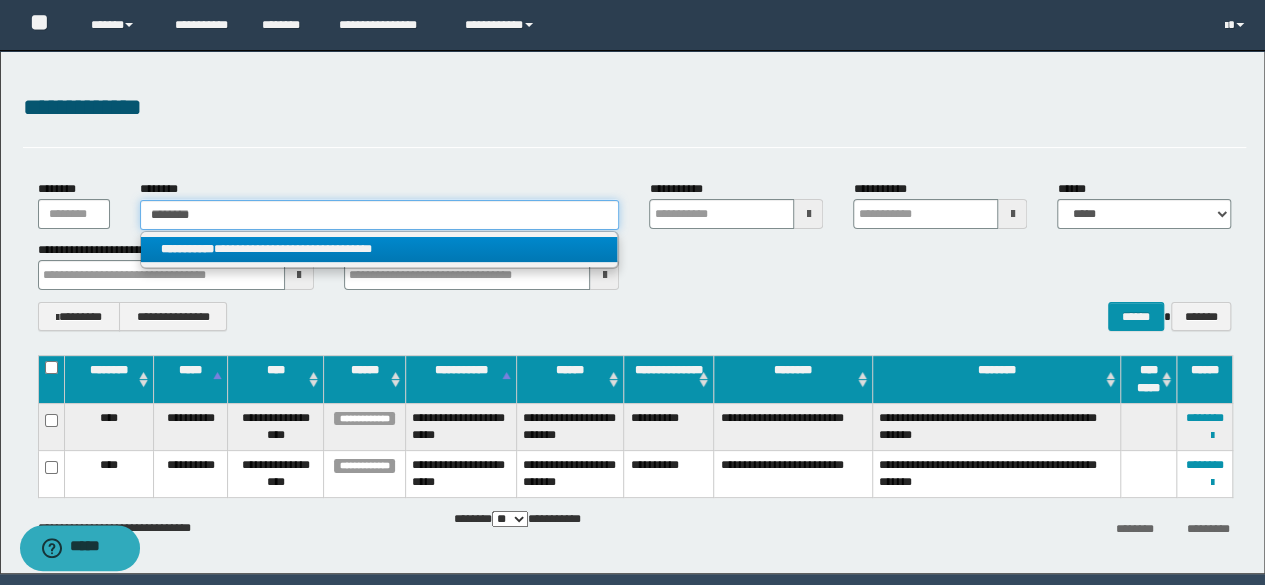 type on "********" 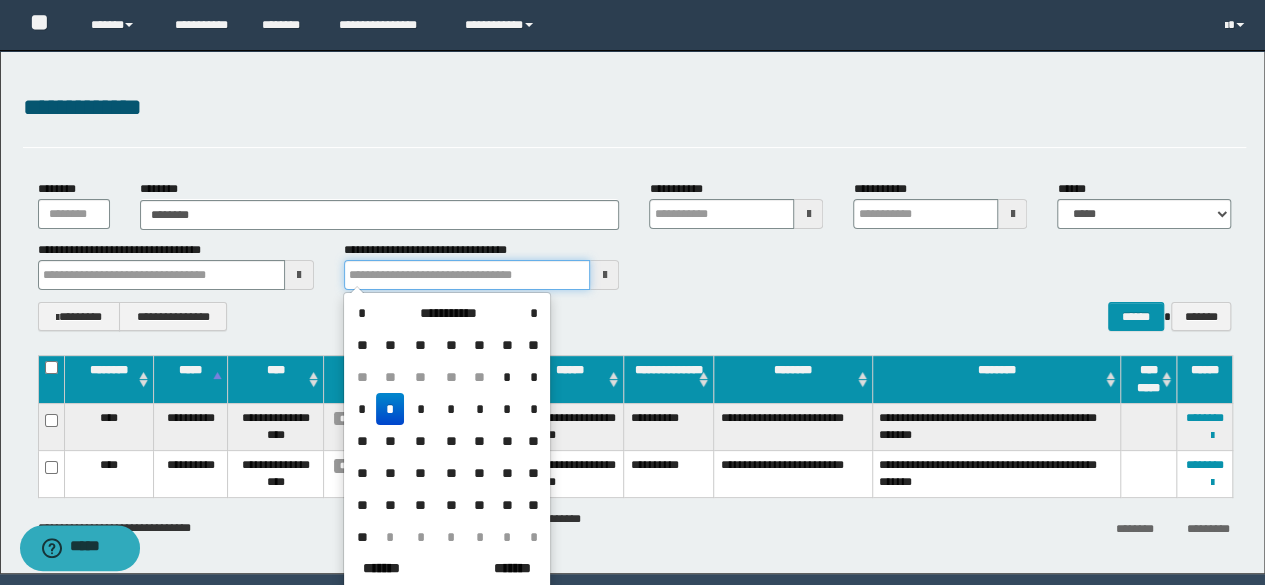 click at bounding box center (467, 275) 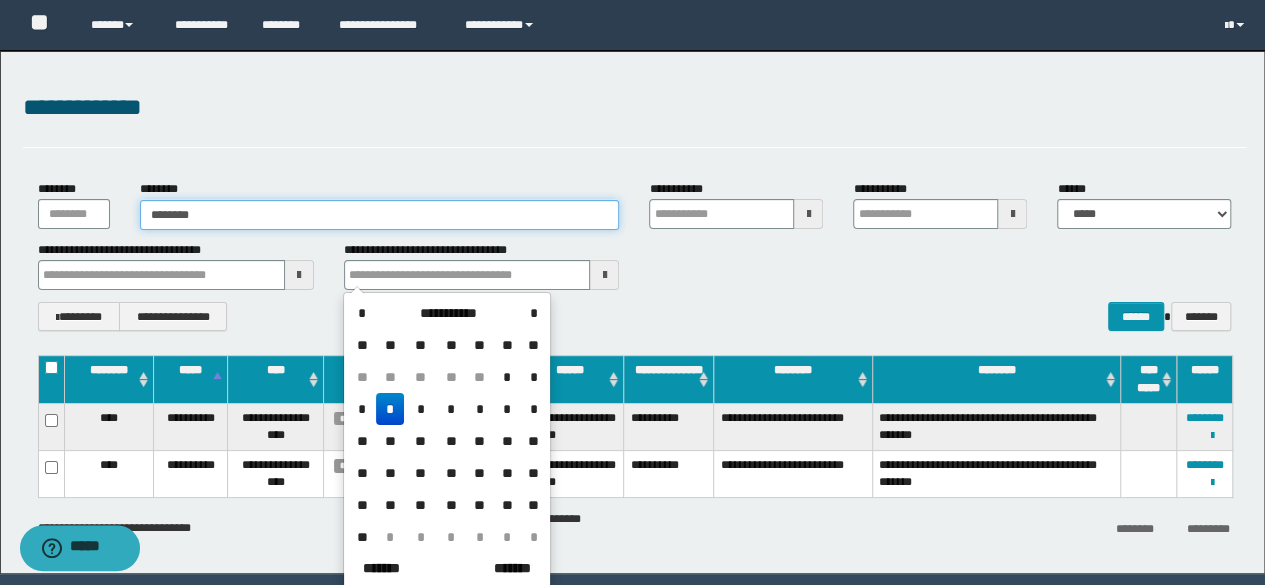 type on "********" 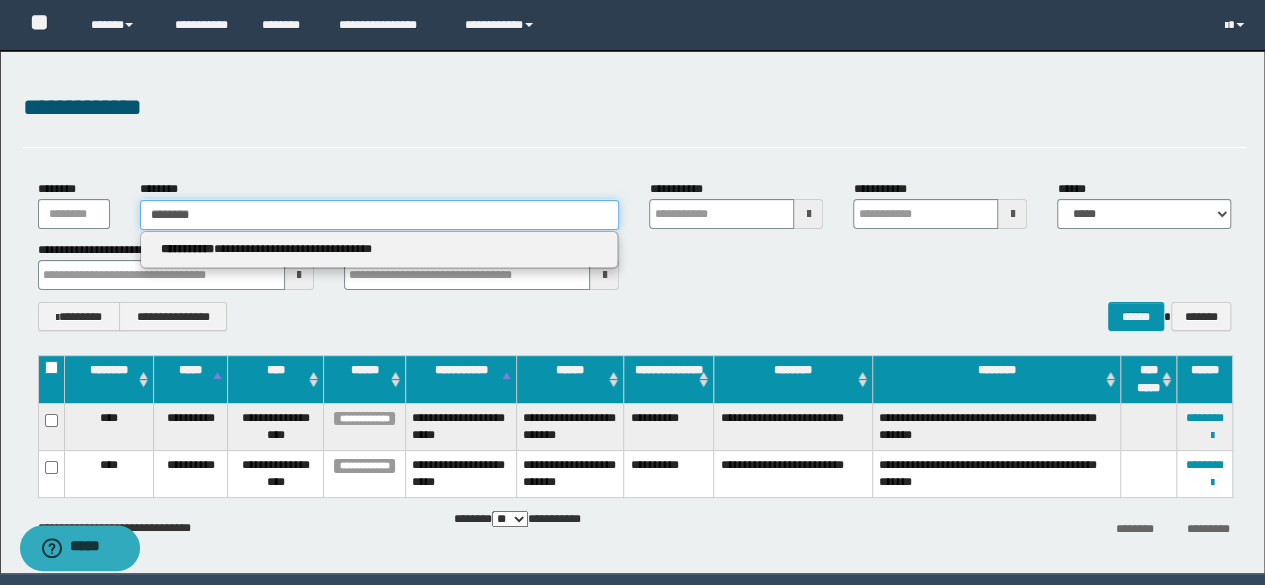 click on "********" at bounding box center [380, 215] 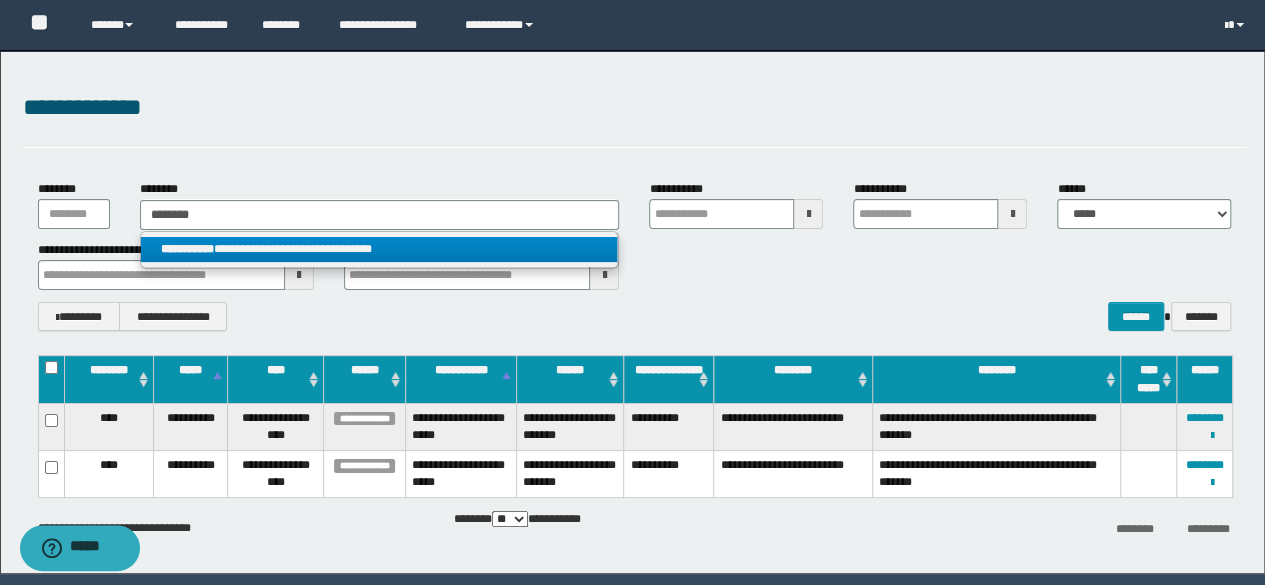click on "**********" at bounding box center (379, 249) 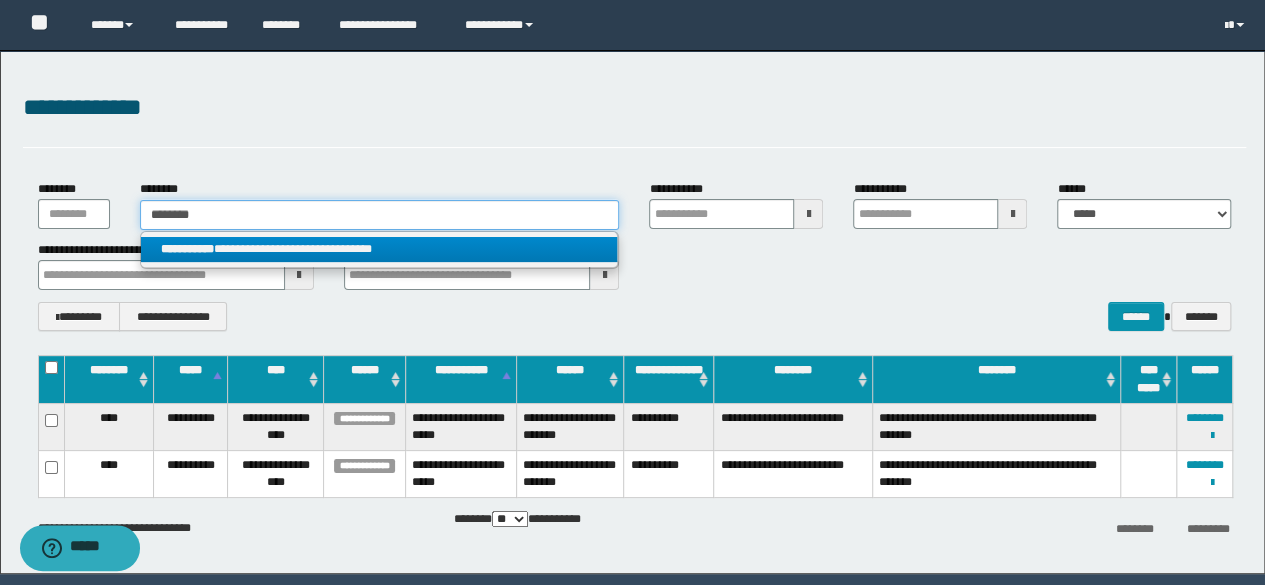 type 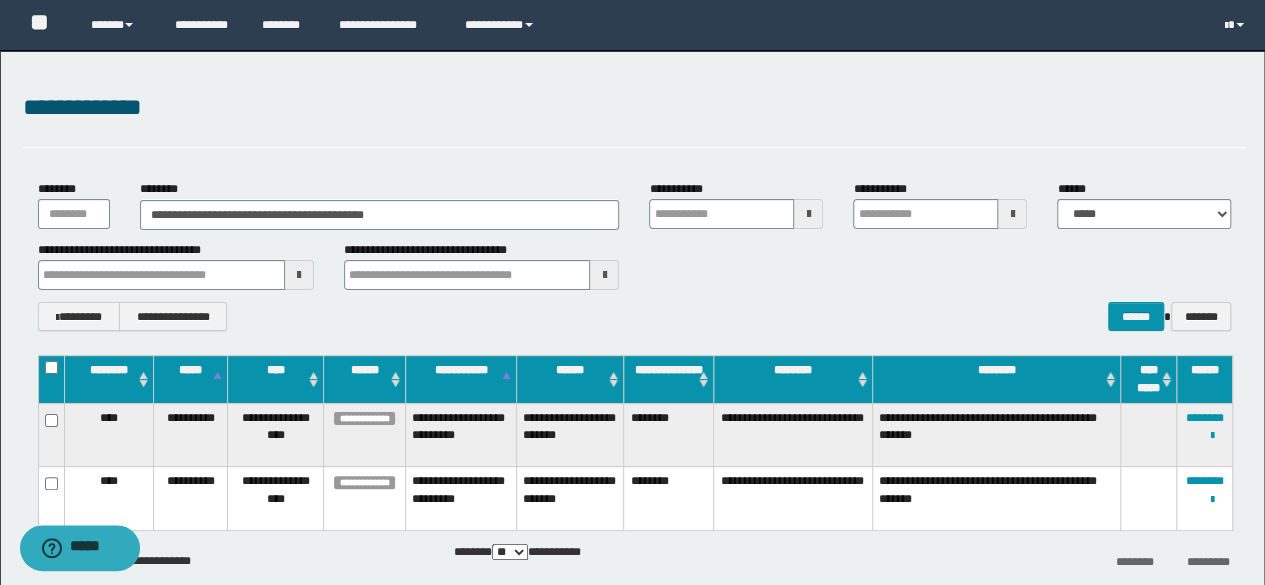 click on "**********" at bounding box center [632, 329] 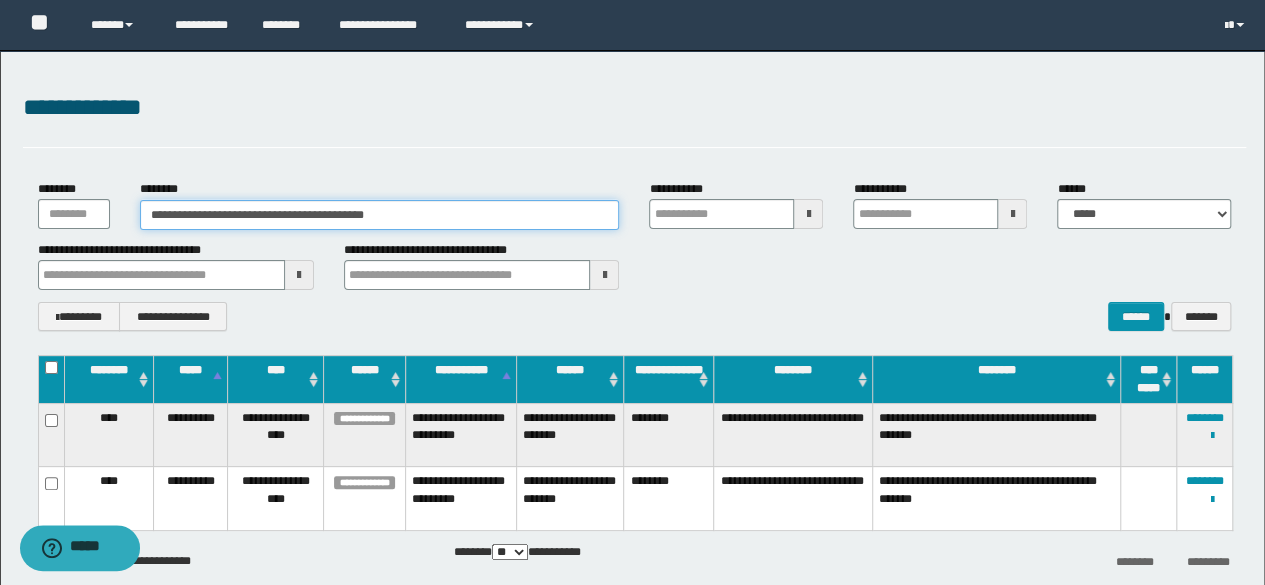 drag, startPoint x: 452, startPoint y: 217, endPoint x: 0, endPoint y: 215, distance: 452.00443 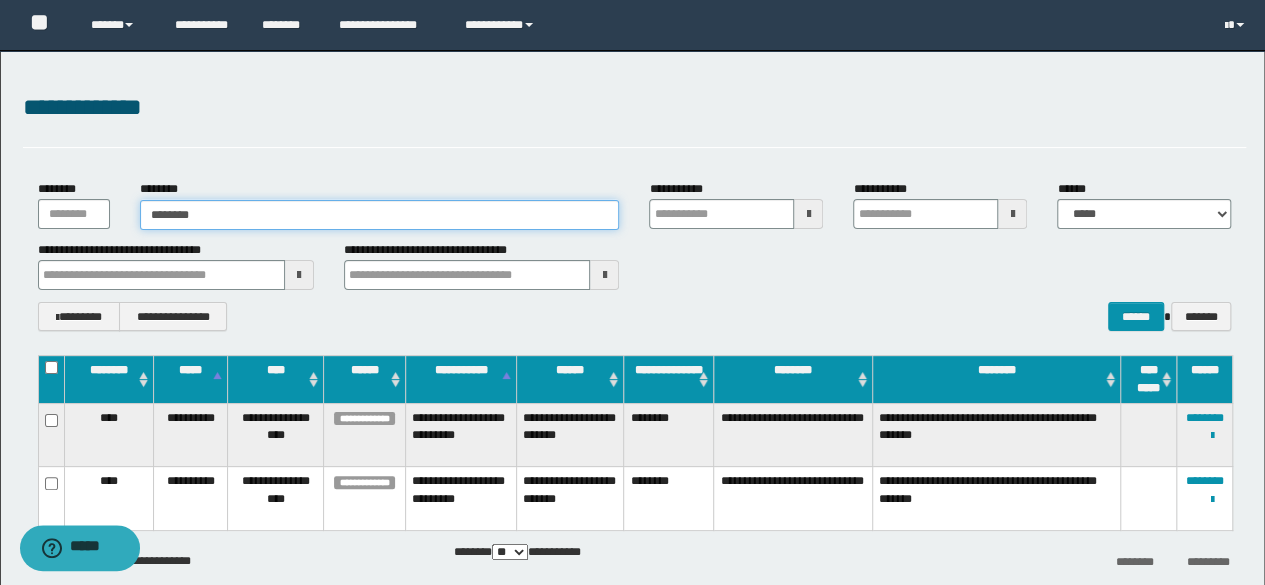 type on "********" 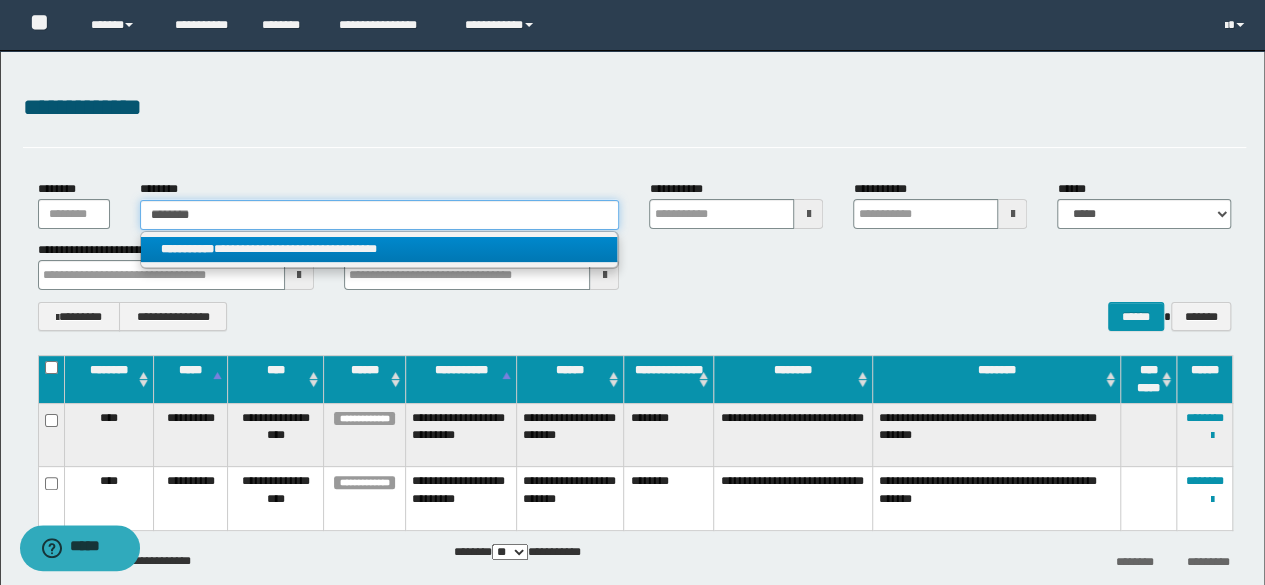 type on "********" 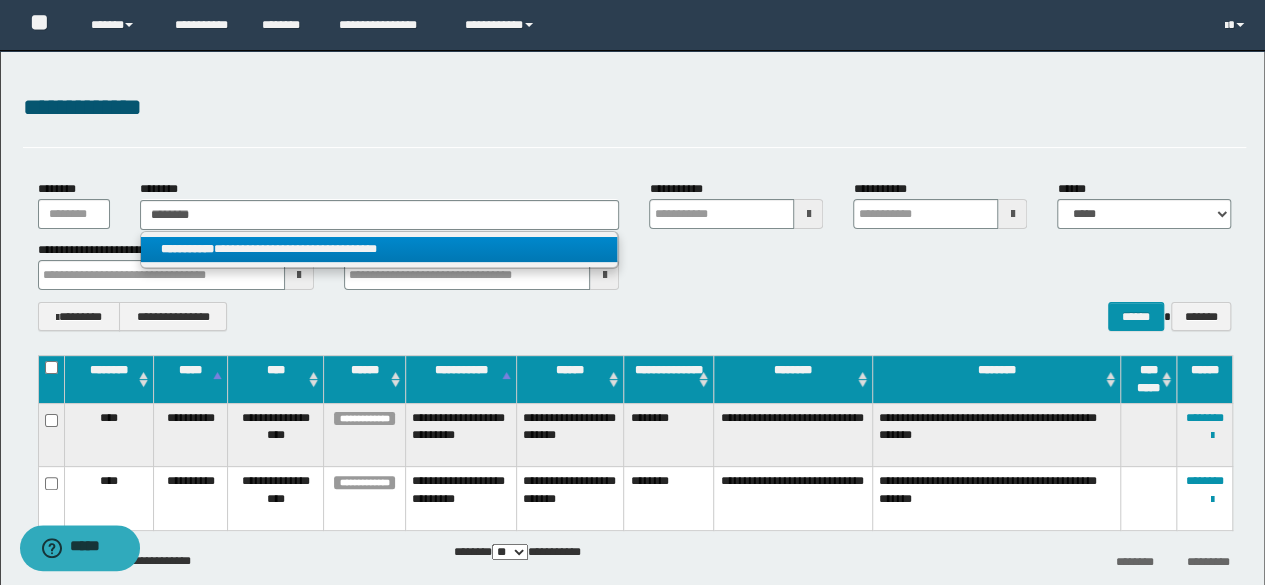 click on "**********" at bounding box center (379, 249) 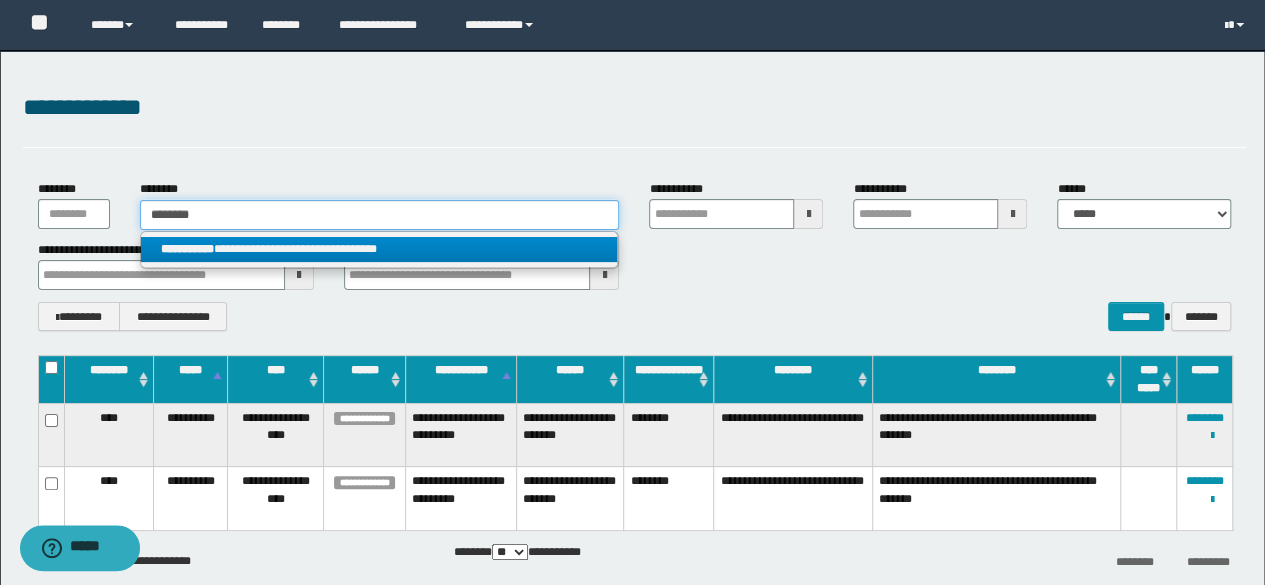 type 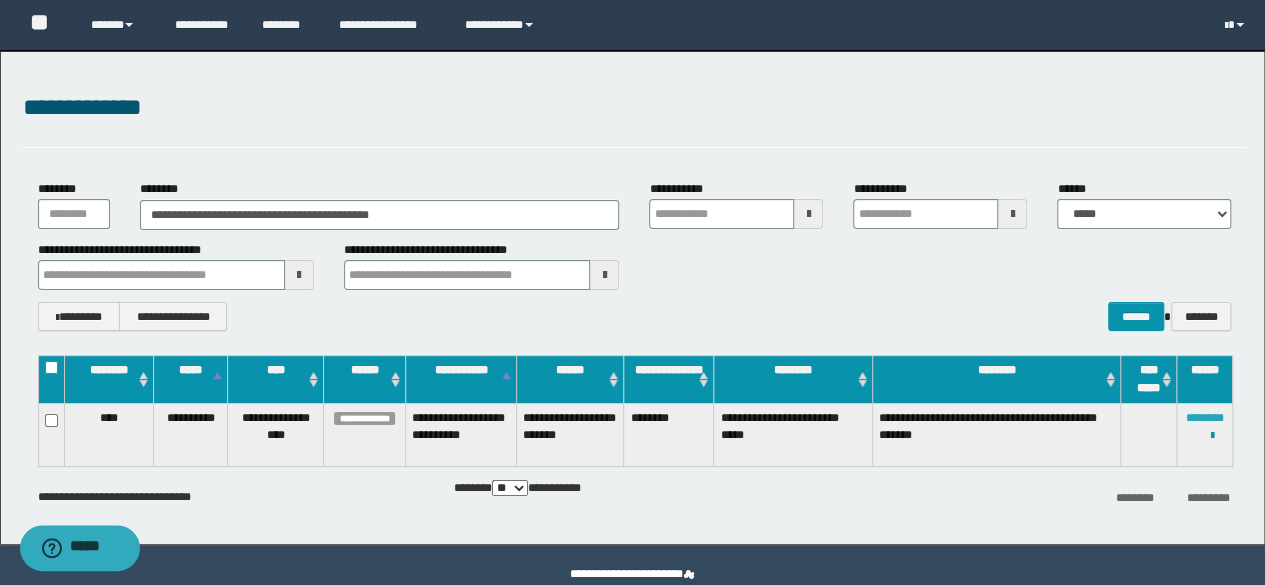click on "********" at bounding box center (1205, 418) 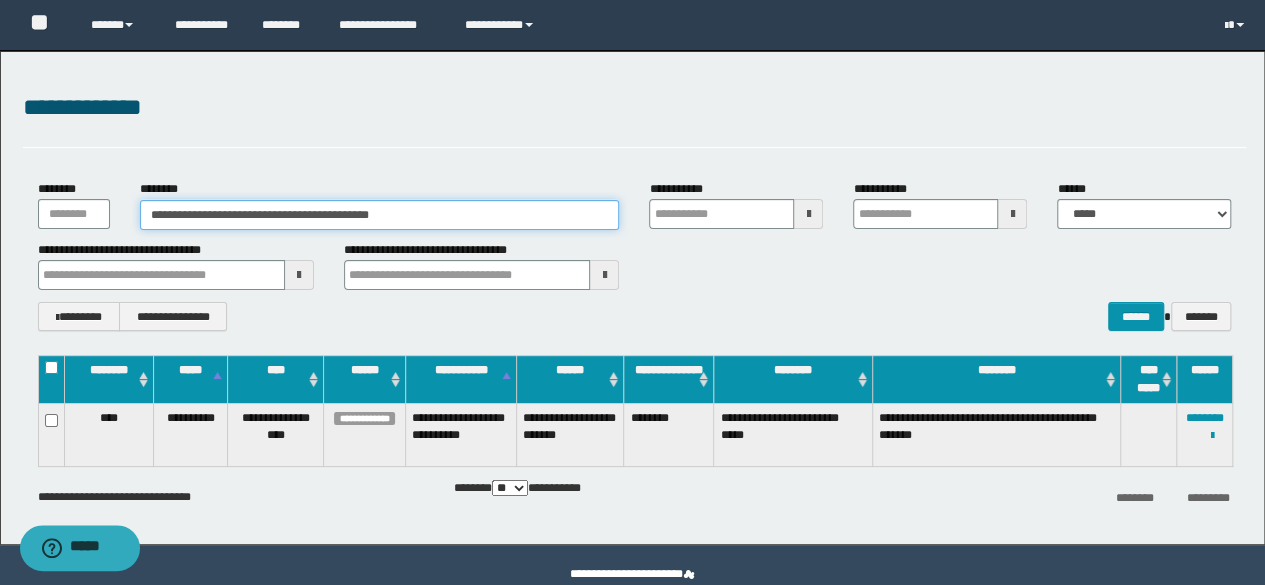 drag, startPoint x: 454, startPoint y: 213, endPoint x: 4, endPoint y: 199, distance: 450.2177 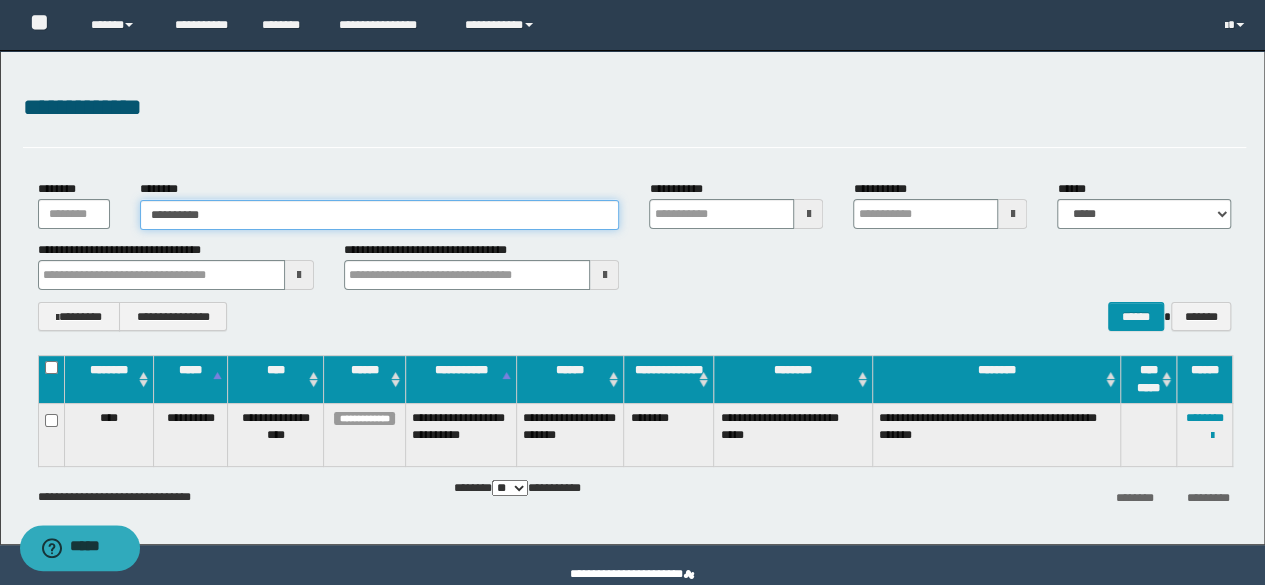 type on "**********" 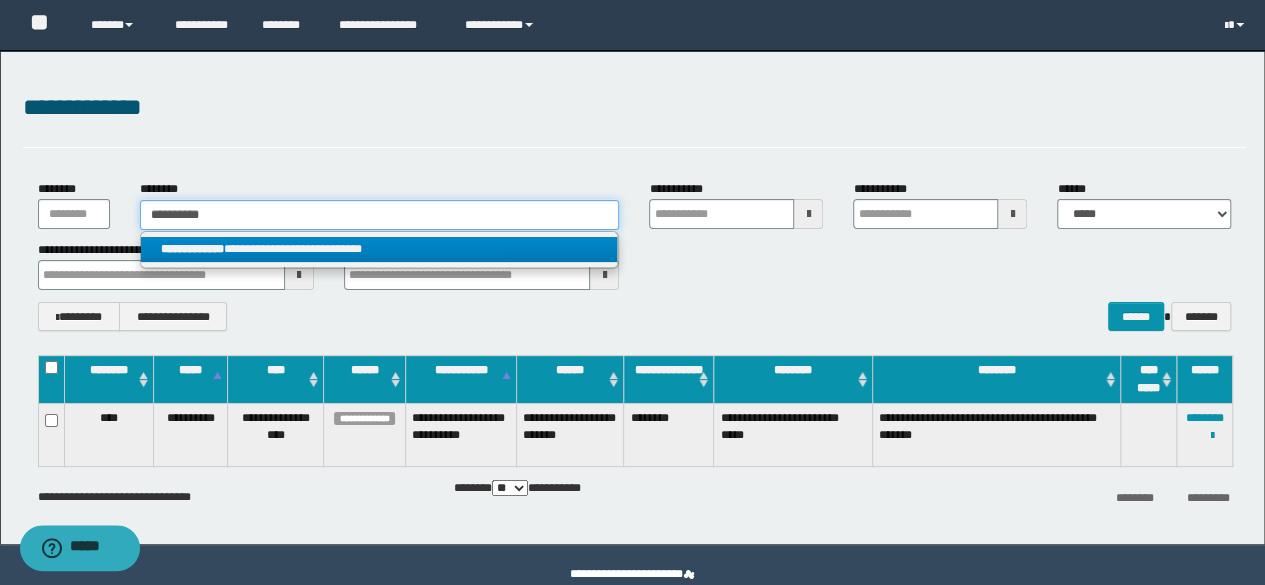 type on "**********" 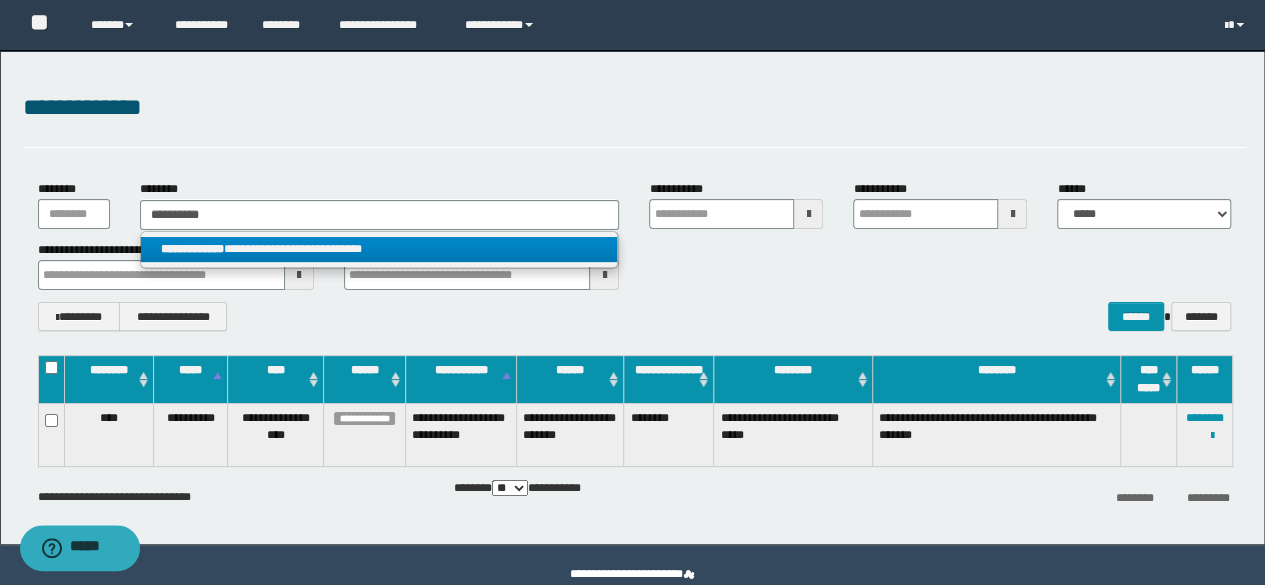 click on "**********" at bounding box center (379, 249) 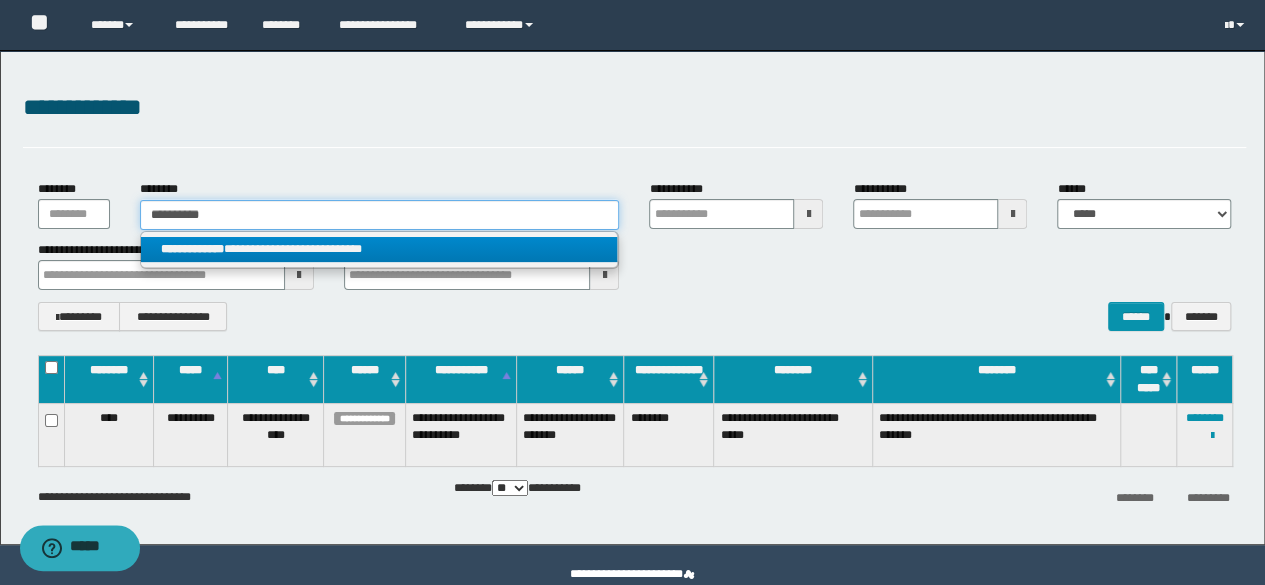 type 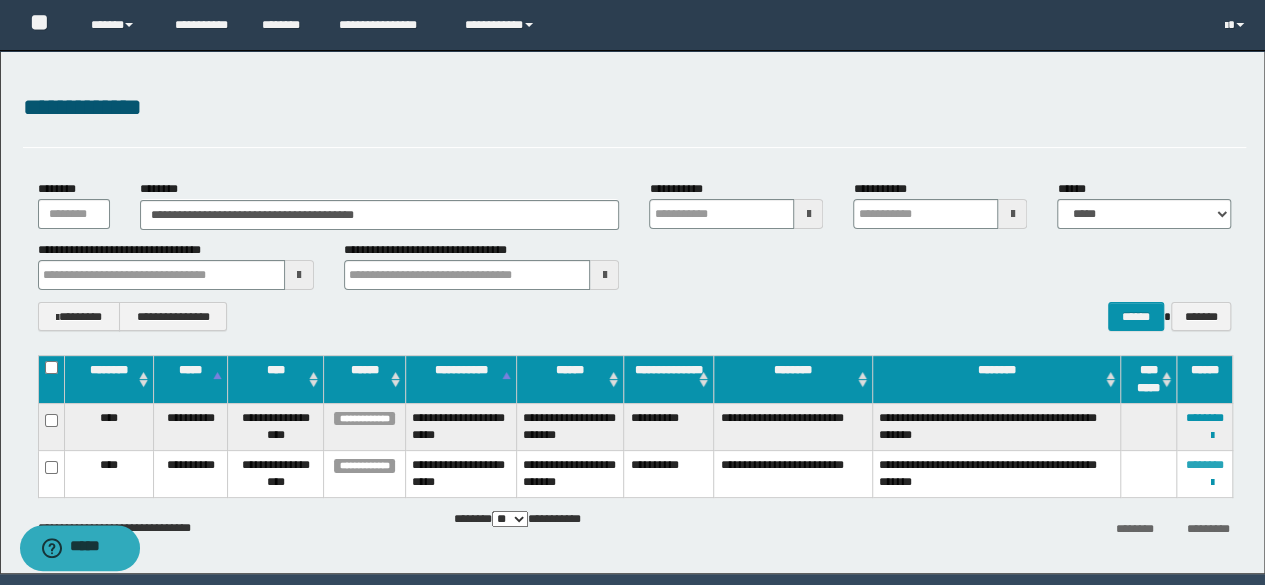 click on "********" at bounding box center (1205, 465) 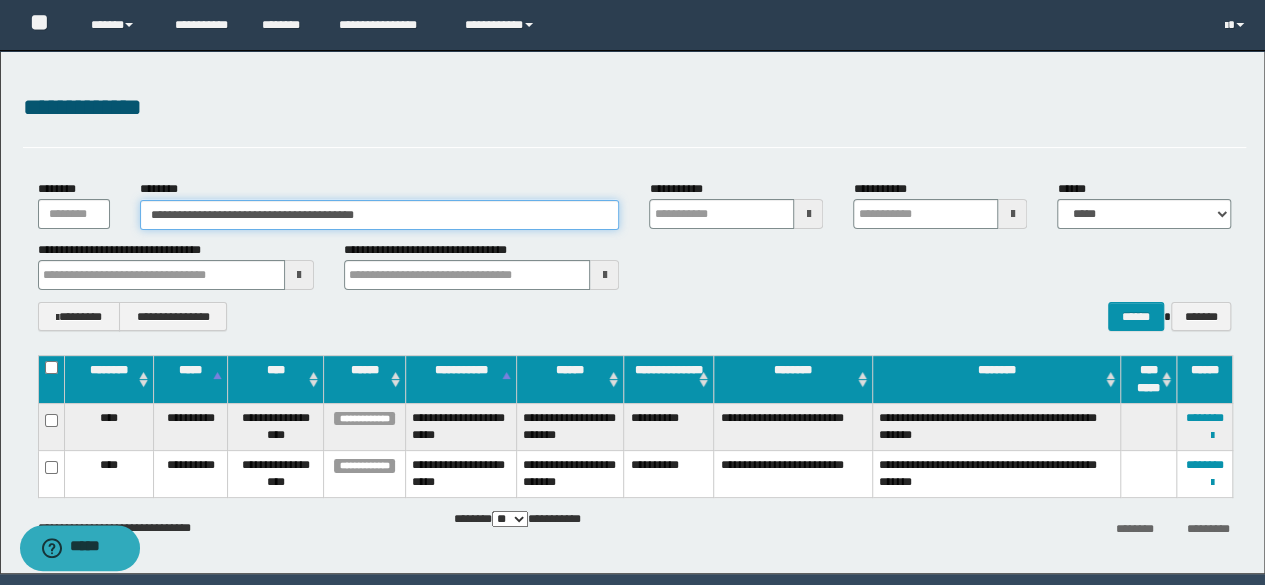 drag, startPoint x: 458, startPoint y: 219, endPoint x: 0, endPoint y: 164, distance: 461.2906 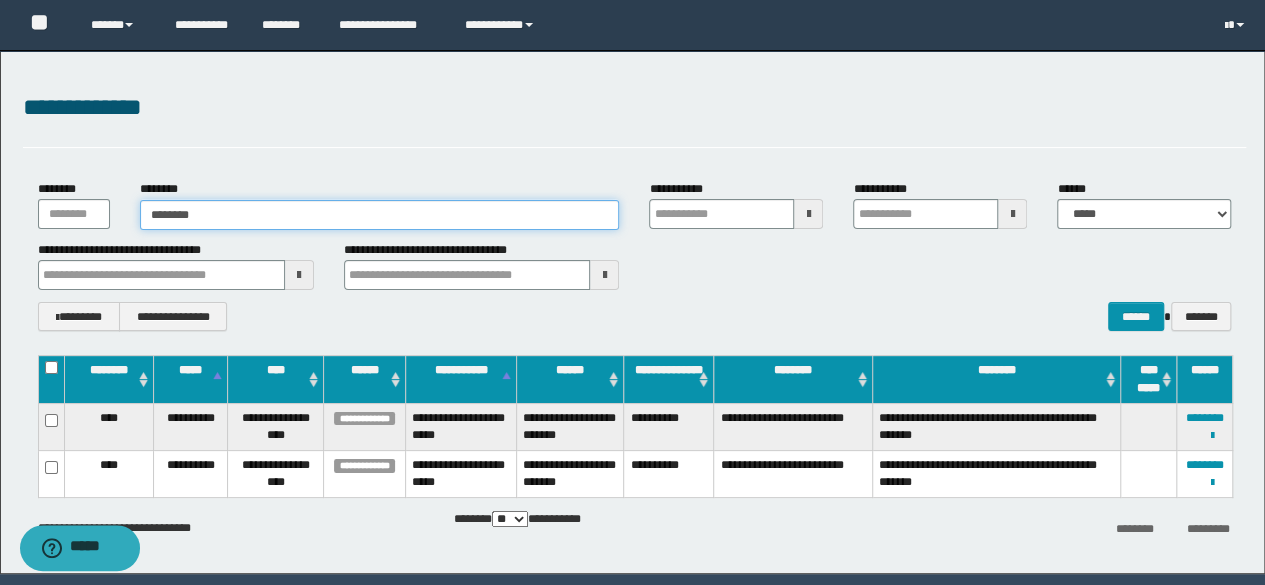 type on "********" 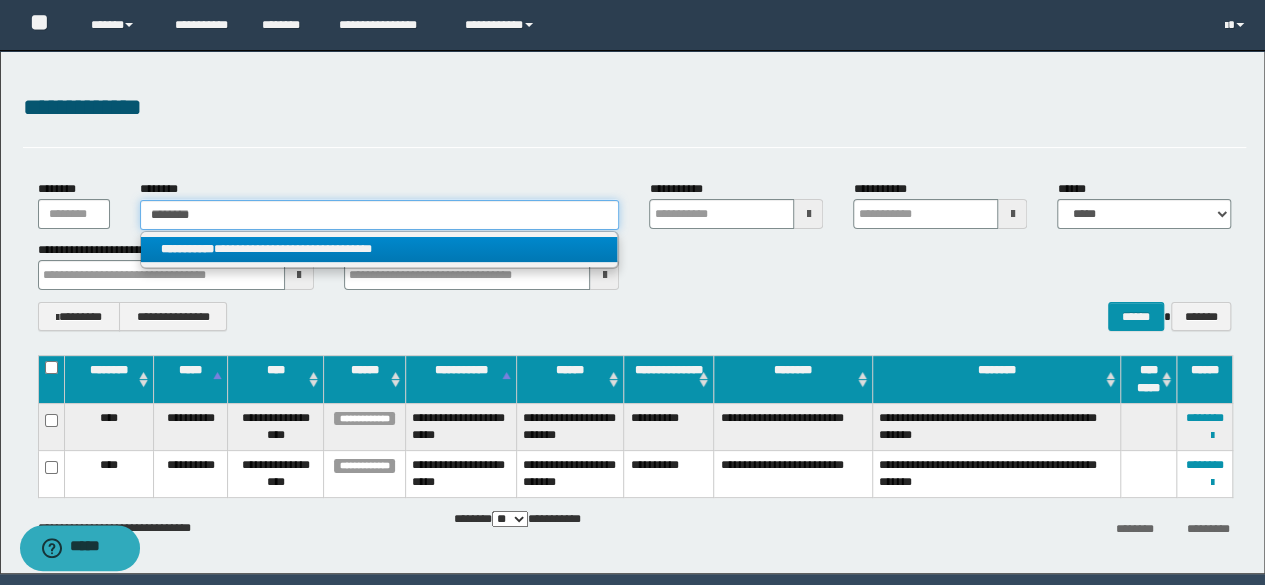 type on "********" 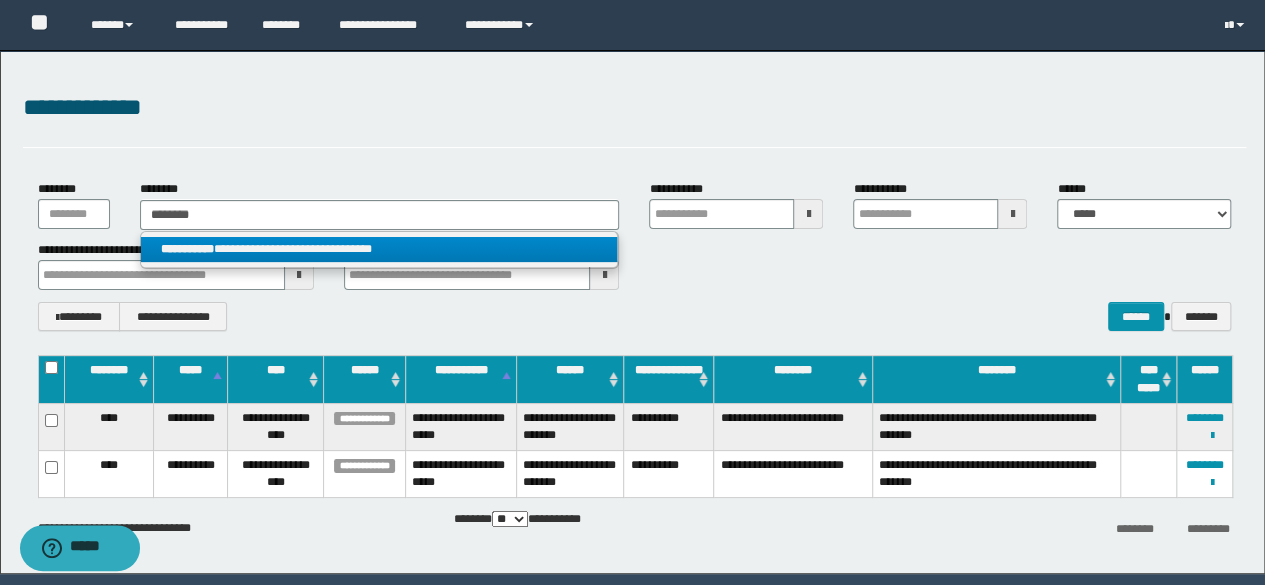 click on "**********" at bounding box center (379, 249) 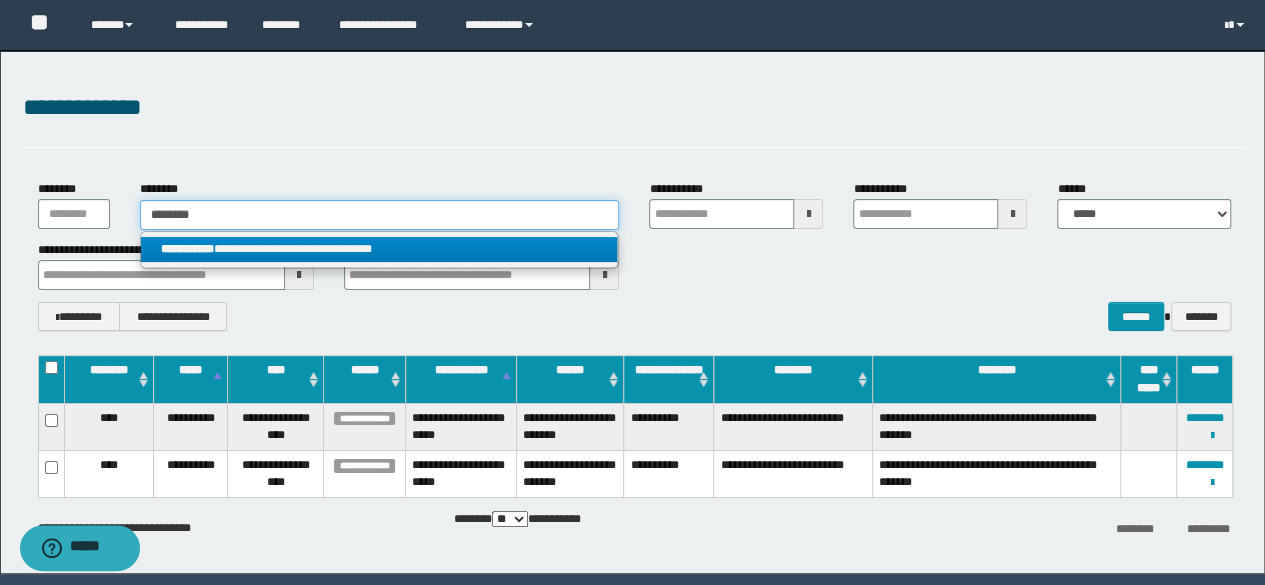 type 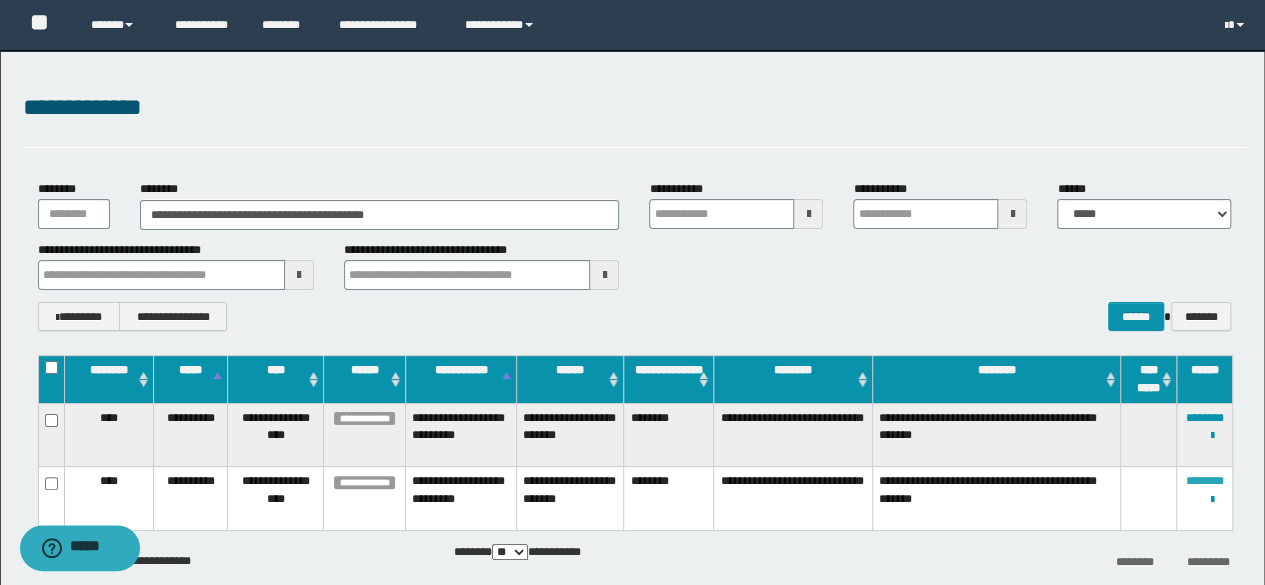 click on "********" at bounding box center (1205, 481) 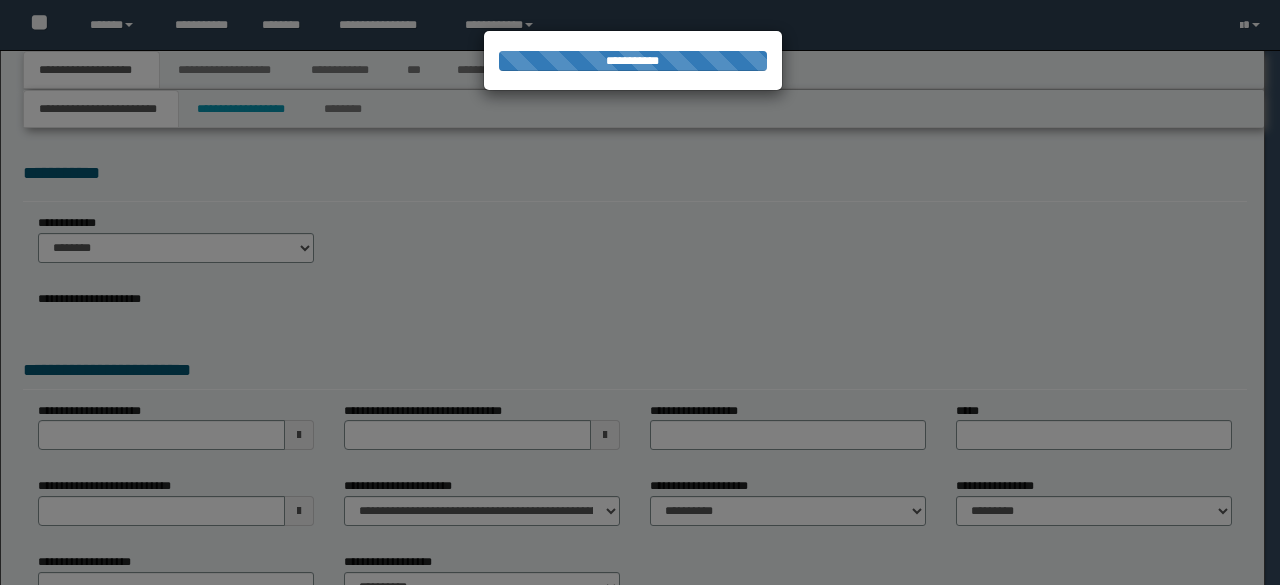 scroll, scrollTop: 0, scrollLeft: 0, axis: both 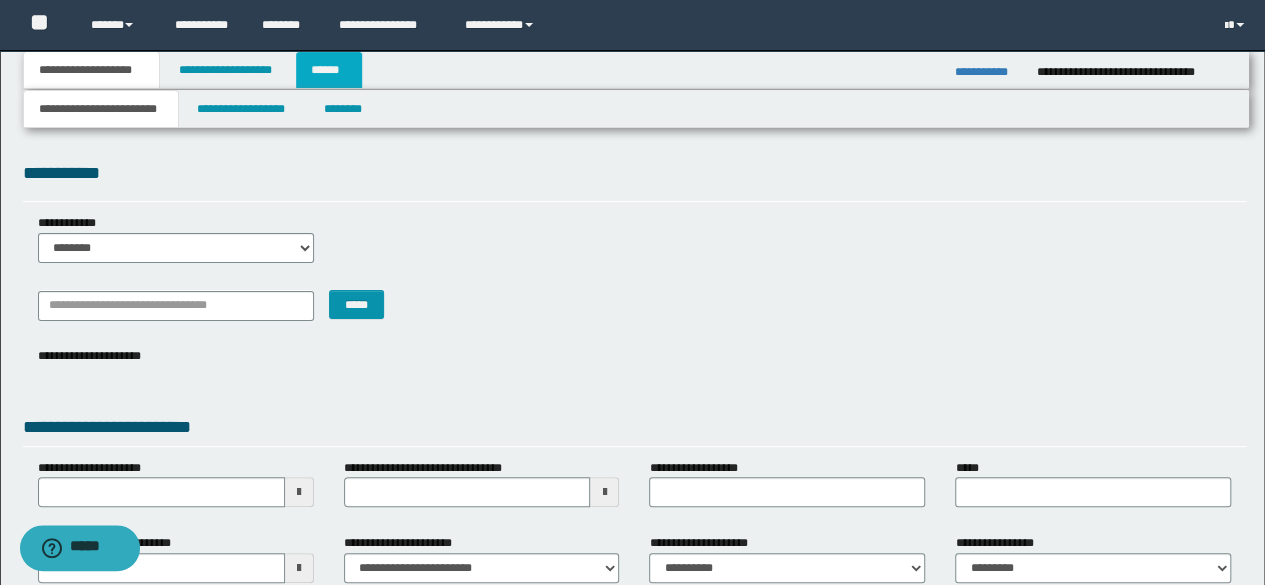 click on "******" at bounding box center (329, 70) 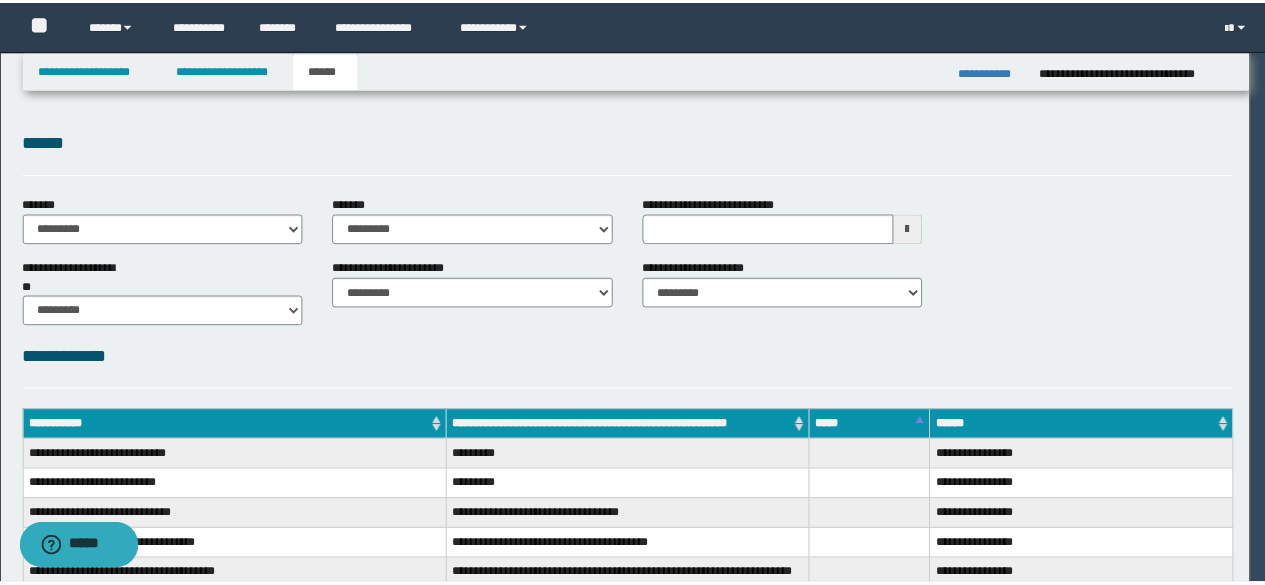scroll, scrollTop: 0, scrollLeft: 0, axis: both 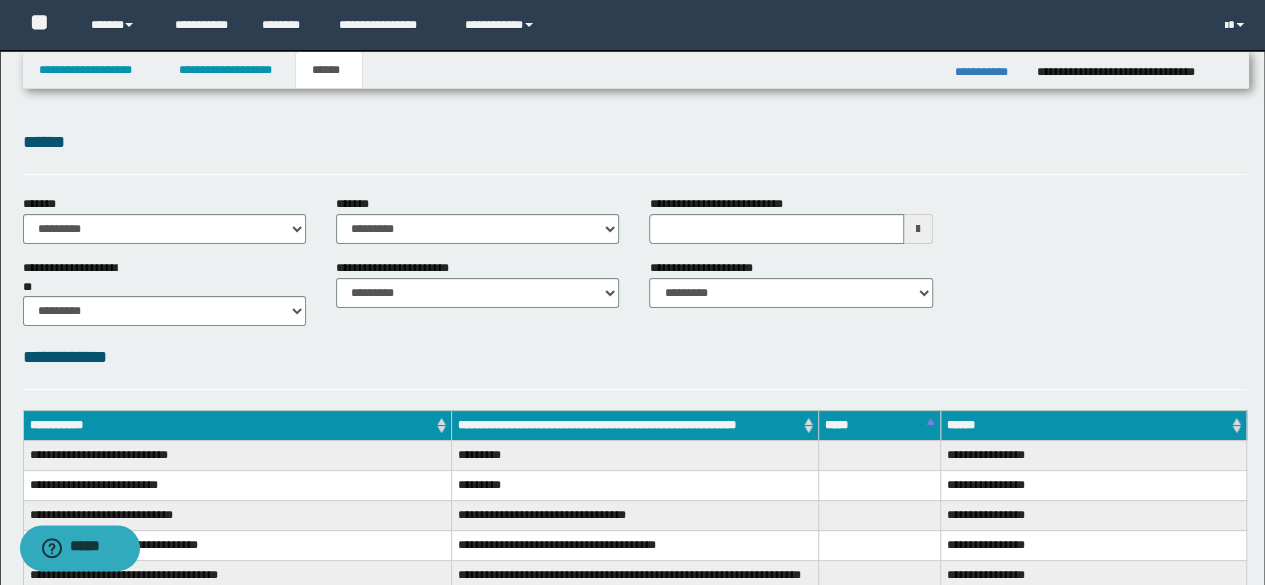 type 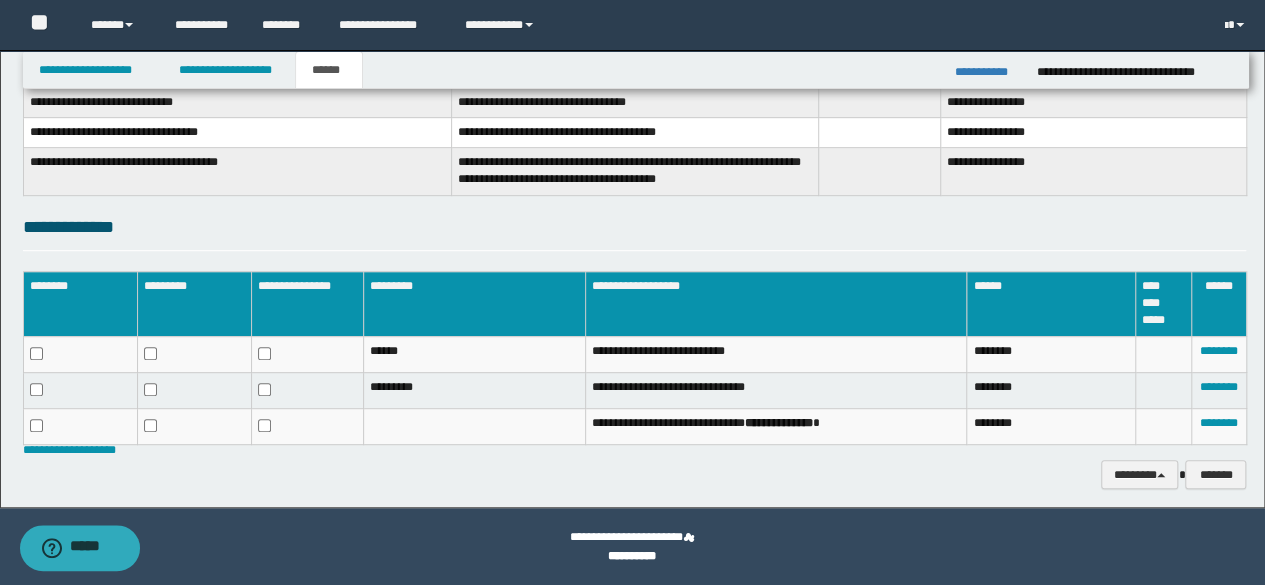scroll, scrollTop: 0, scrollLeft: 0, axis: both 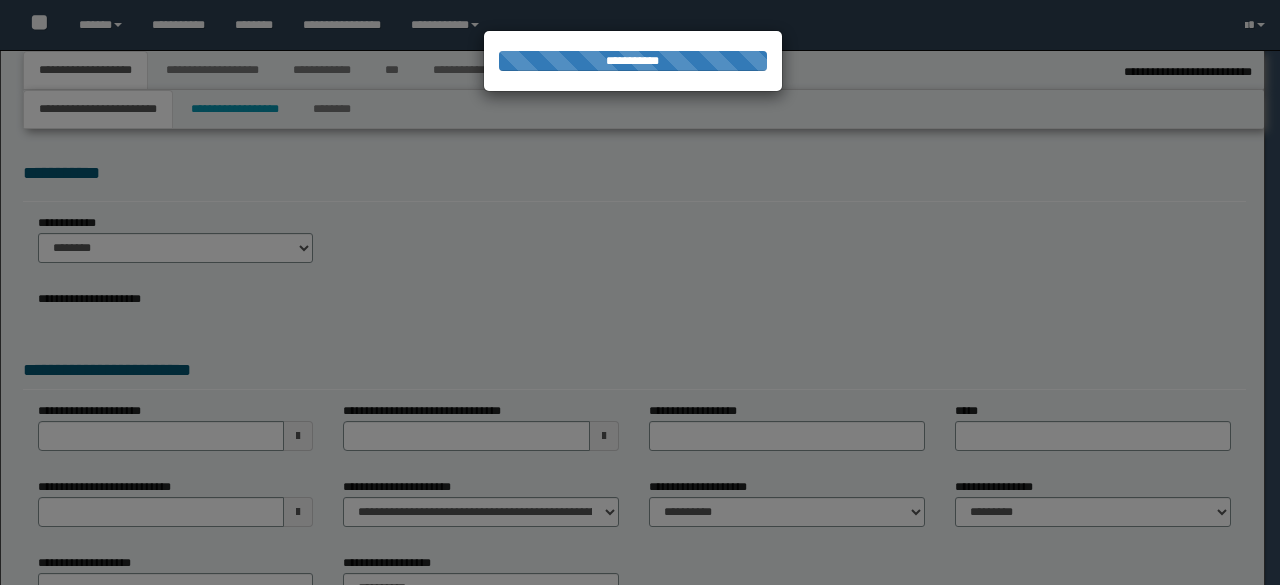 select on "*" 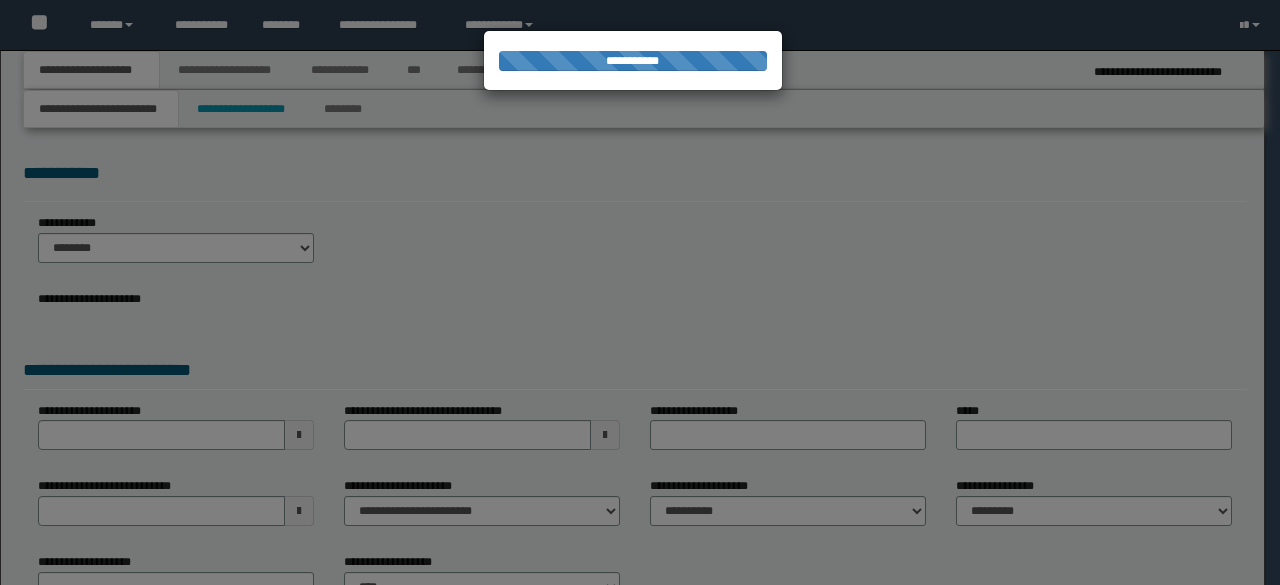 scroll, scrollTop: 0, scrollLeft: 0, axis: both 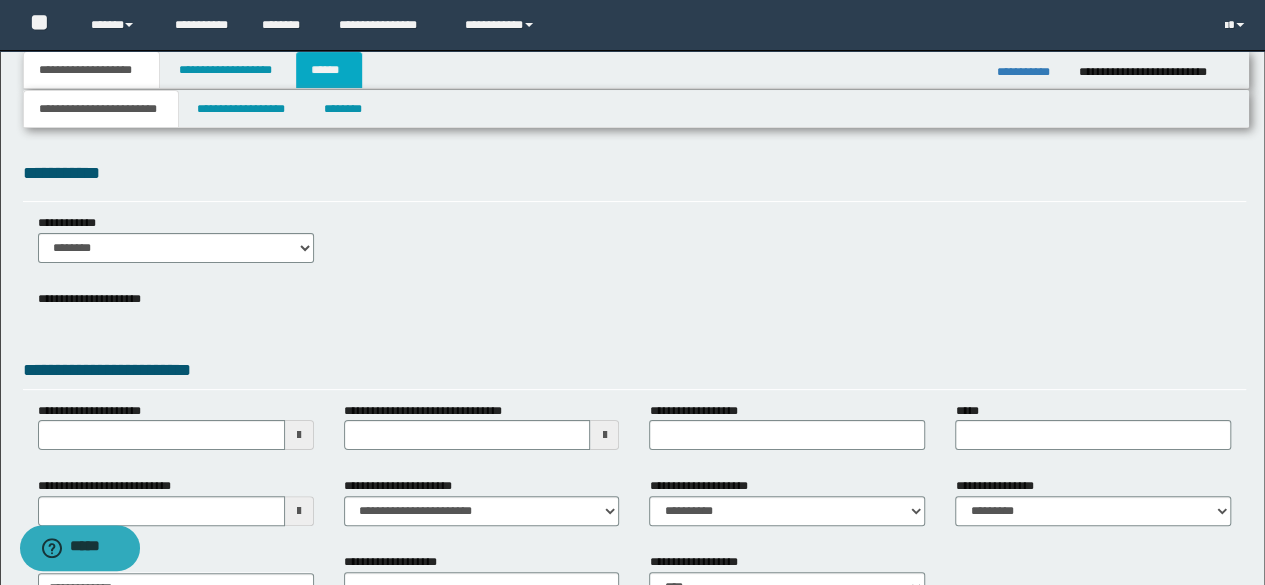 click on "******" at bounding box center (329, 70) 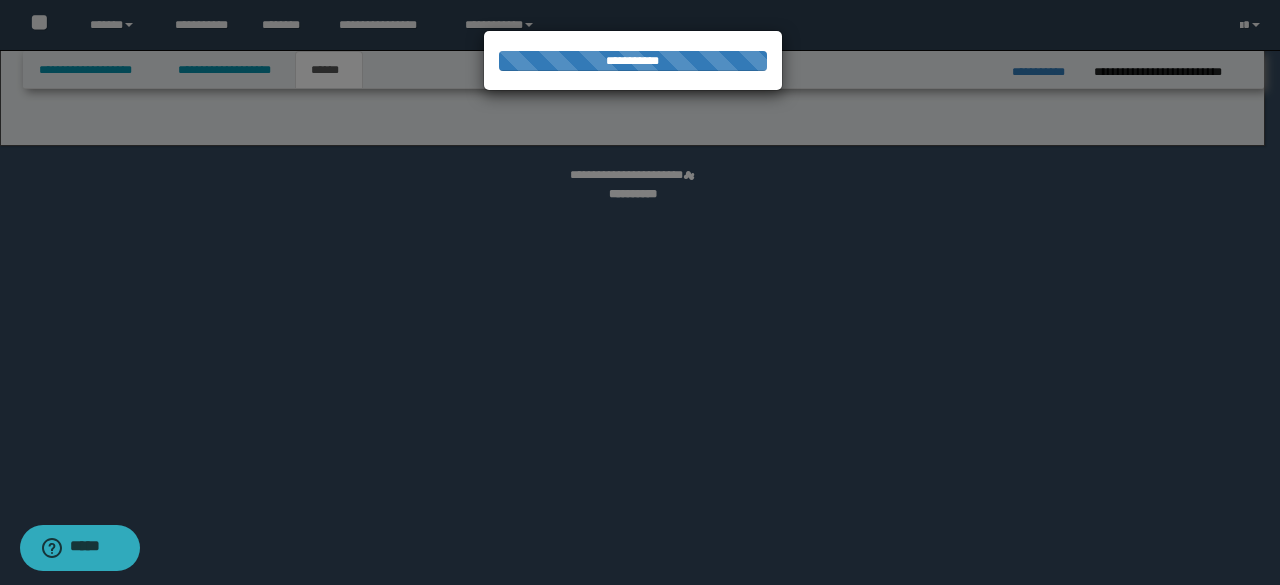 select on "*" 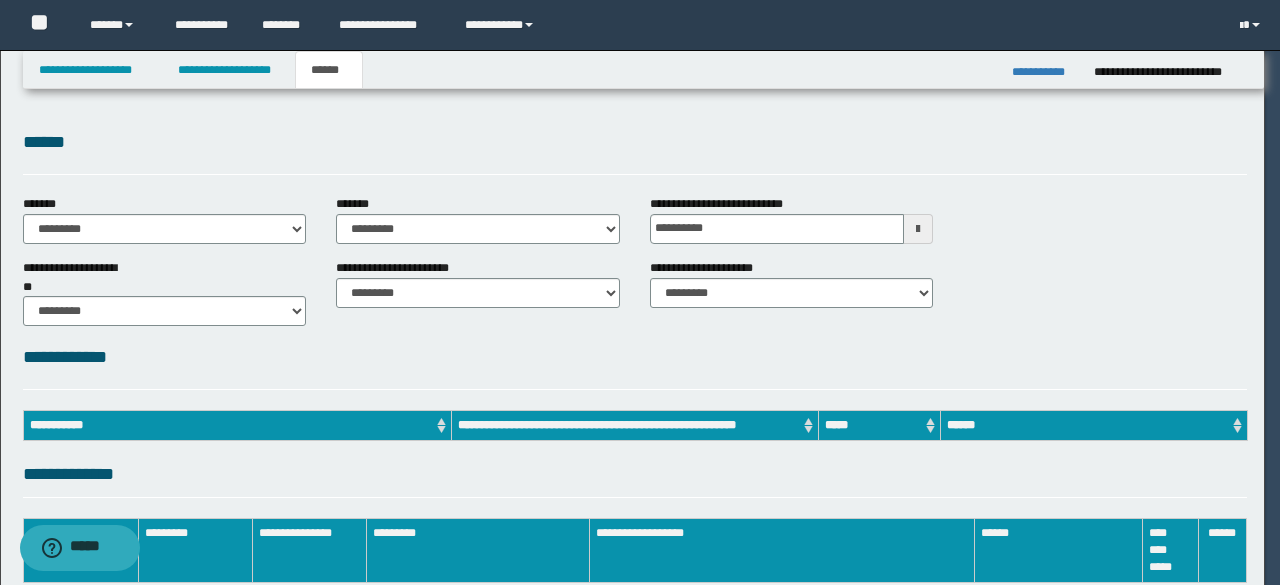 scroll, scrollTop: 0, scrollLeft: 0, axis: both 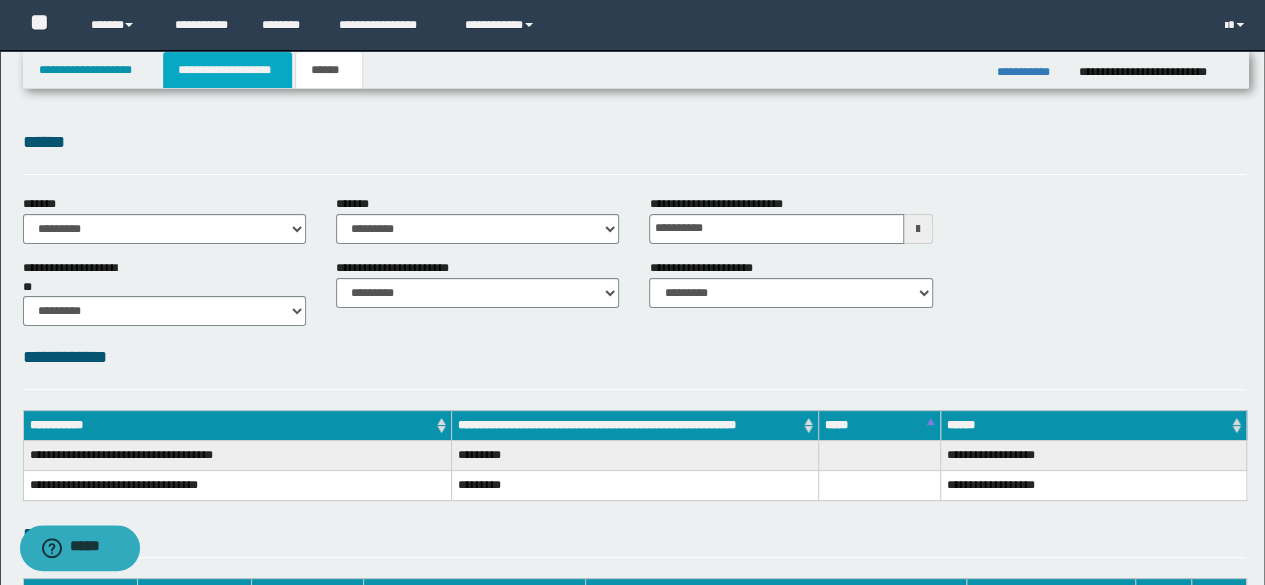 click on "**********" at bounding box center [227, 70] 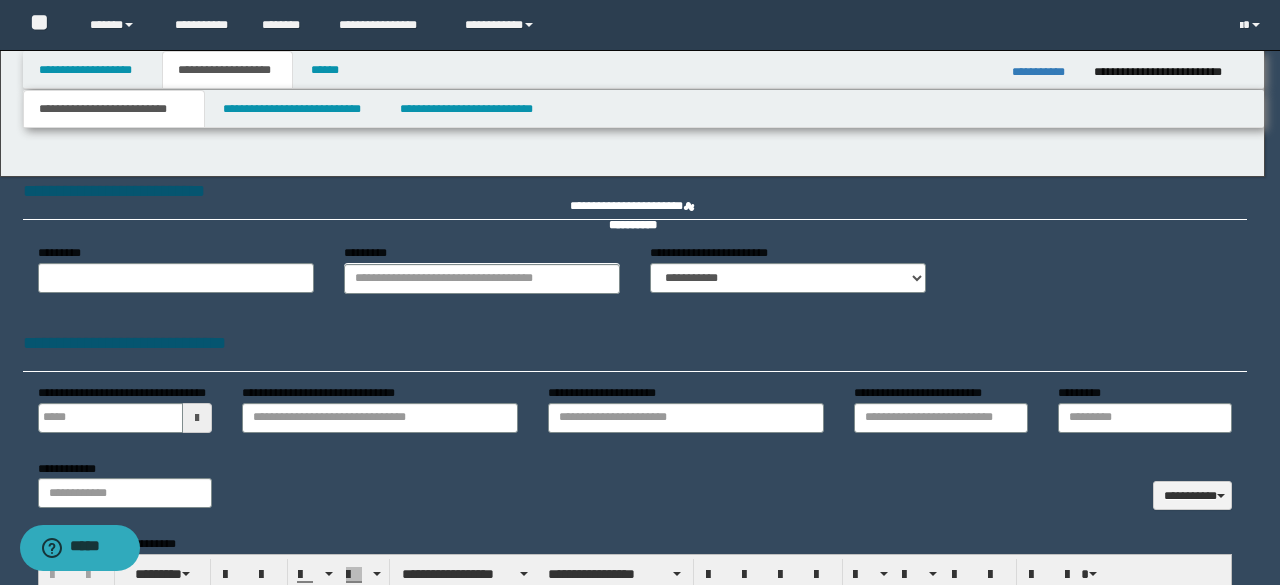 type 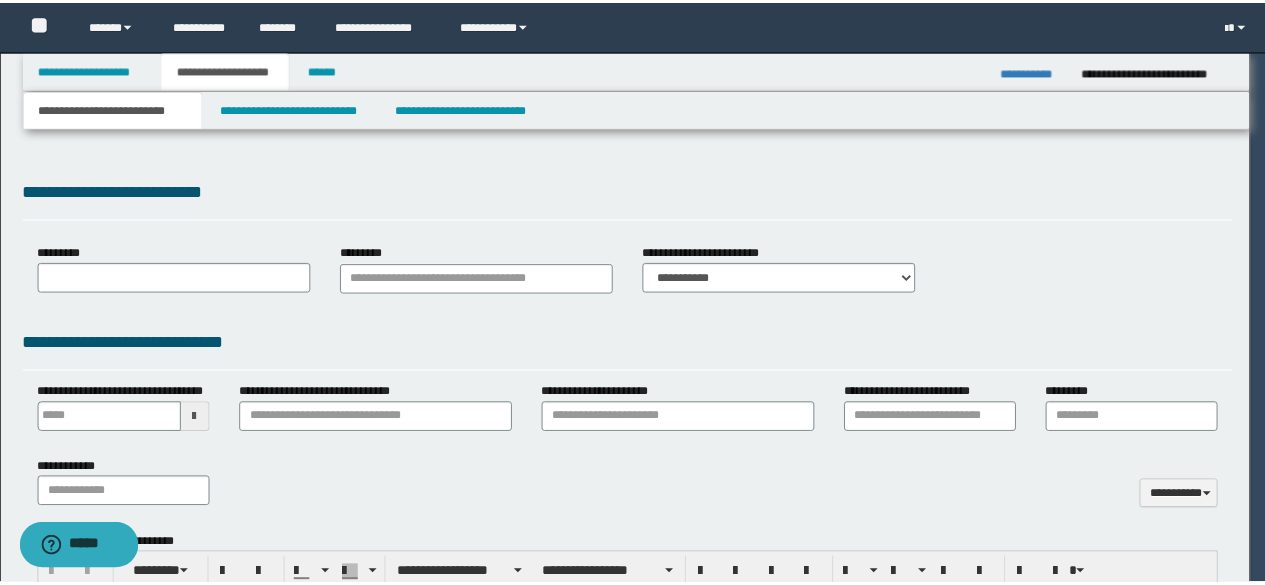 scroll, scrollTop: 0, scrollLeft: 0, axis: both 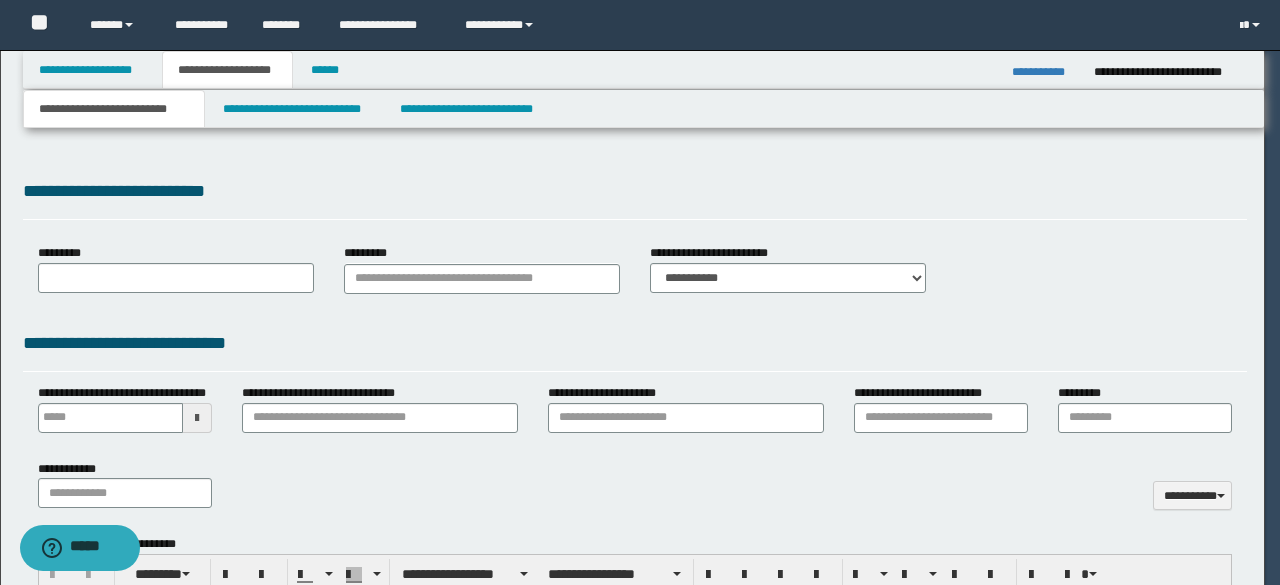 select on "*" 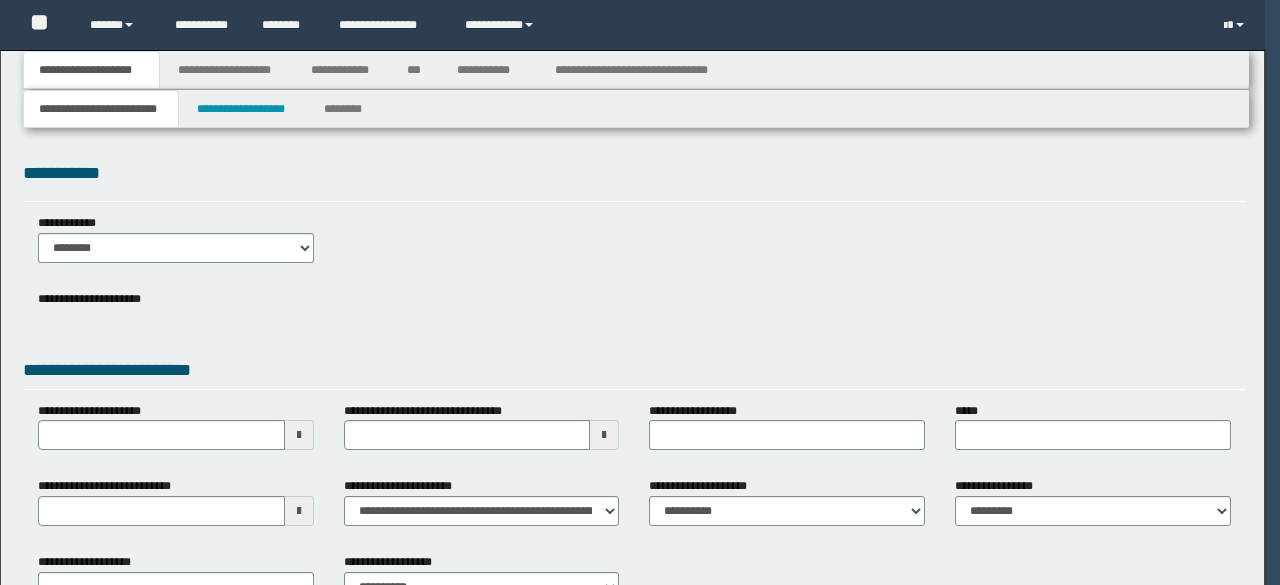 type 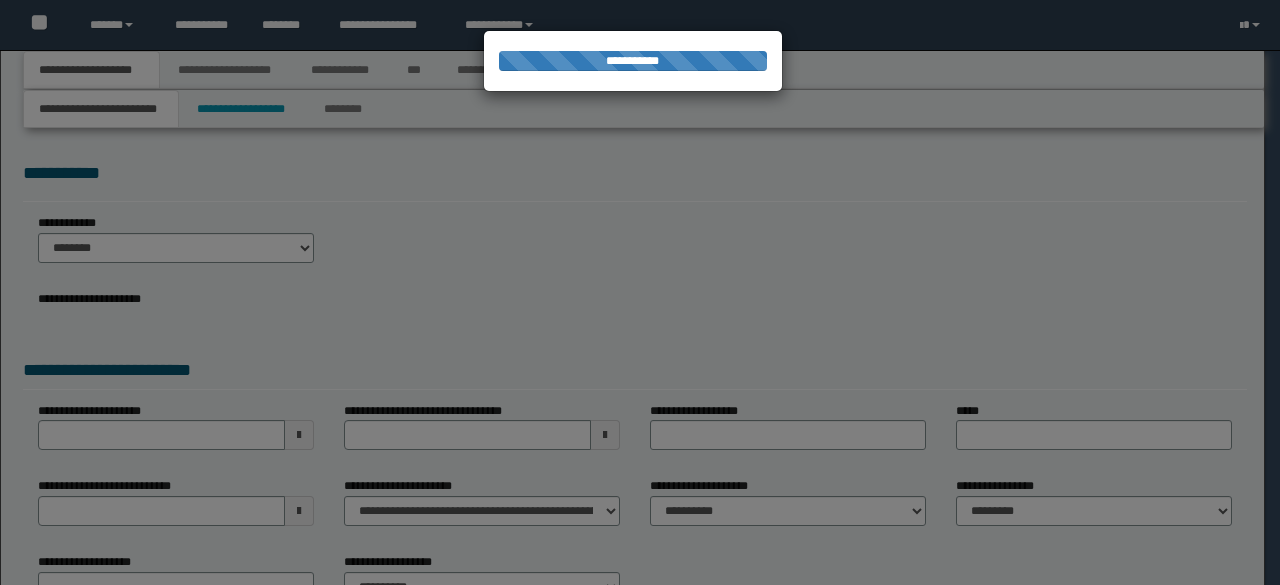 scroll, scrollTop: 0, scrollLeft: 0, axis: both 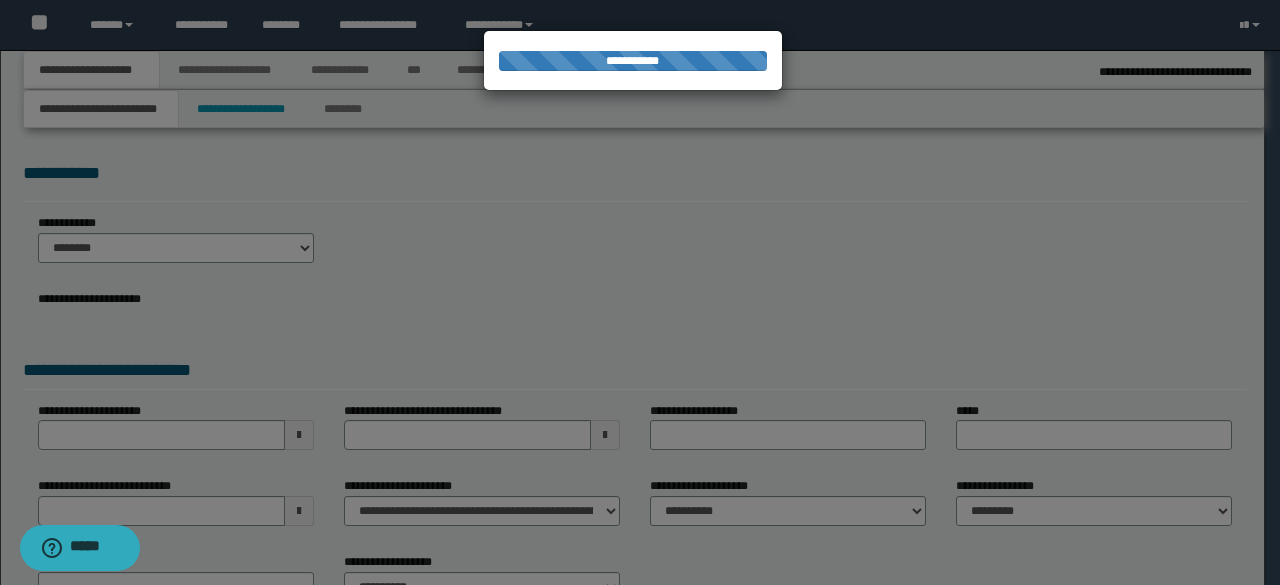 type on "**********" 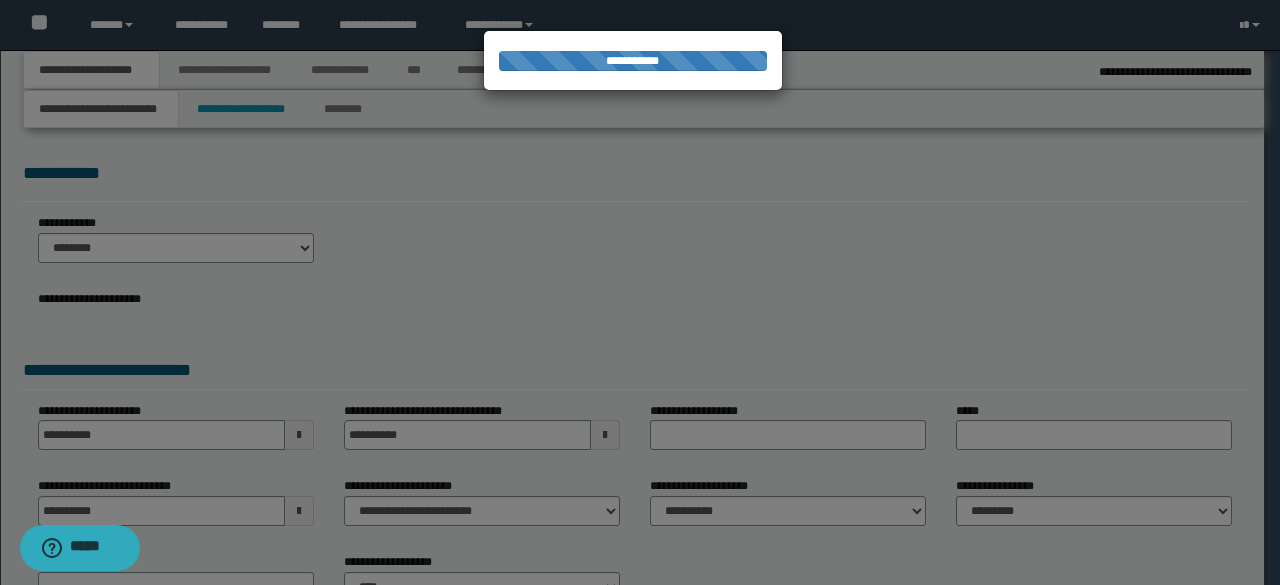 type on "**********" 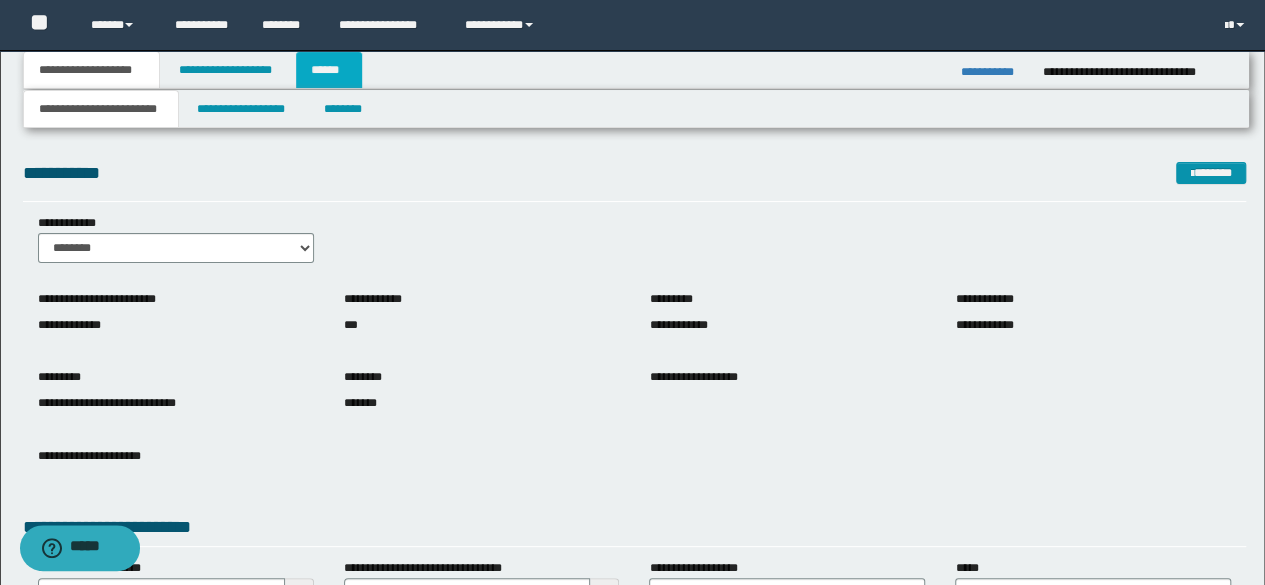 click on "******" at bounding box center [329, 70] 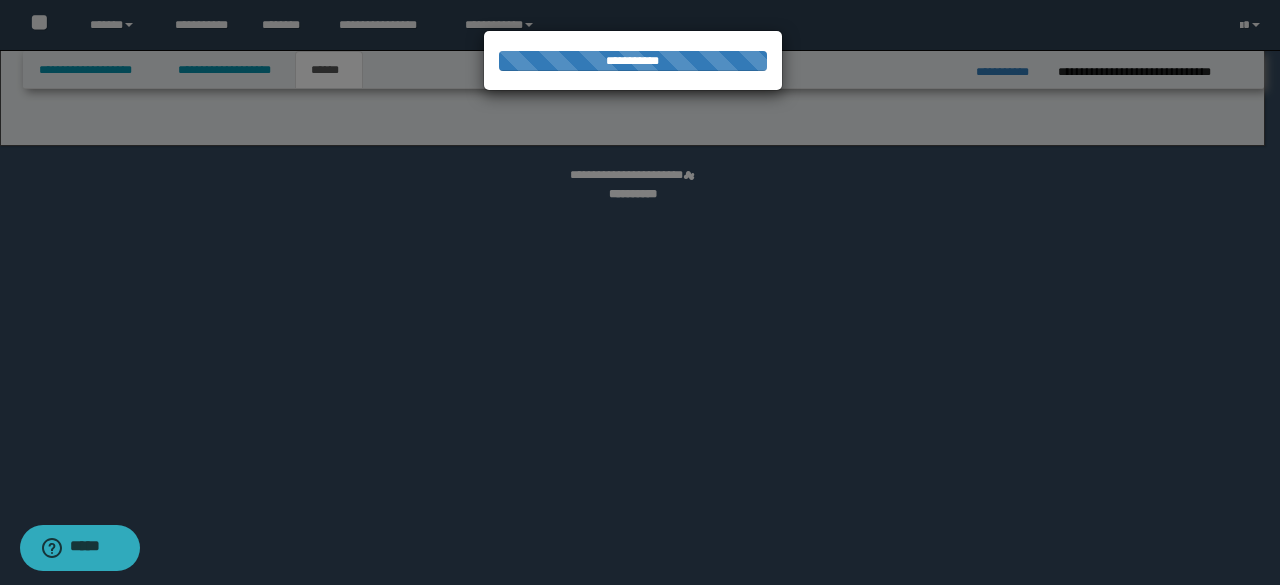 select on "*" 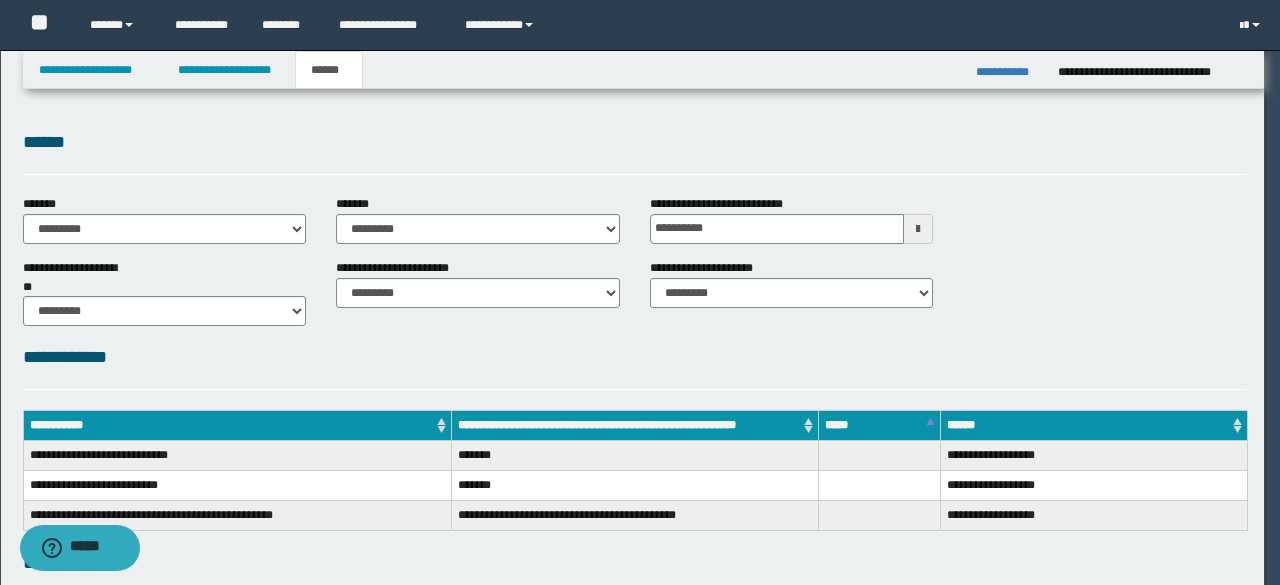 scroll, scrollTop: 0, scrollLeft: 0, axis: both 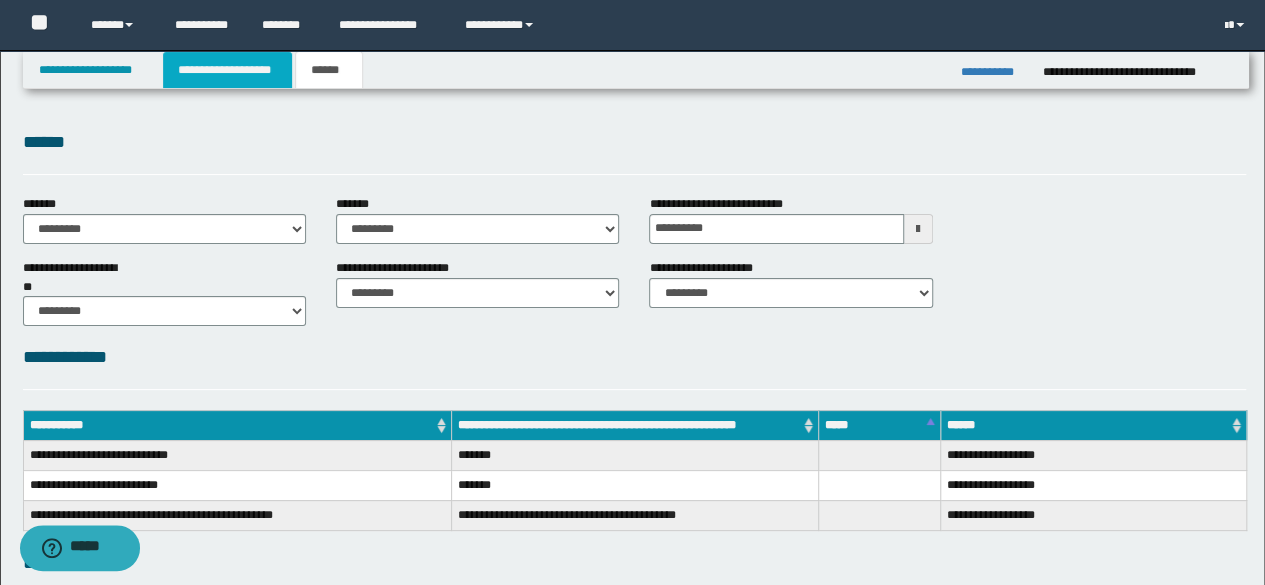click on "**********" at bounding box center (227, 70) 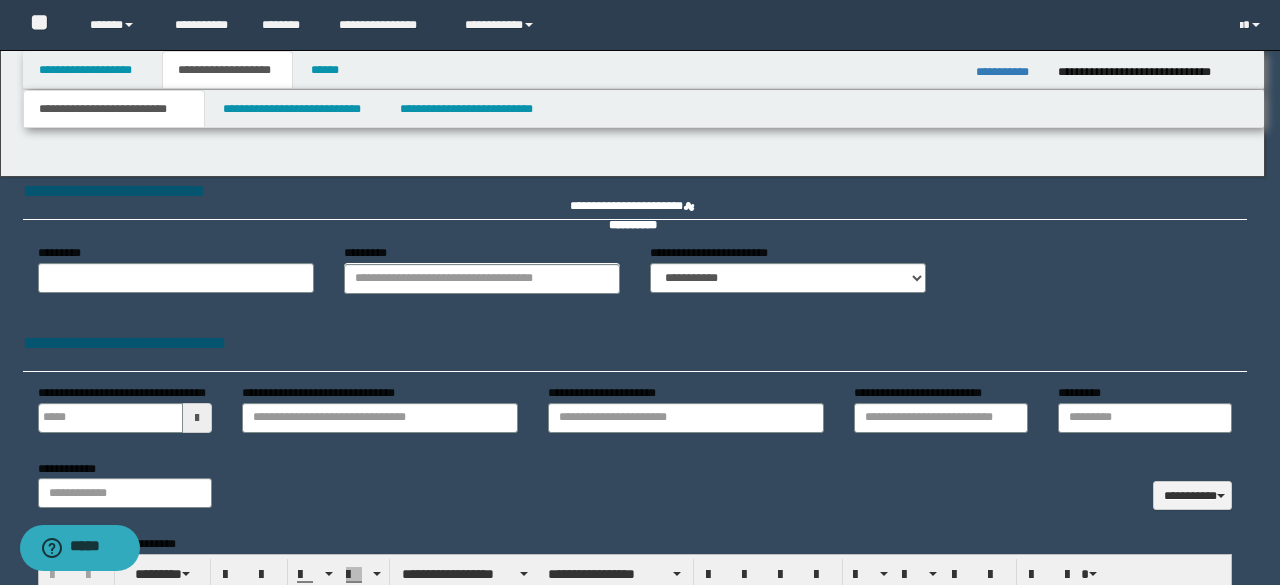 type 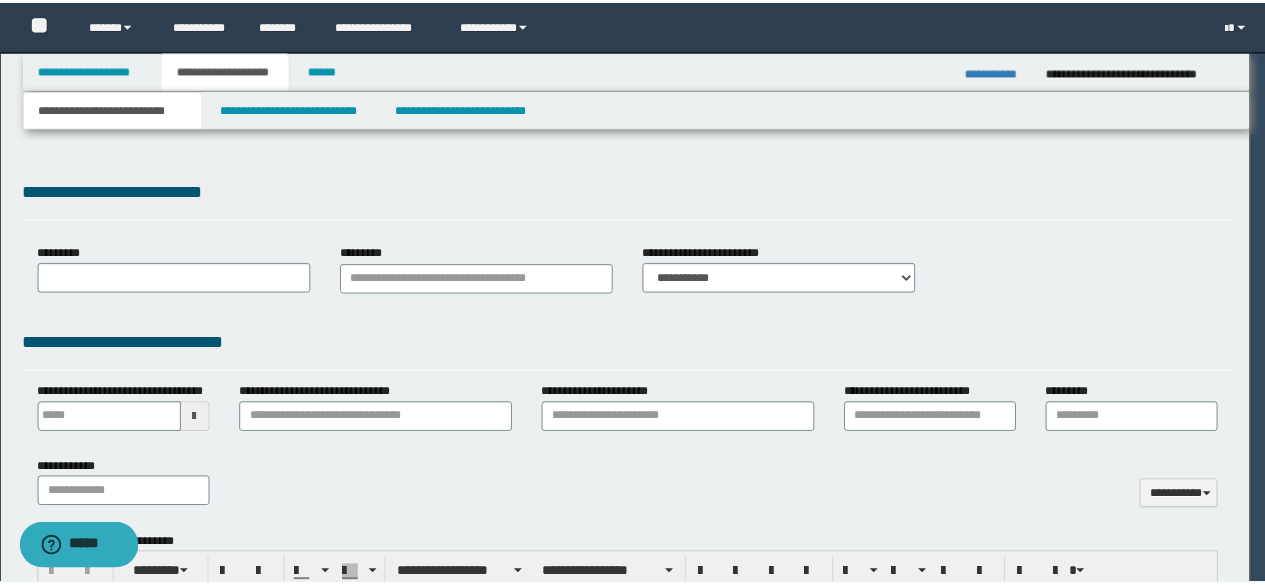 scroll, scrollTop: 0, scrollLeft: 0, axis: both 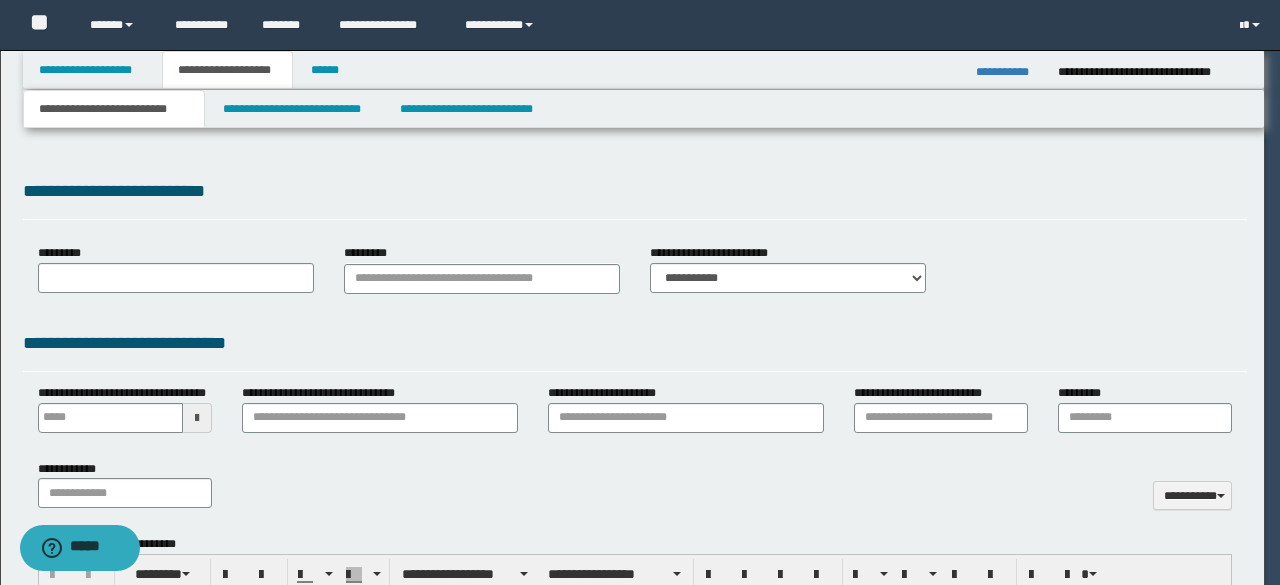 select on "*" 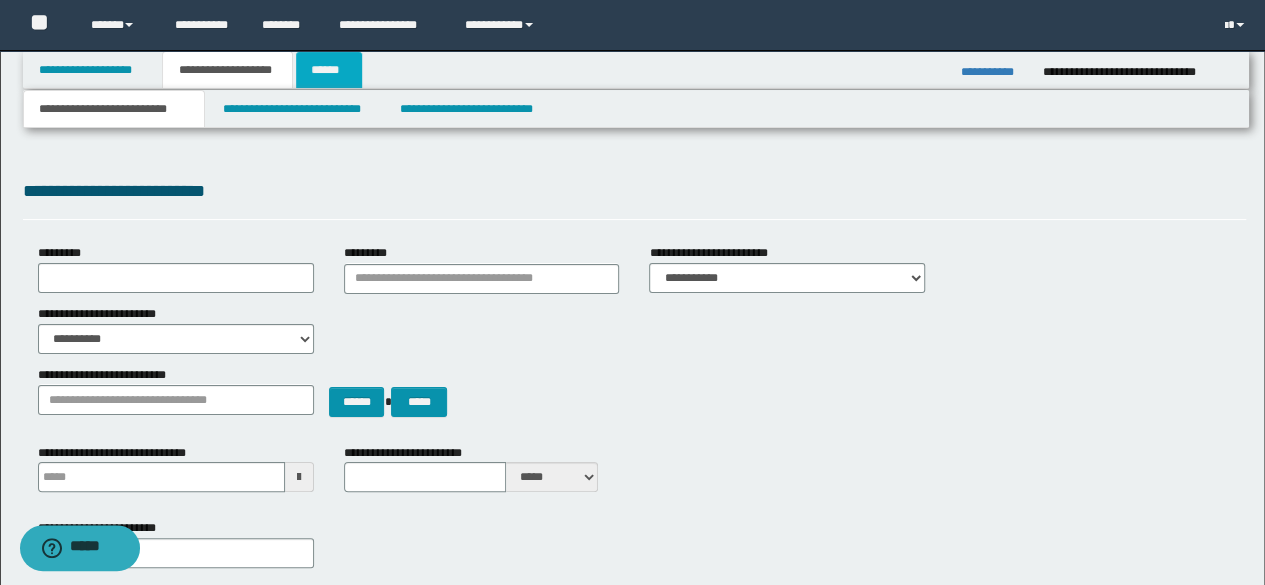click on "******" at bounding box center (329, 70) 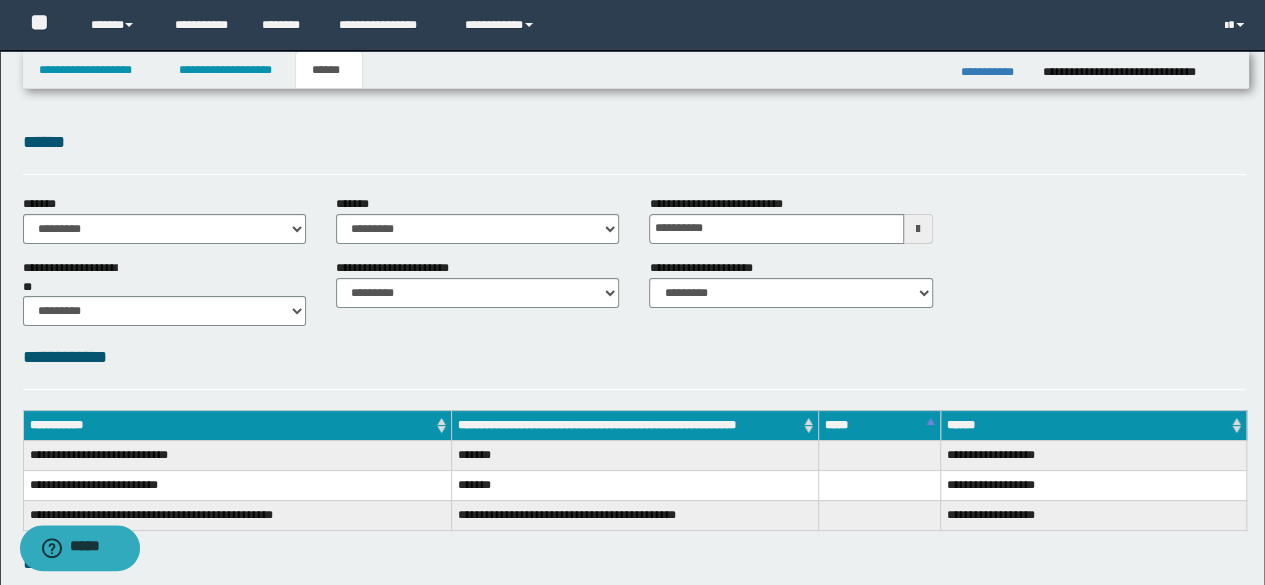 scroll, scrollTop: 404, scrollLeft: 0, axis: vertical 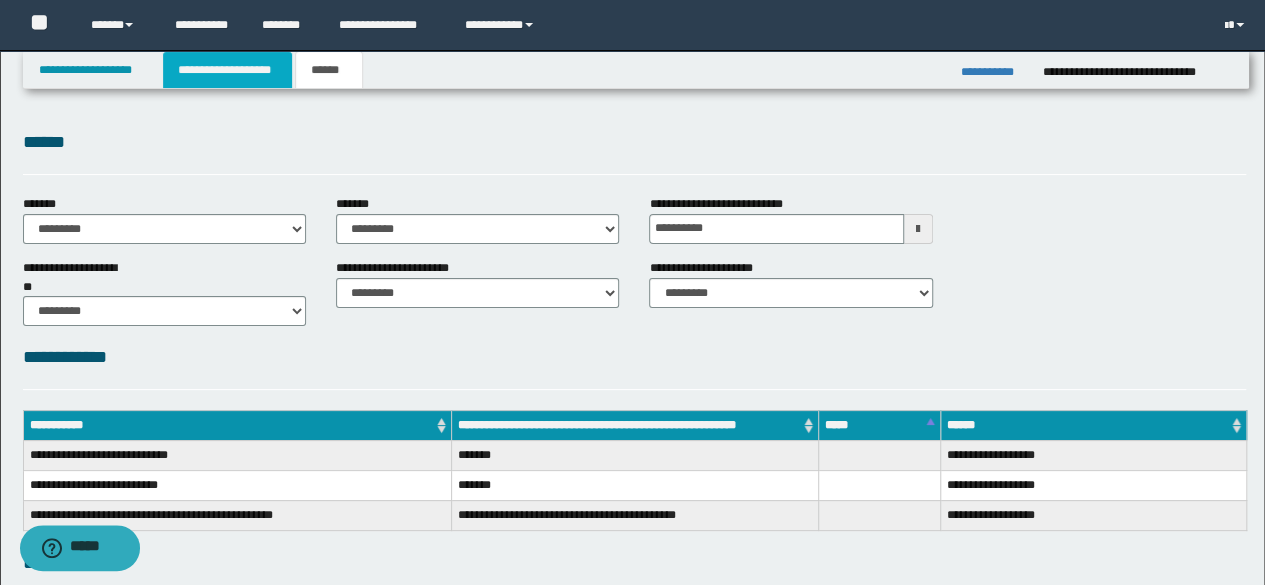 click on "**********" at bounding box center [227, 70] 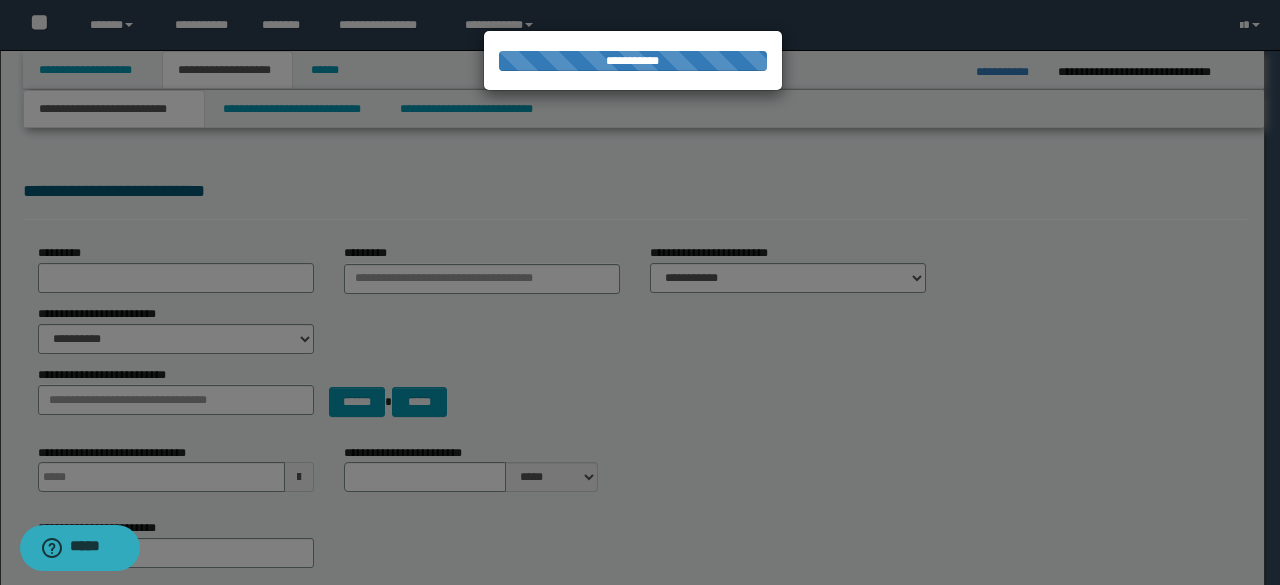 type 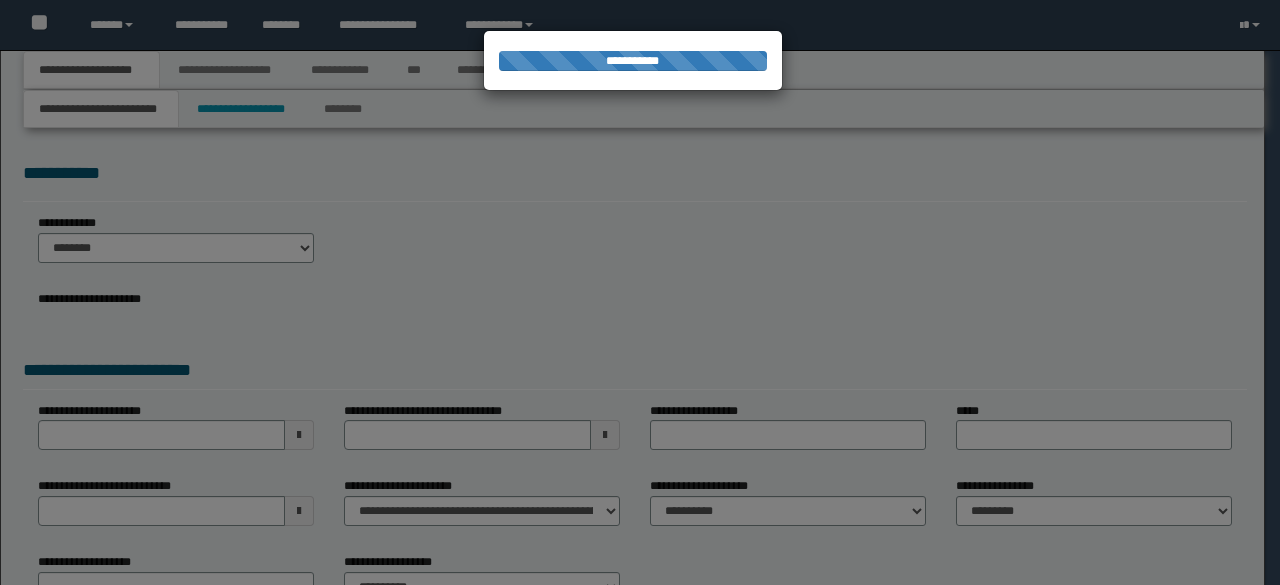scroll, scrollTop: 0, scrollLeft: 0, axis: both 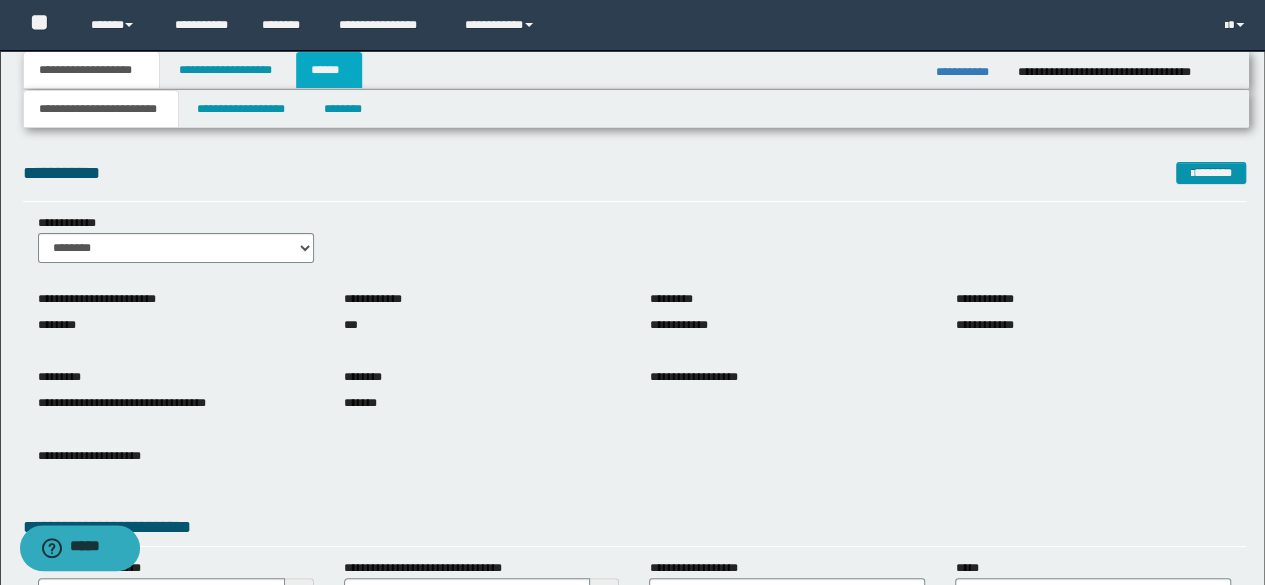 click on "******" at bounding box center (329, 70) 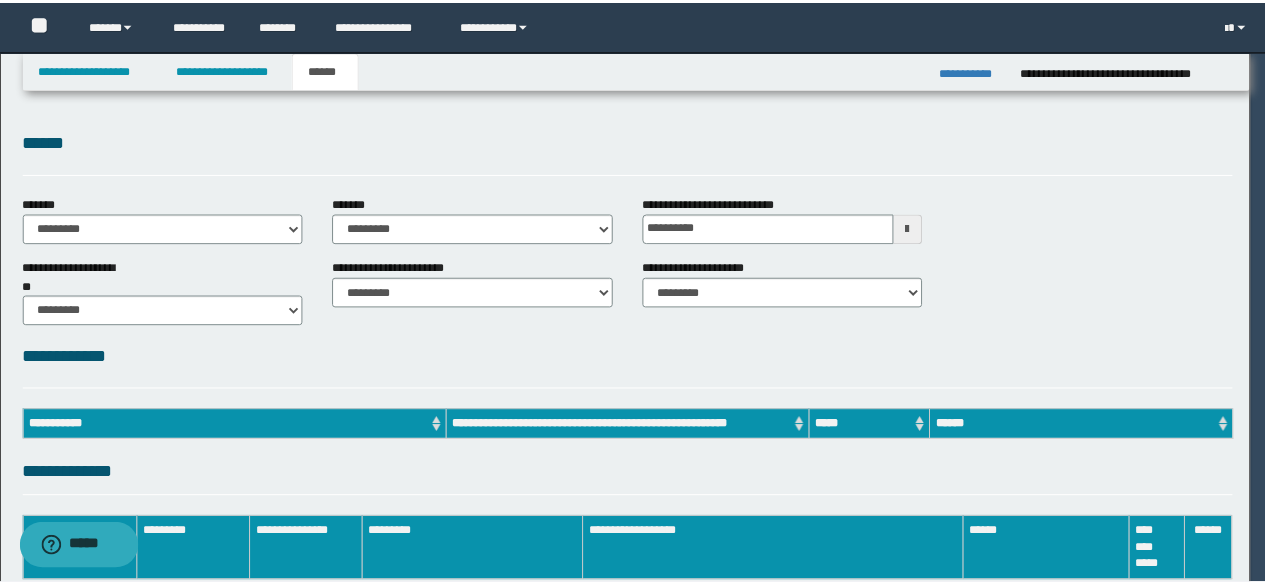 scroll, scrollTop: 0, scrollLeft: 0, axis: both 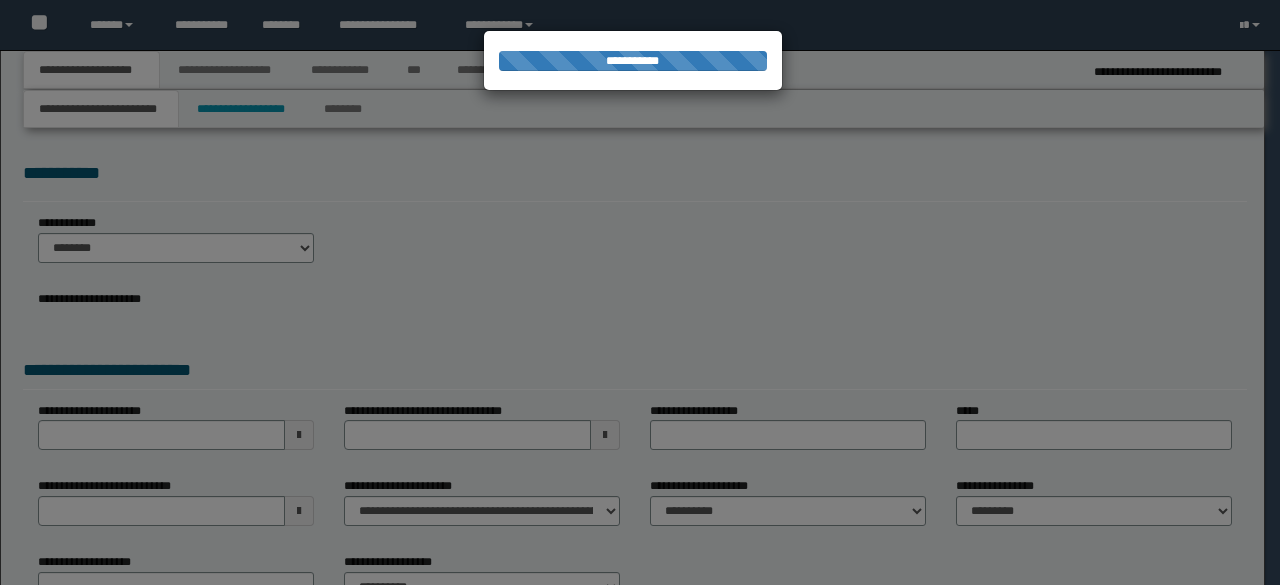 select on "*" 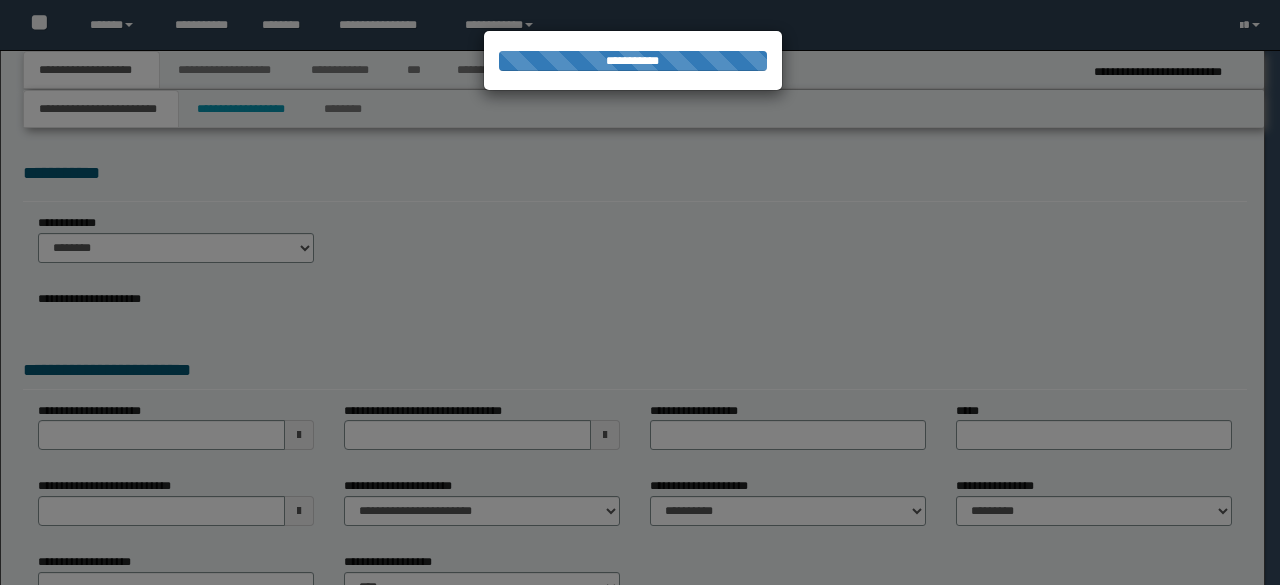 scroll, scrollTop: 0, scrollLeft: 0, axis: both 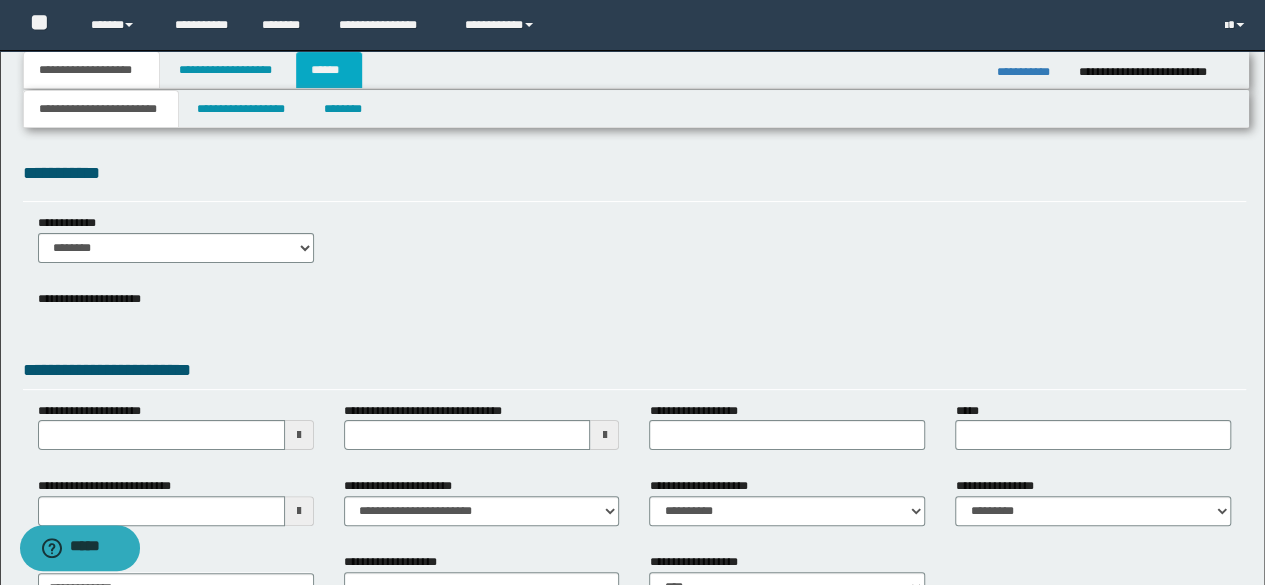 click on "******" at bounding box center (329, 70) 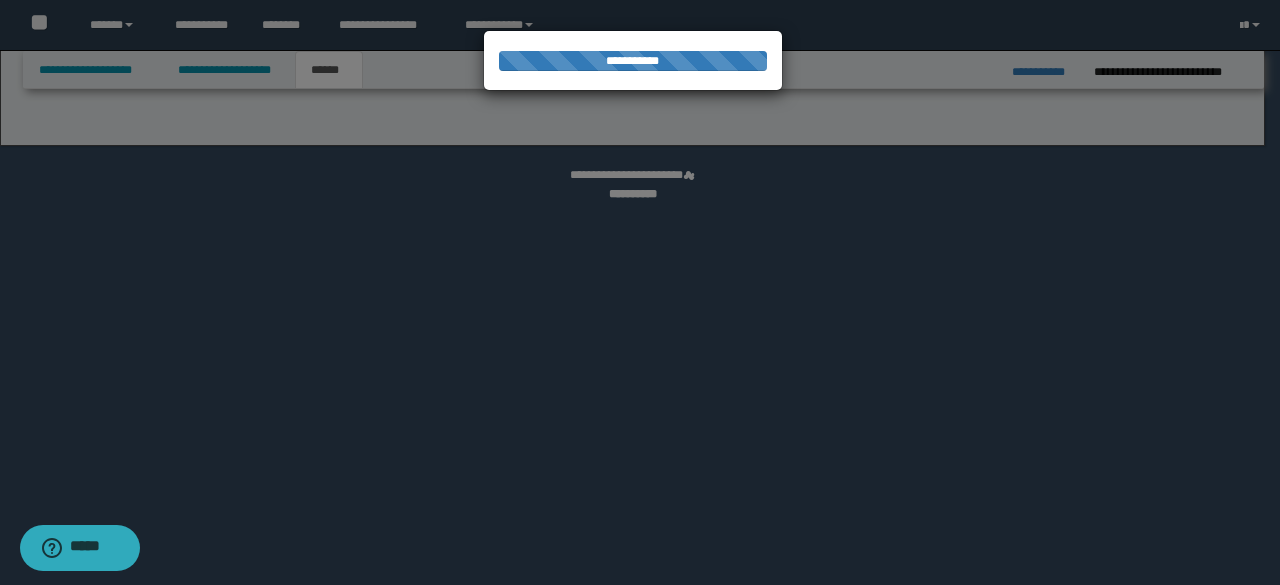 select on "*" 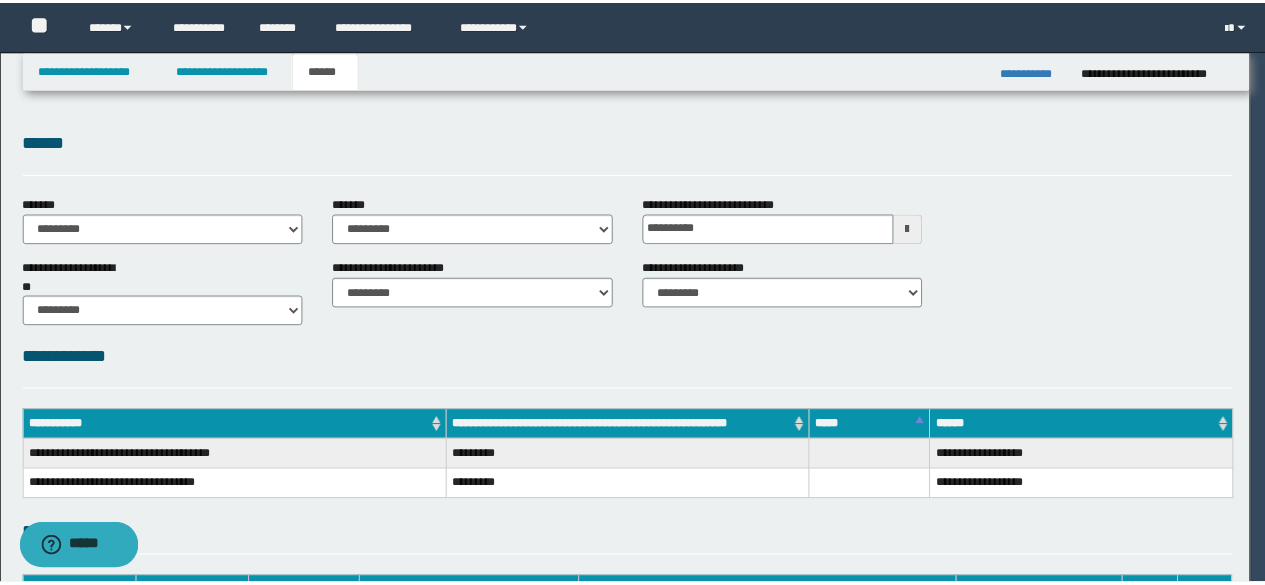 scroll, scrollTop: 0, scrollLeft: 0, axis: both 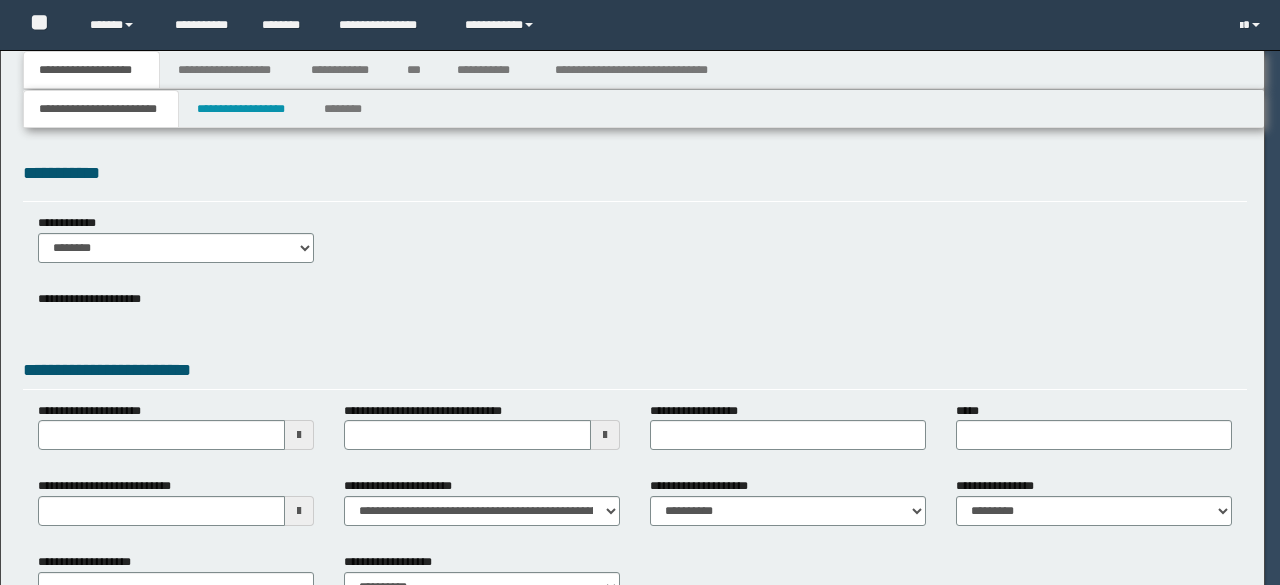 select on "*" 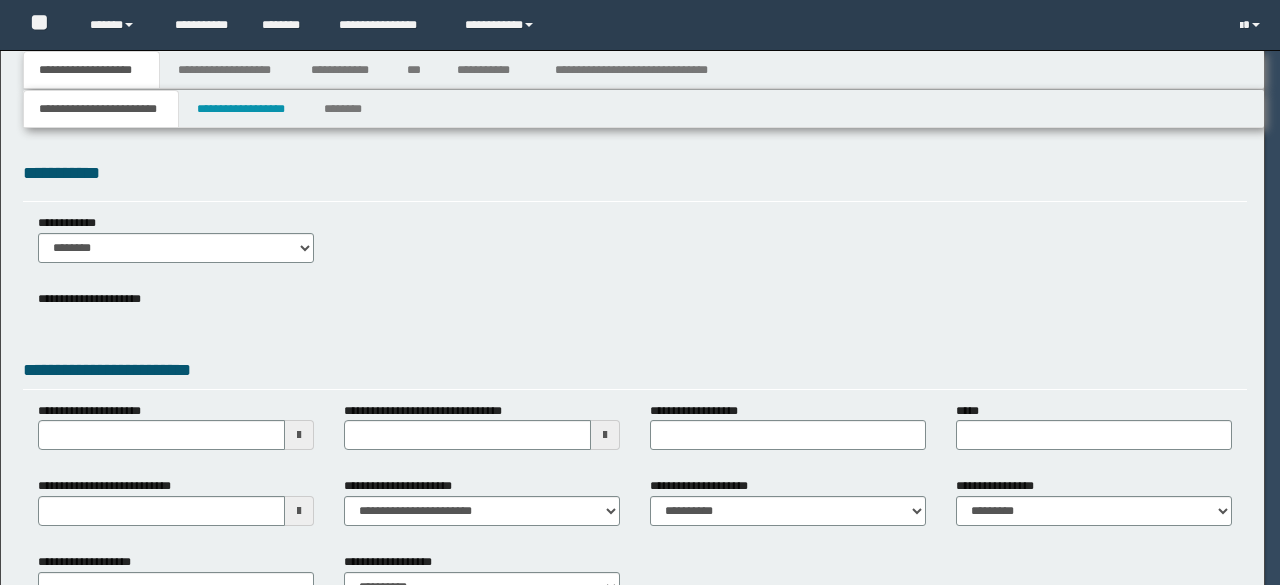 select on "*" 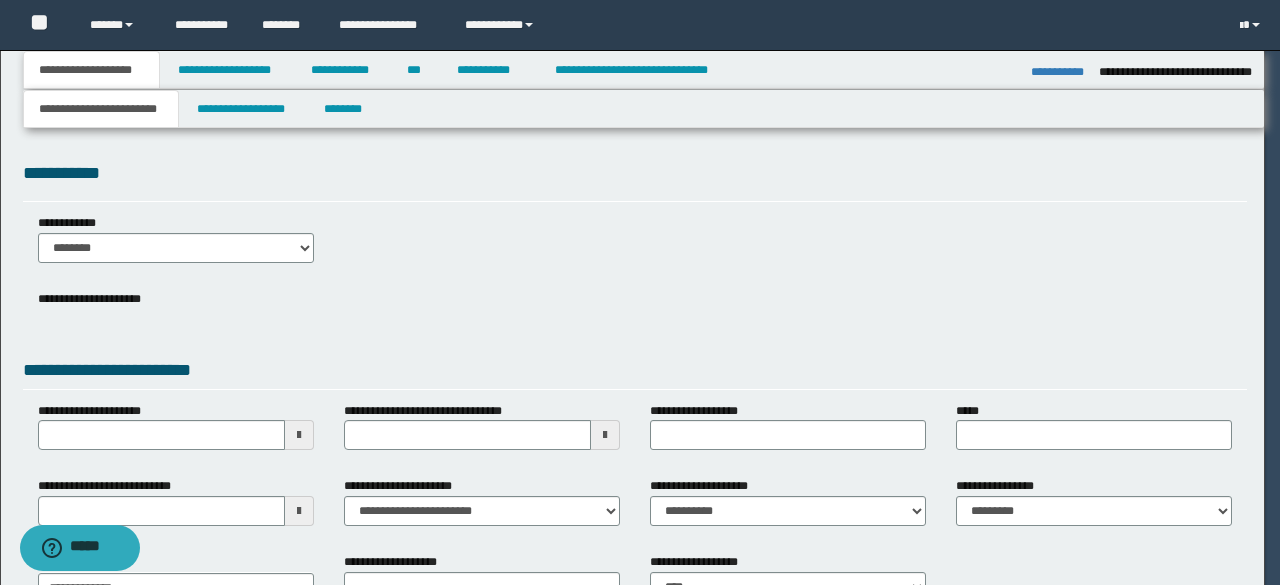 scroll, scrollTop: 0, scrollLeft: 0, axis: both 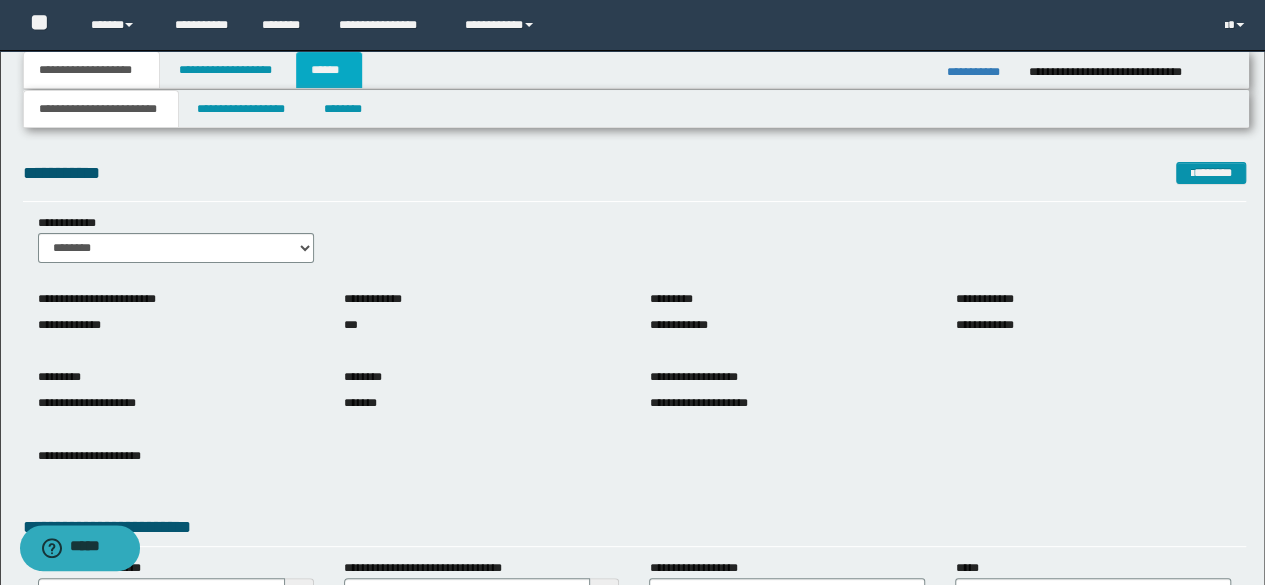 click on "******" at bounding box center (329, 70) 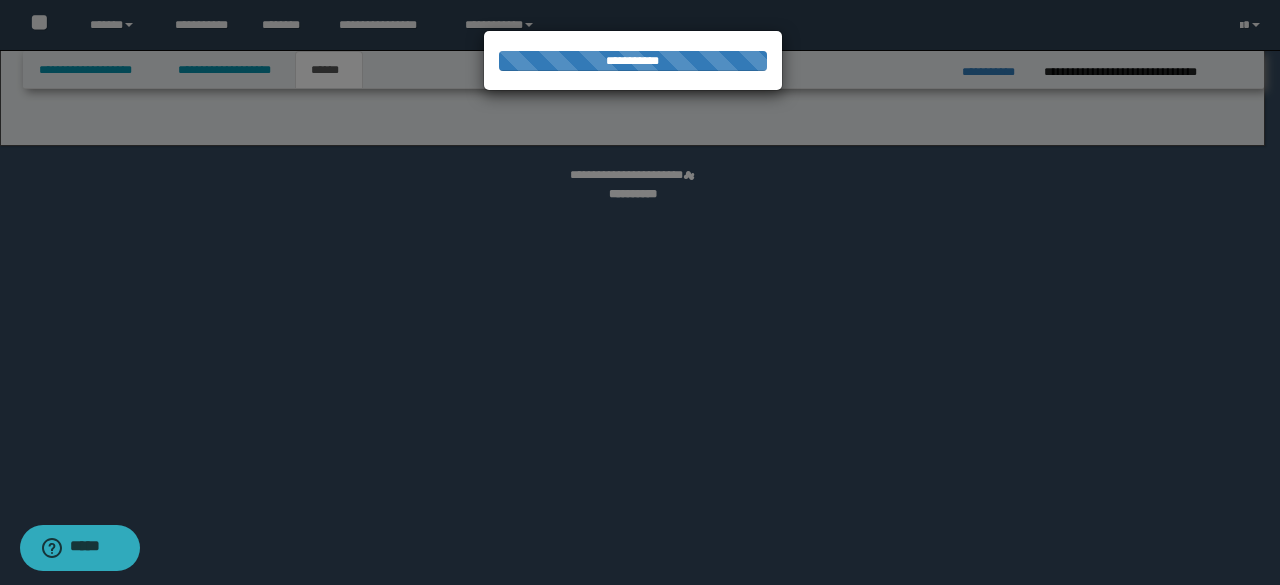 select on "**" 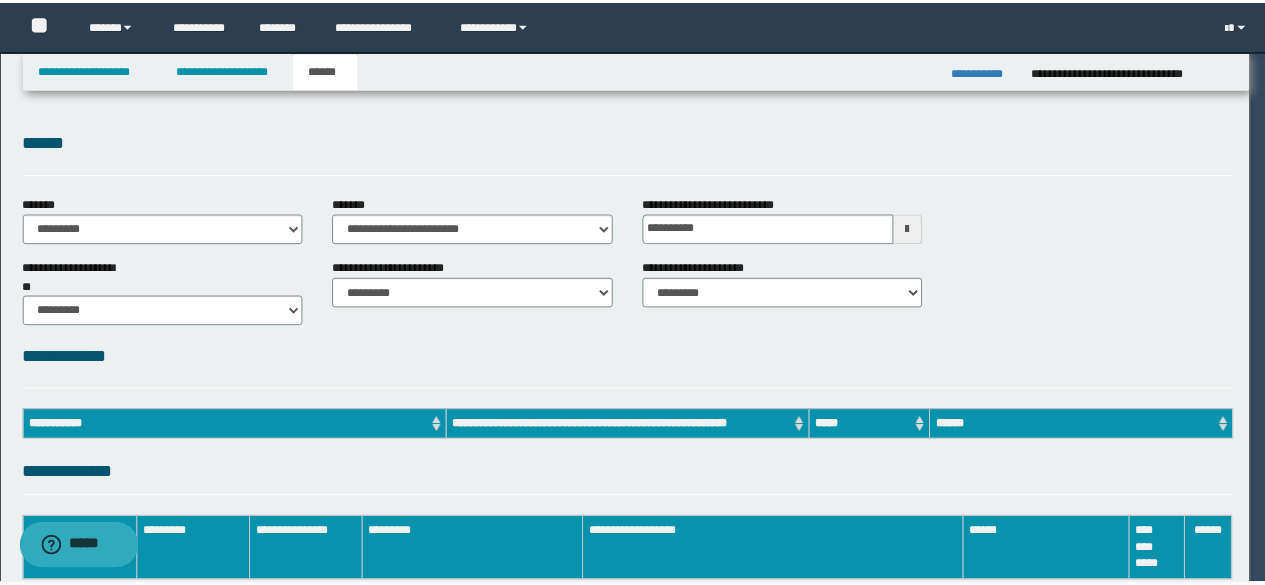 scroll, scrollTop: 0, scrollLeft: 0, axis: both 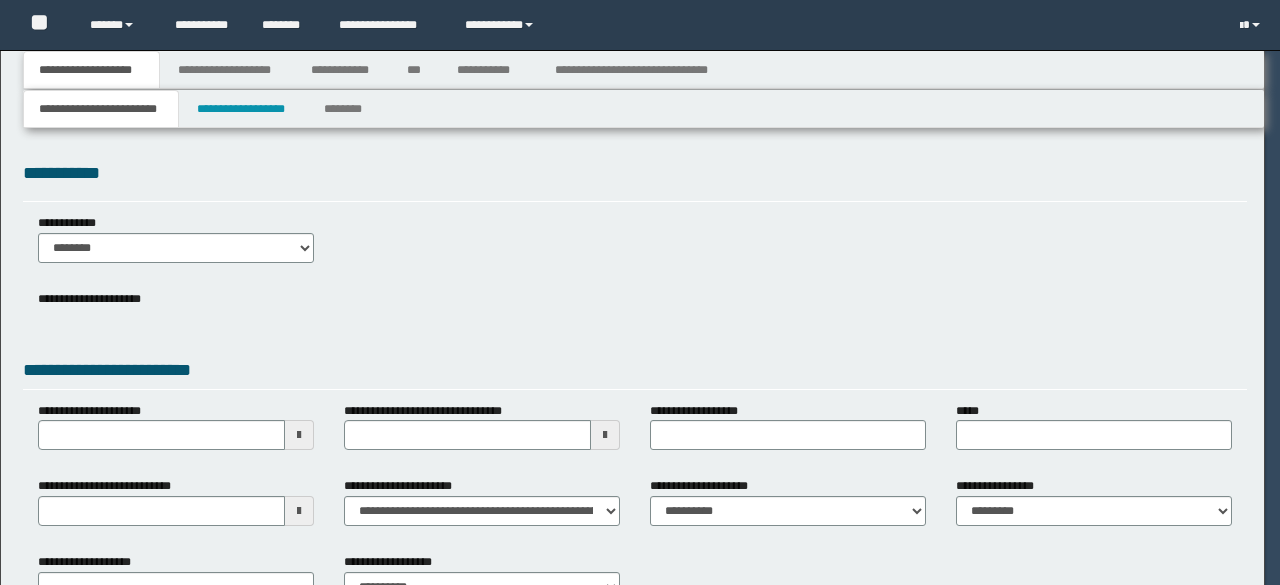 select on "*" 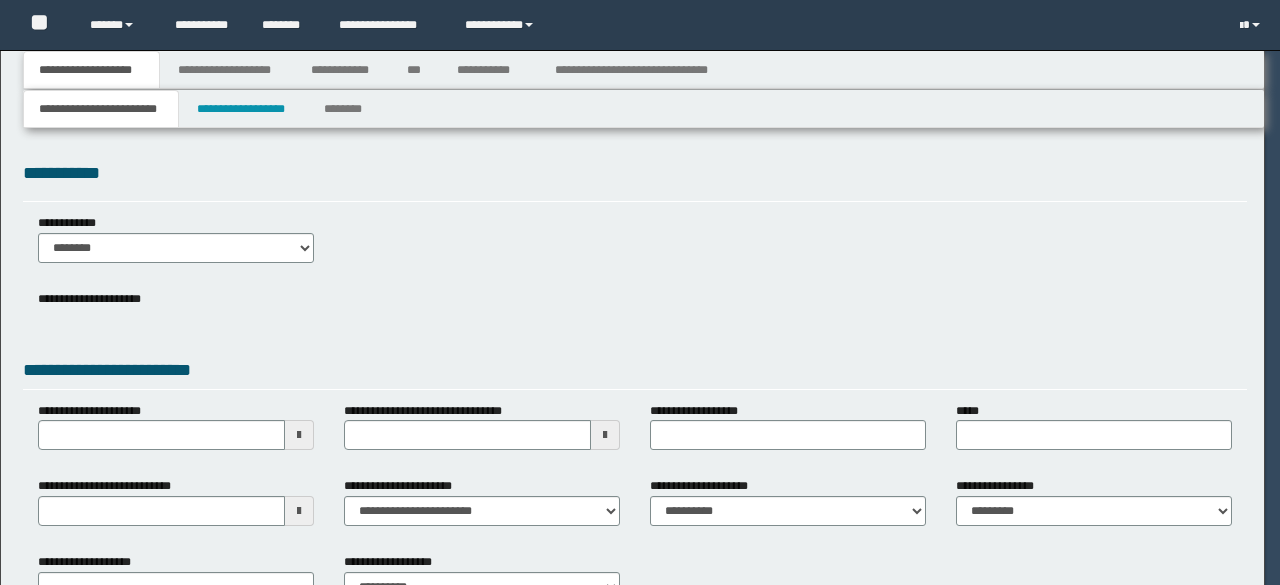 type on "**********" 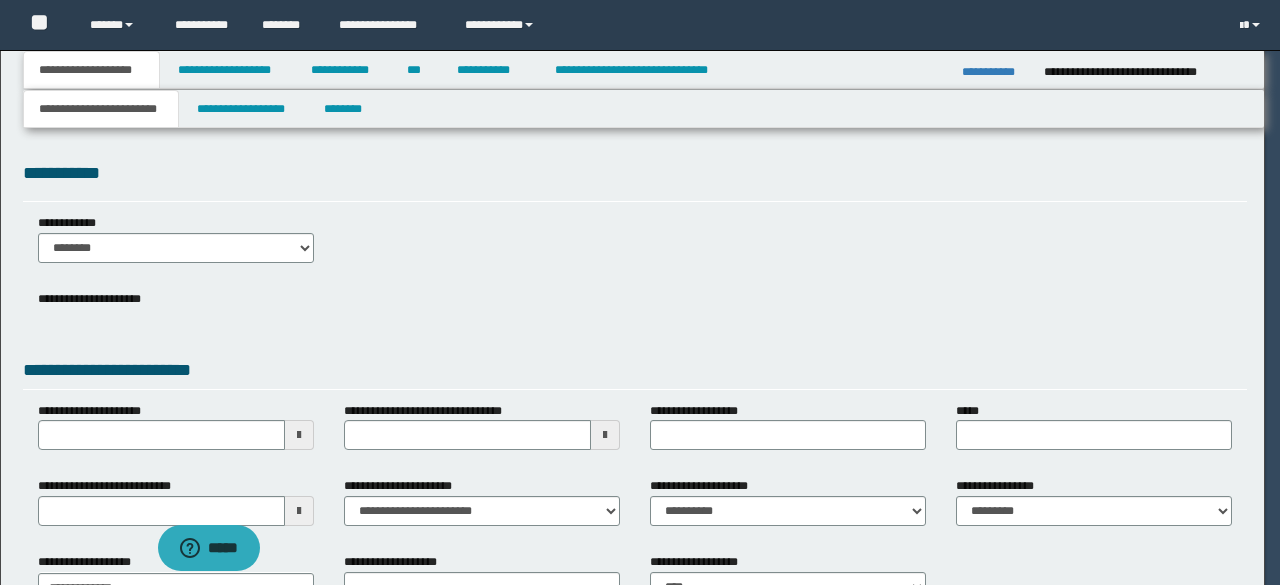 scroll, scrollTop: 0, scrollLeft: 0, axis: both 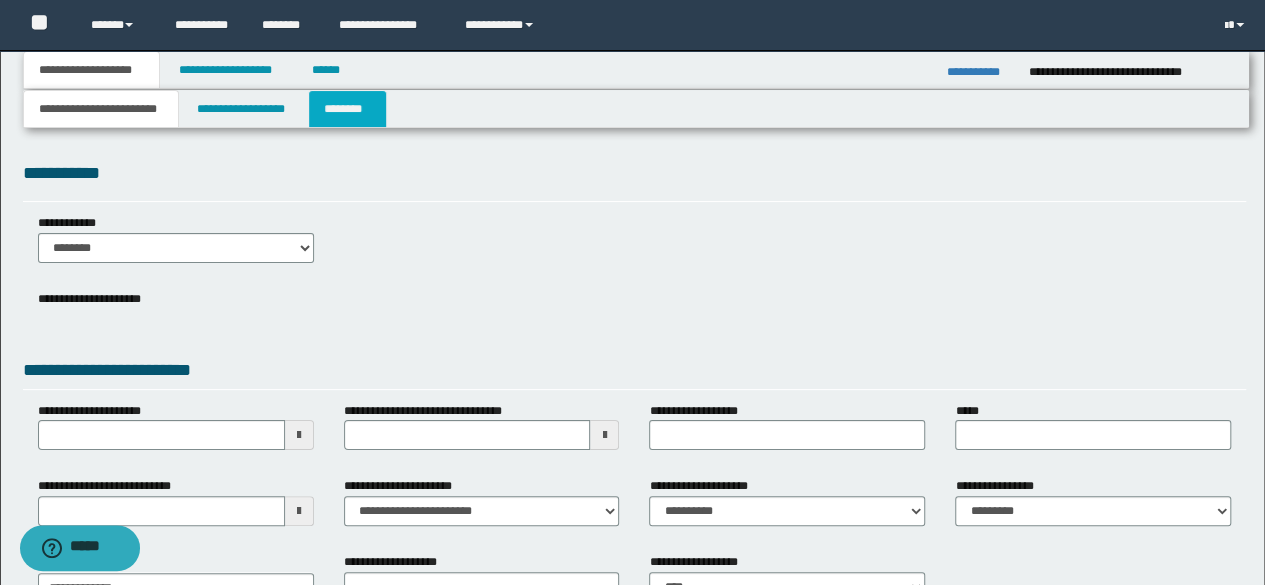 click on "********" at bounding box center [347, 109] 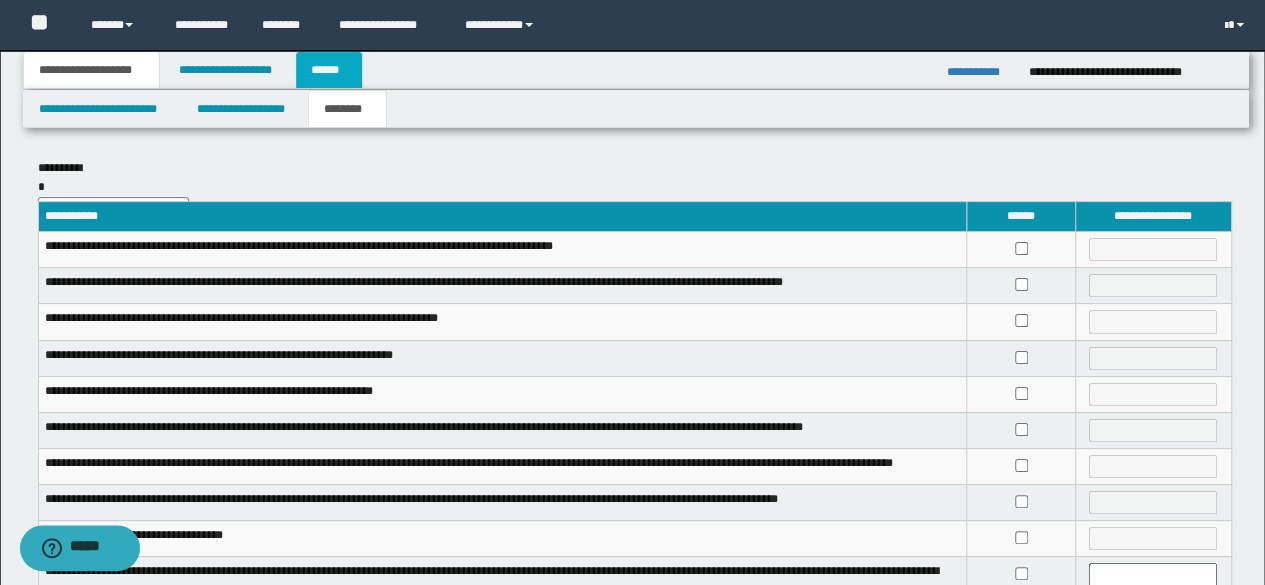 click on "******" at bounding box center (329, 70) 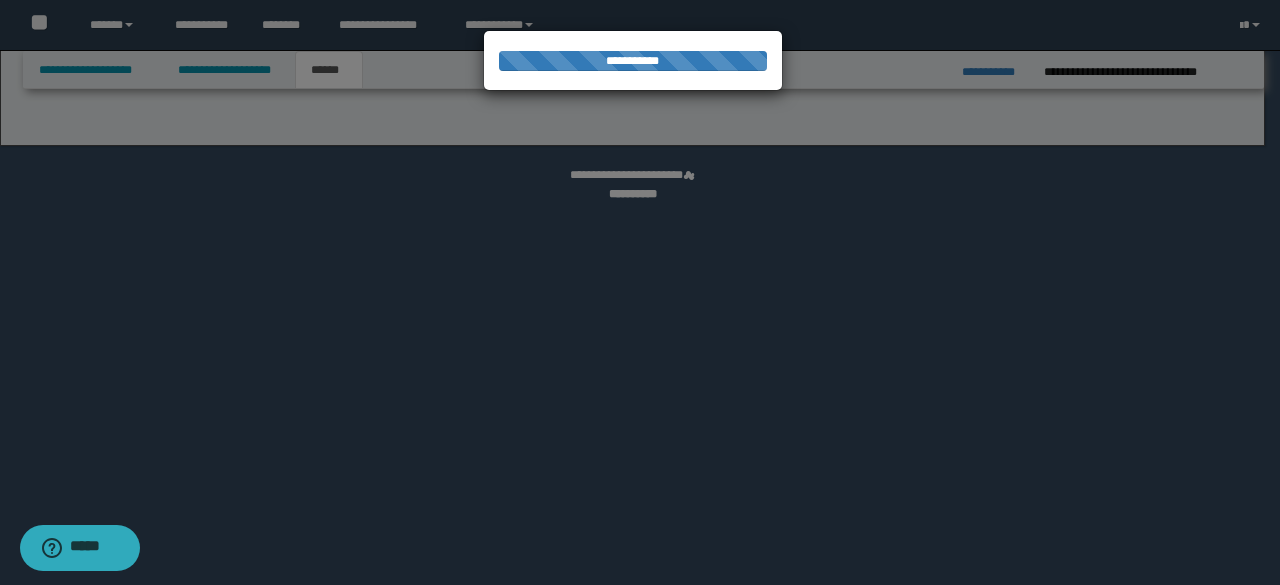 select on "*" 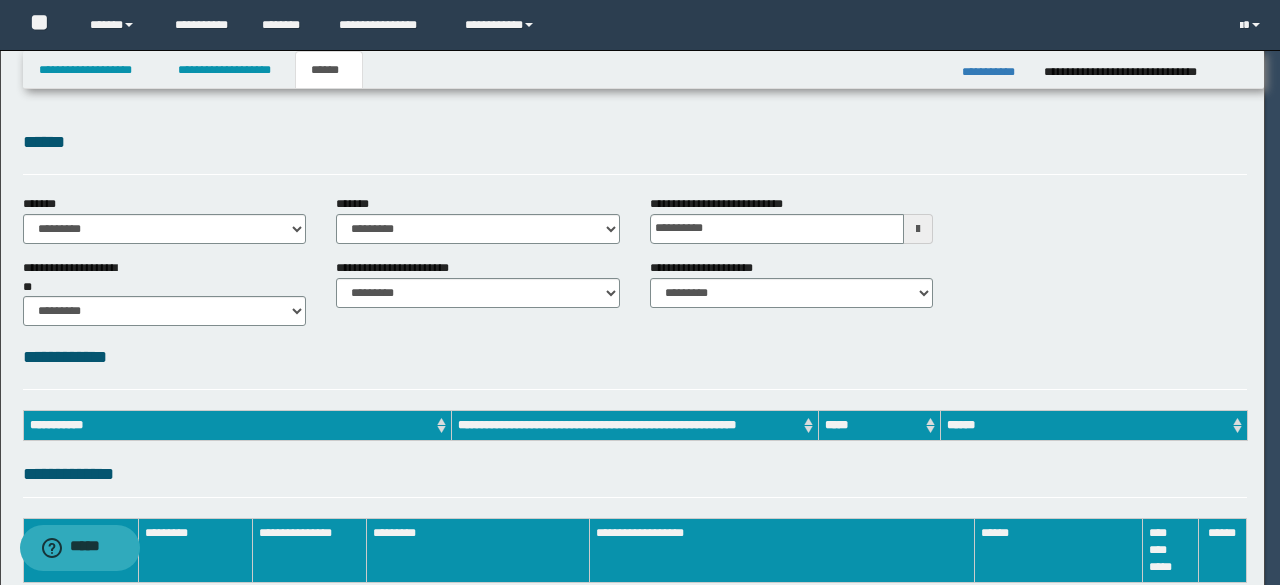 scroll, scrollTop: 0, scrollLeft: 0, axis: both 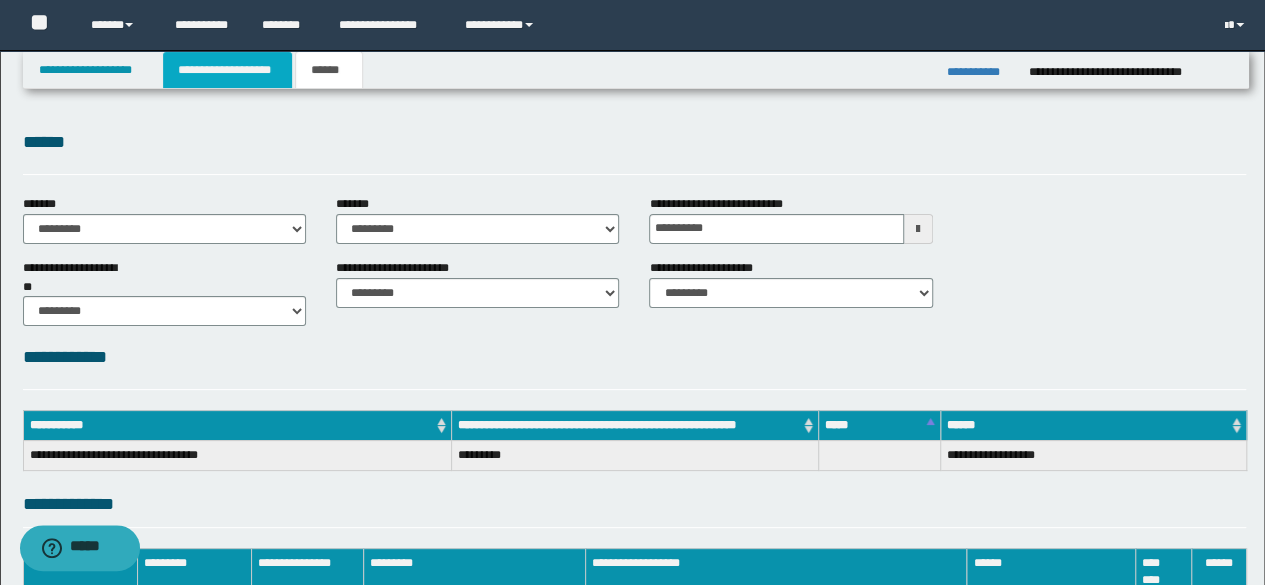 click on "**********" at bounding box center [227, 70] 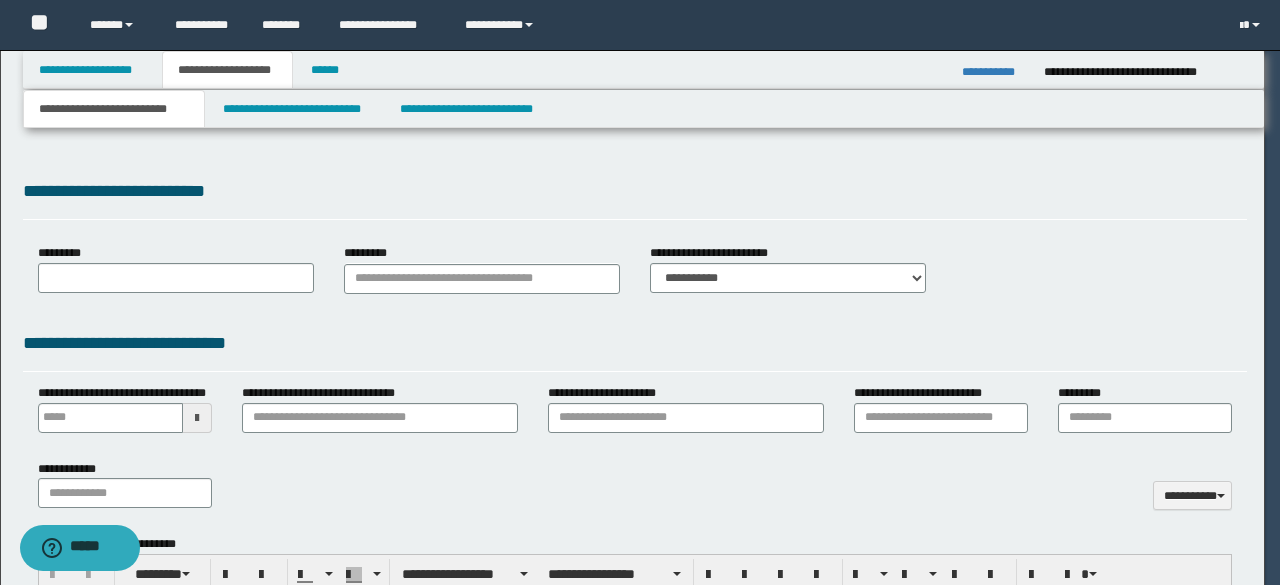 type 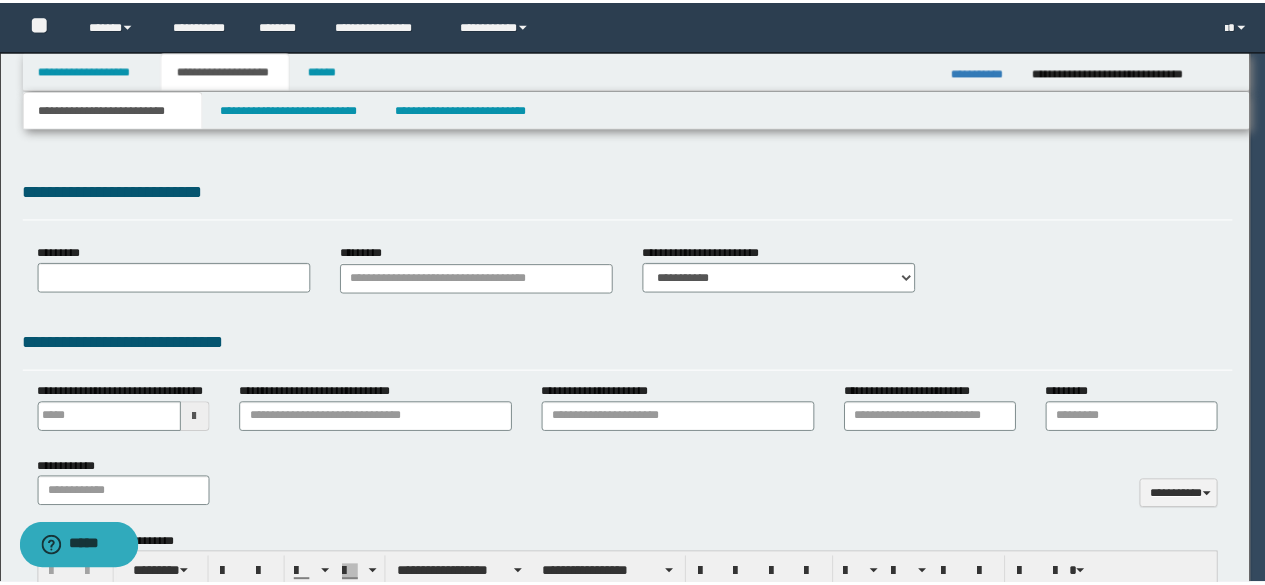 scroll, scrollTop: 0, scrollLeft: 0, axis: both 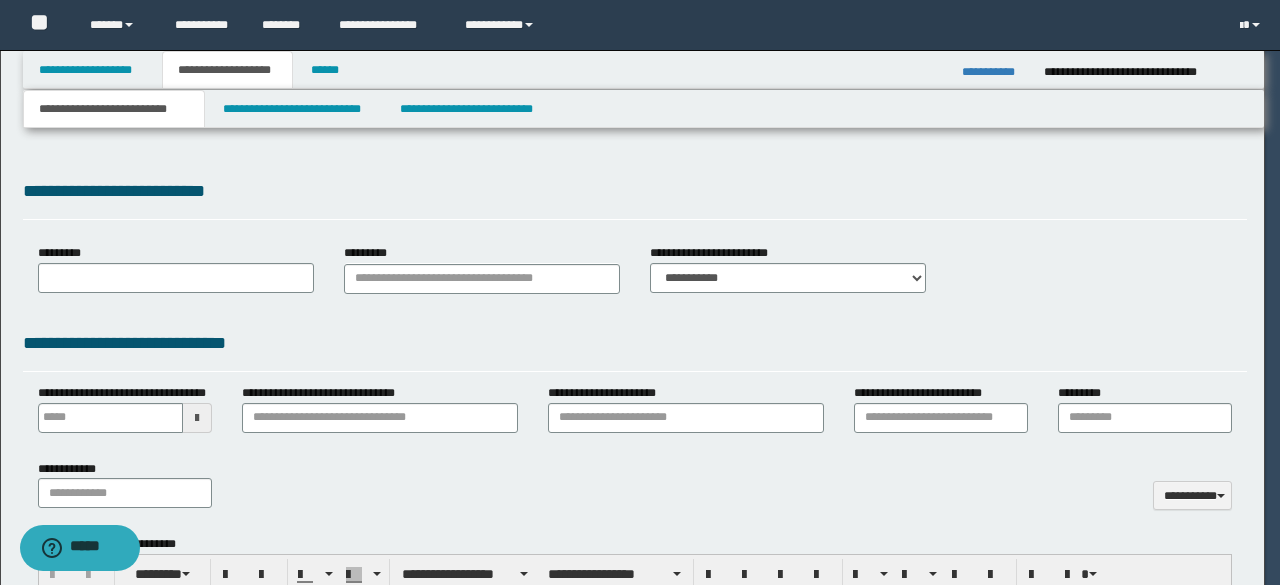 type on "**********" 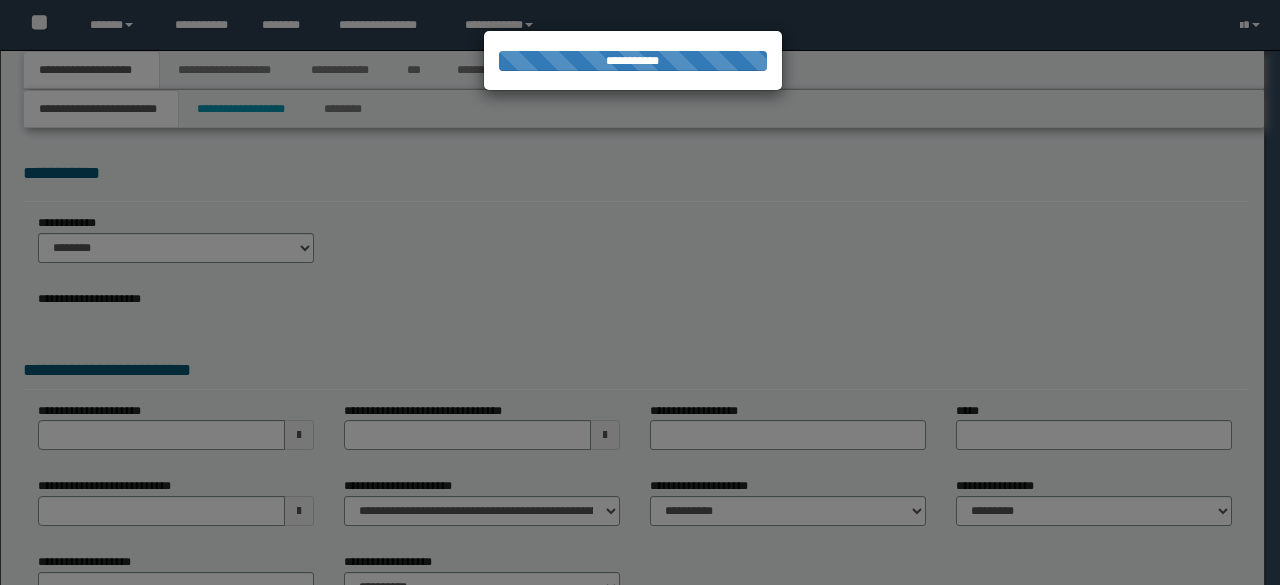 scroll, scrollTop: 0, scrollLeft: 0, axis: both 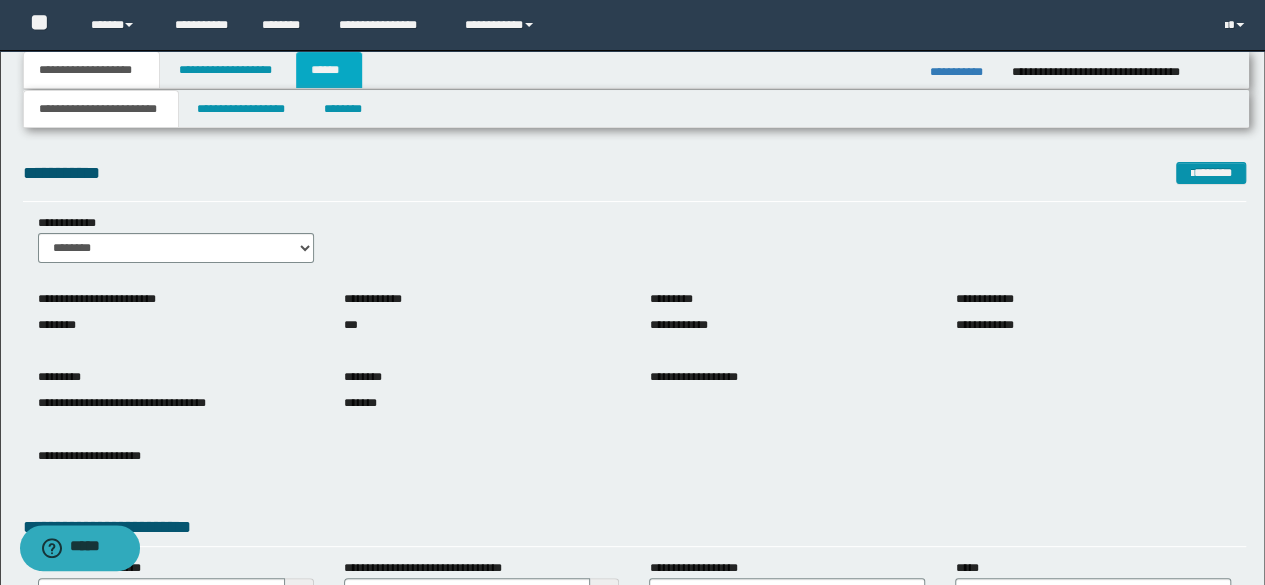 click on "******" at bounding box center (329, 70) 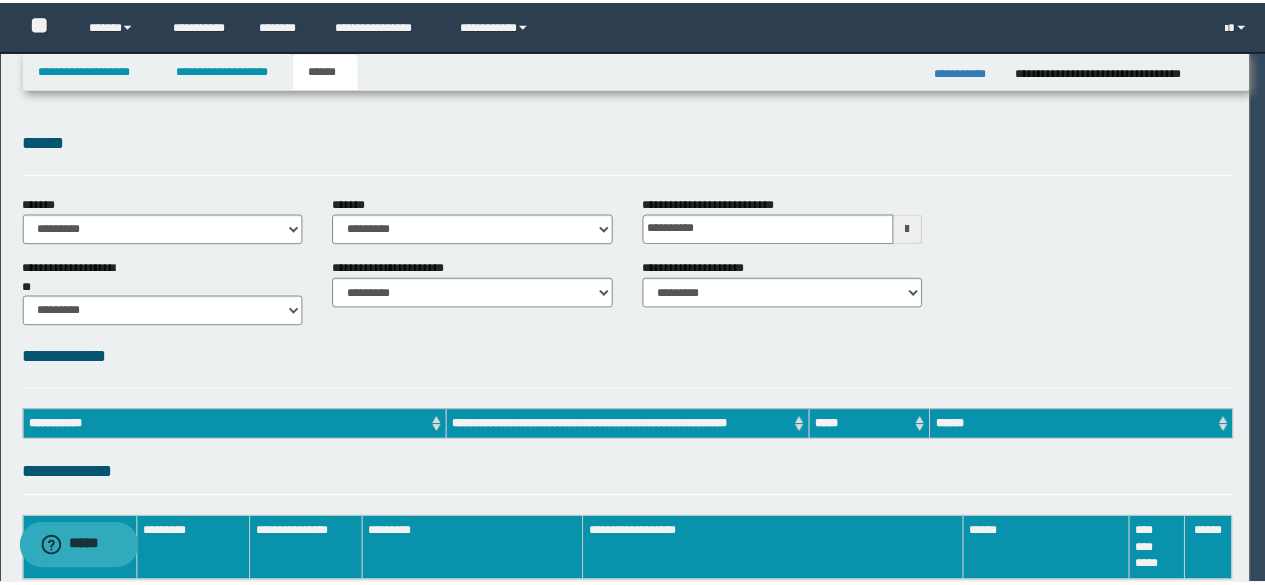 scroll, scrollTop: 0, scrollLeft: 0, axis: both 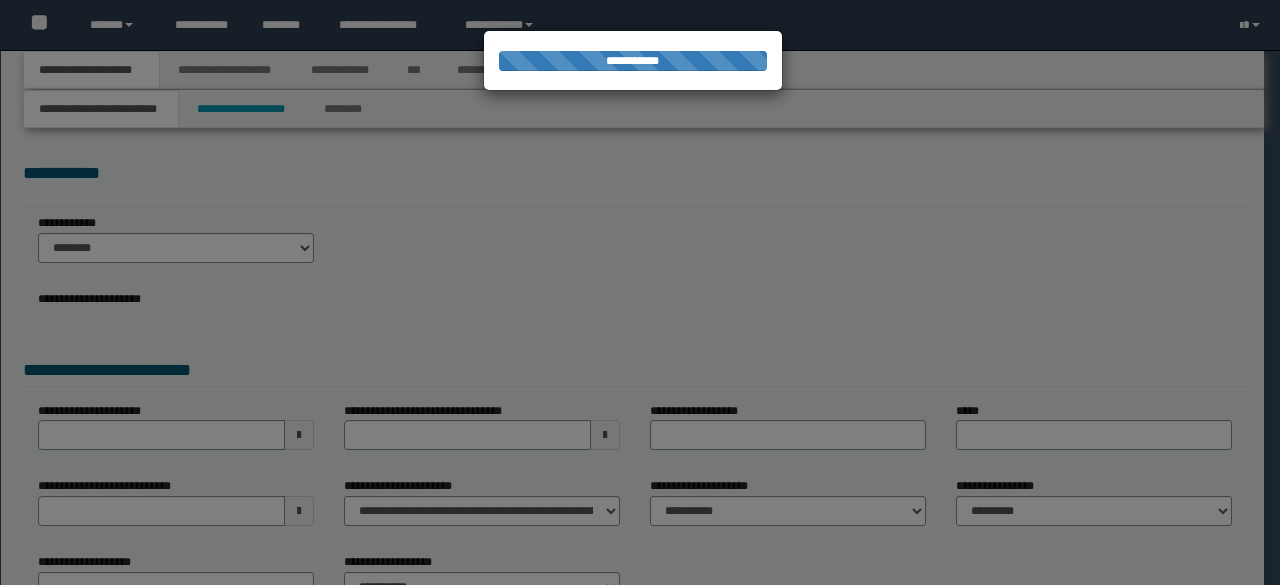 select on "*" 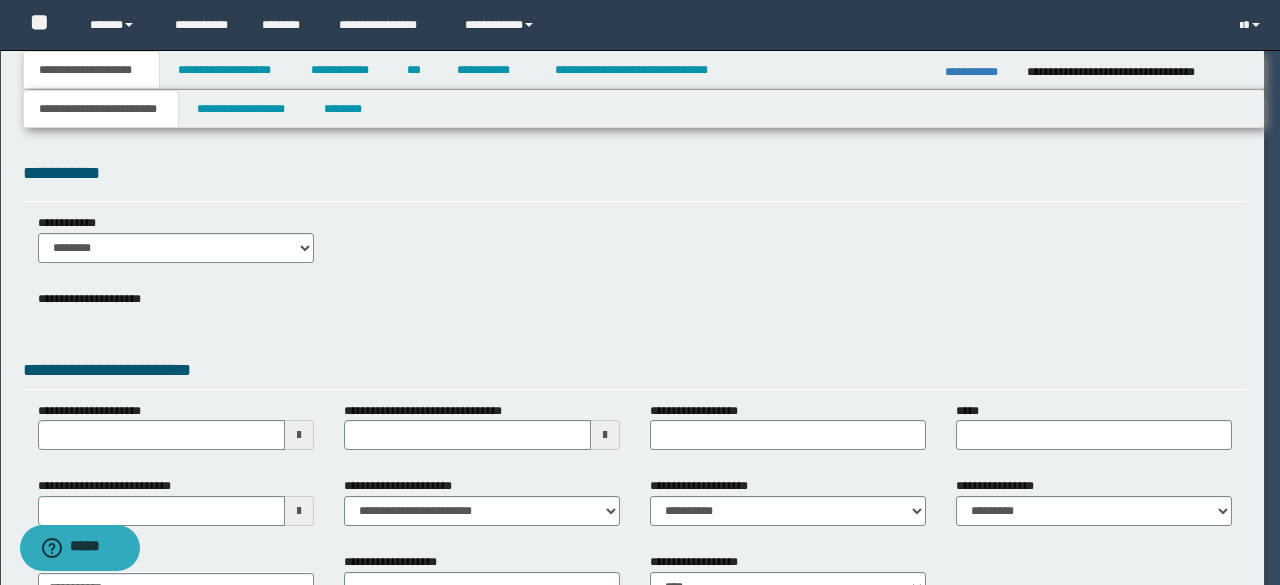 scroll, scrollTop: 0, scrollLeft: 0, axis: both 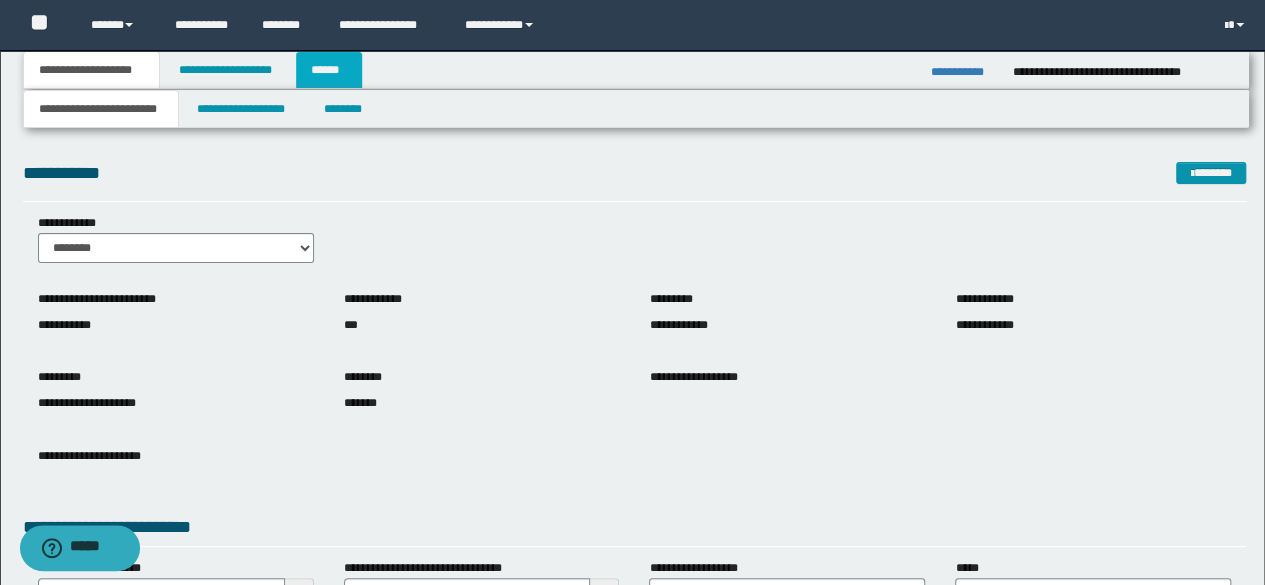 click on "******" at bounding box center (329, 70) 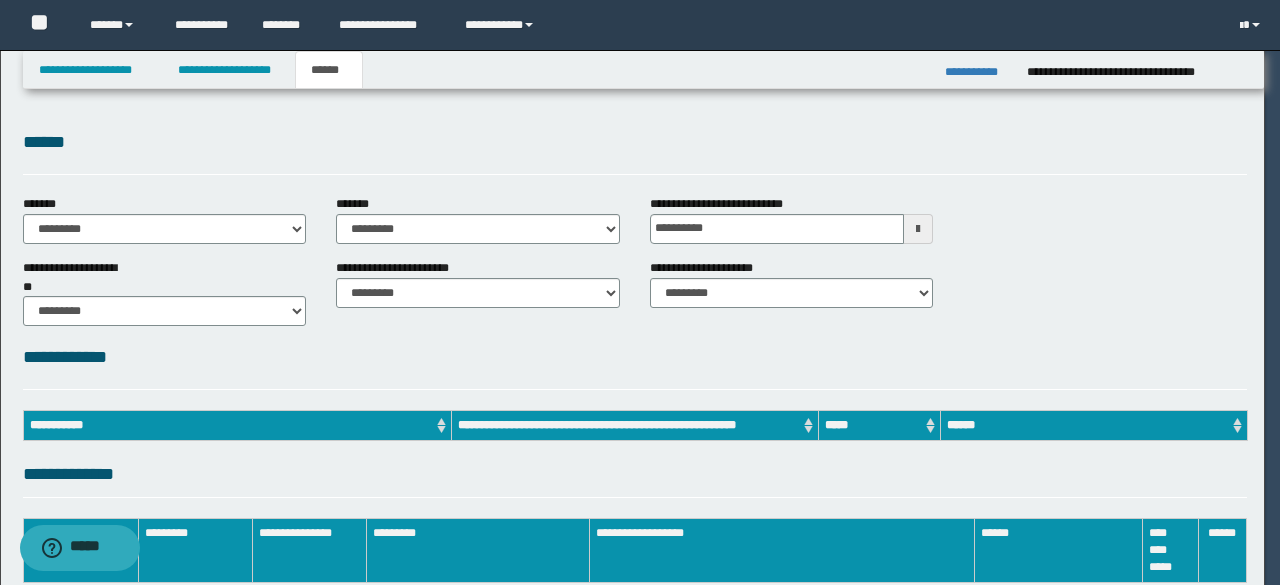 scroll, scrollTop: 0, scrollLeft: 0, axis: both 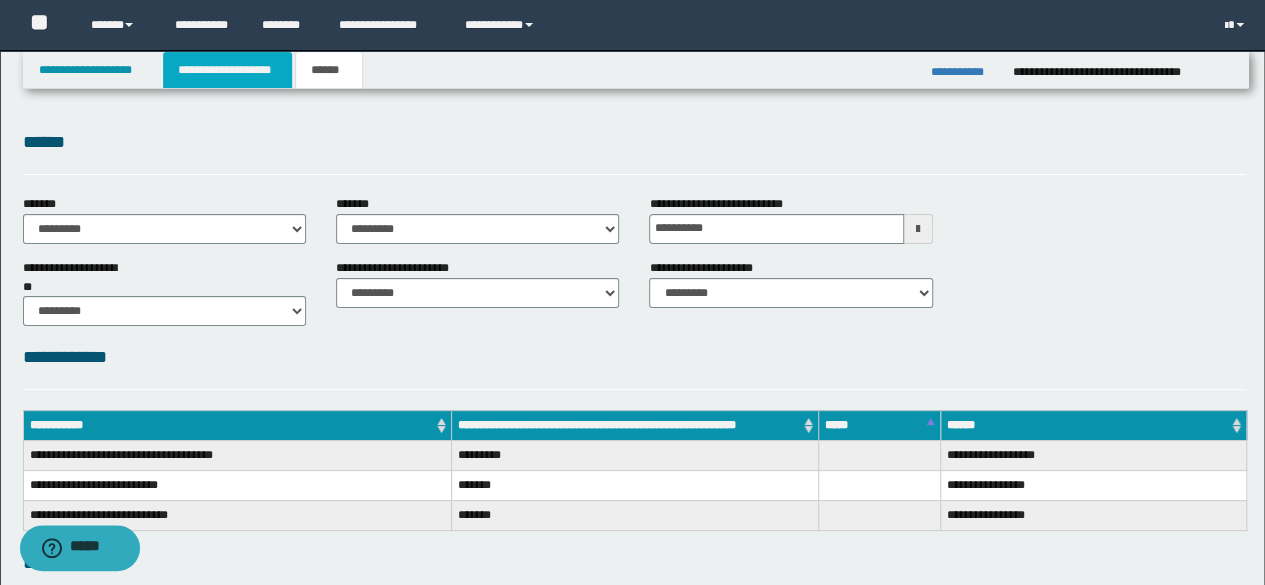 click on "**********" at bounding box center [227, 70] 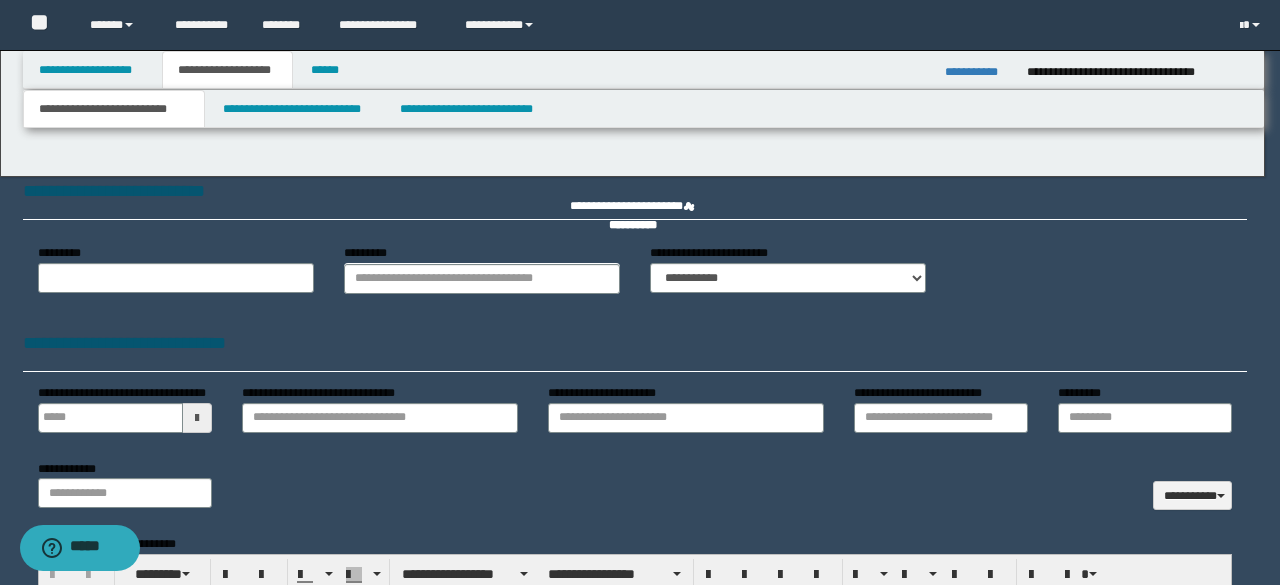 type 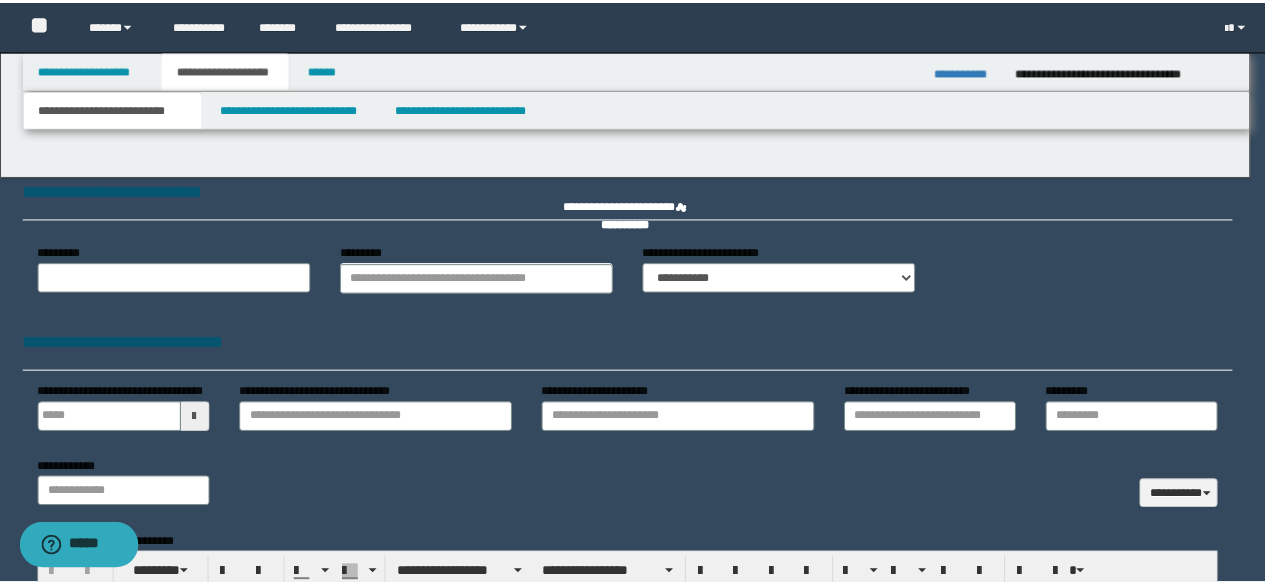 scroll, scrollTop: 0, scrollLeft: 0, axis: both 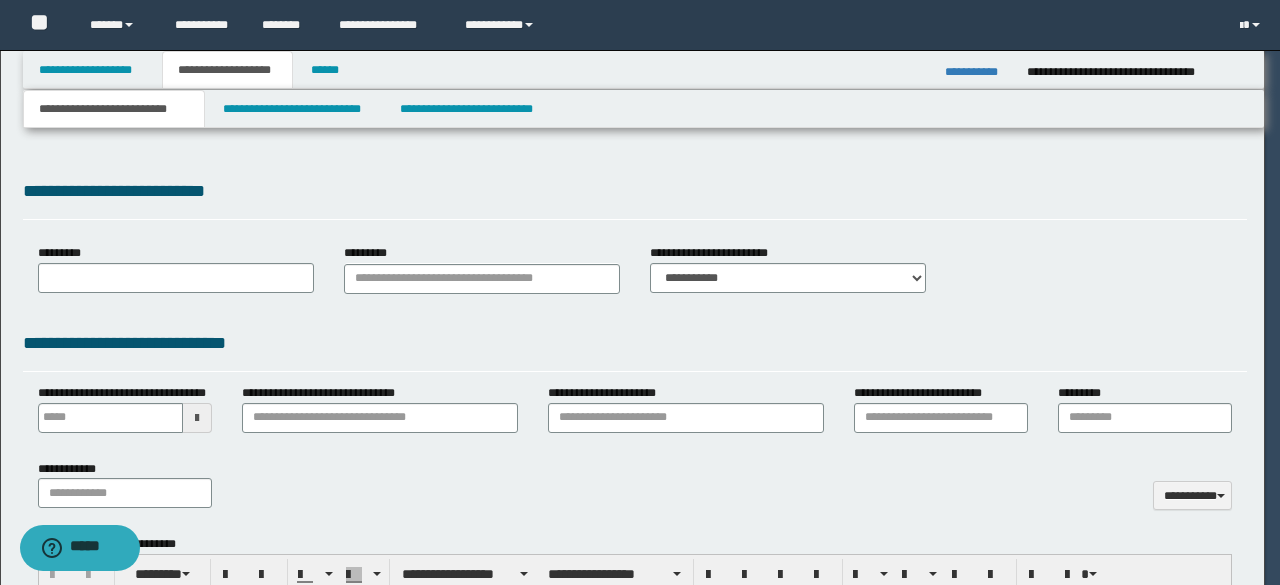select on "*" 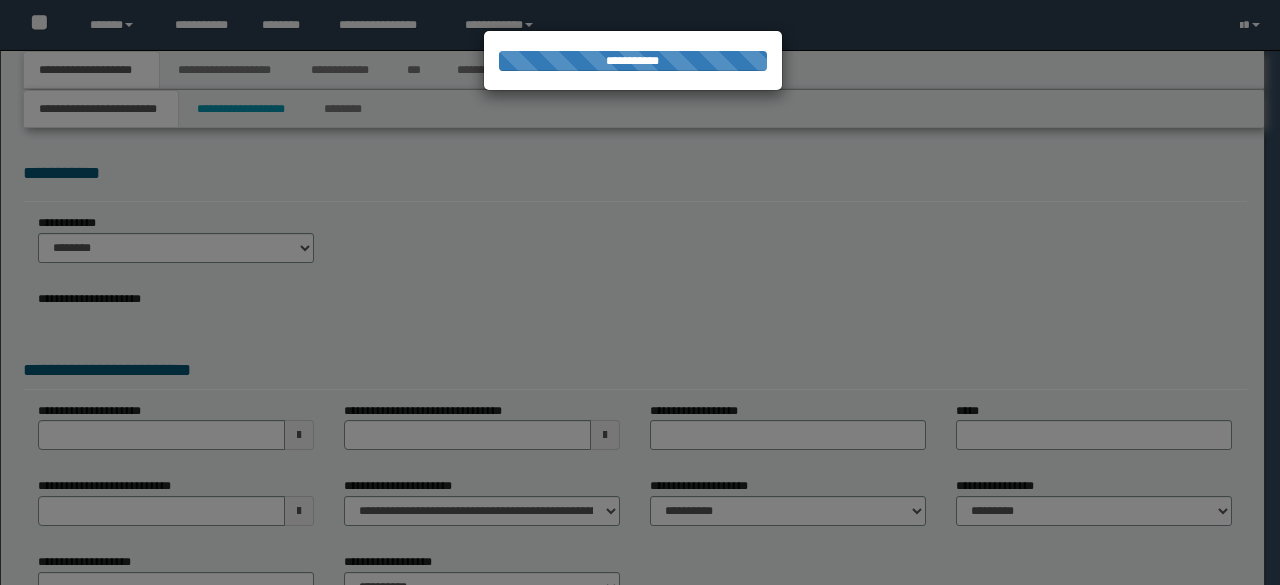 scroll, scrollTop: 0, scrollLeft: 0, axis: both 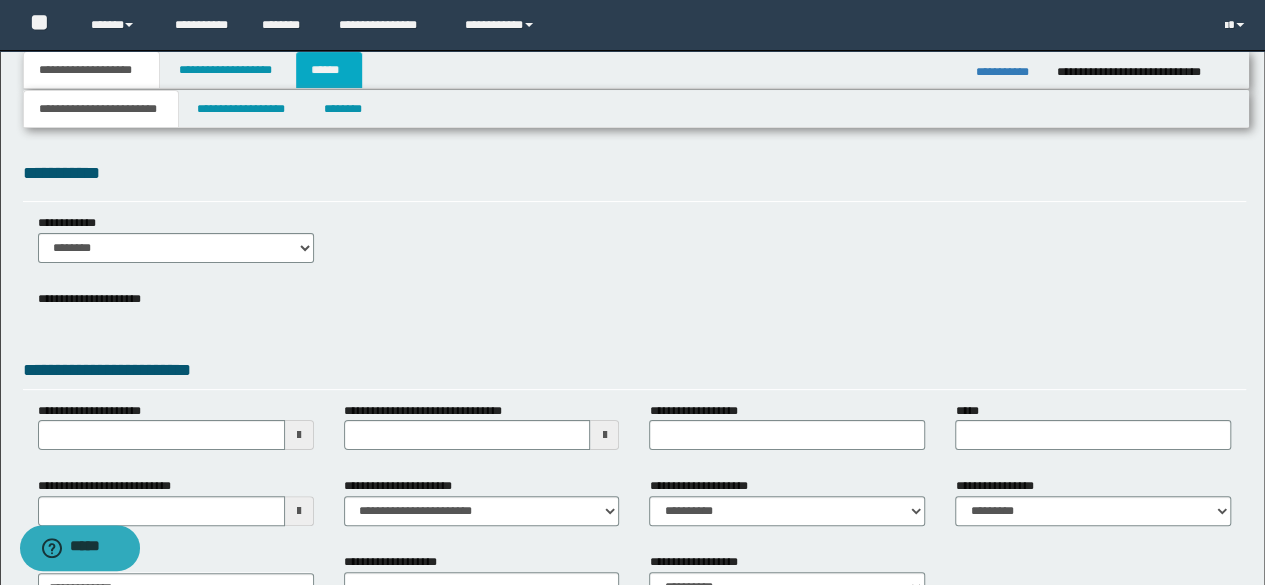 click on "******" at bounding box center [329, 70] 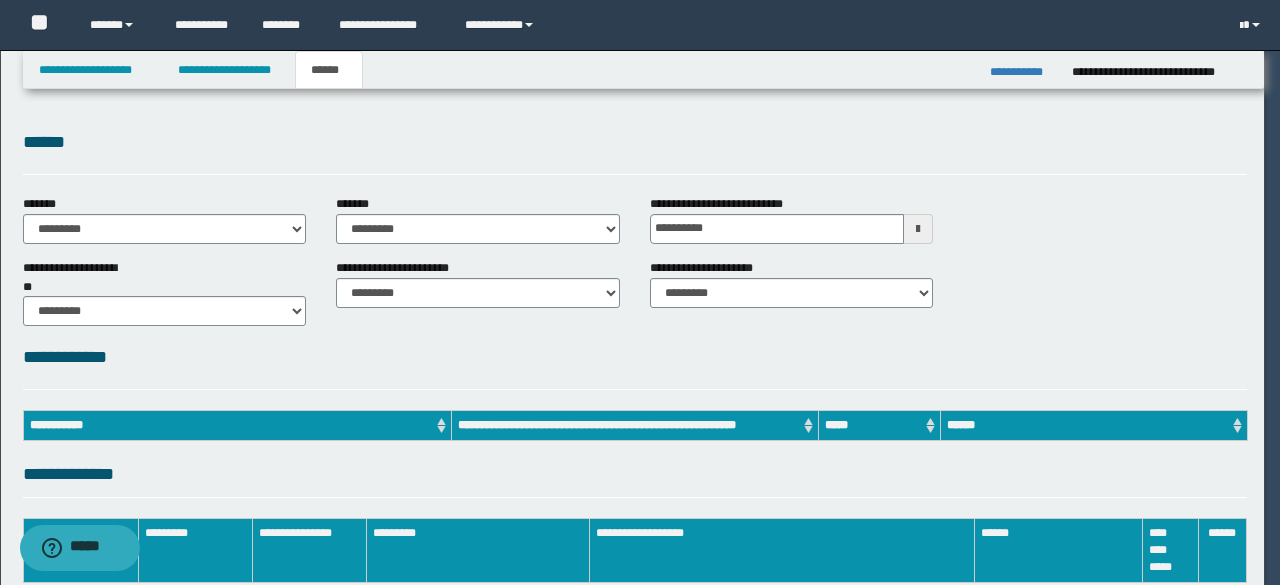 scroll, scrollTop: 0, scrollLeft: 0, axis: both 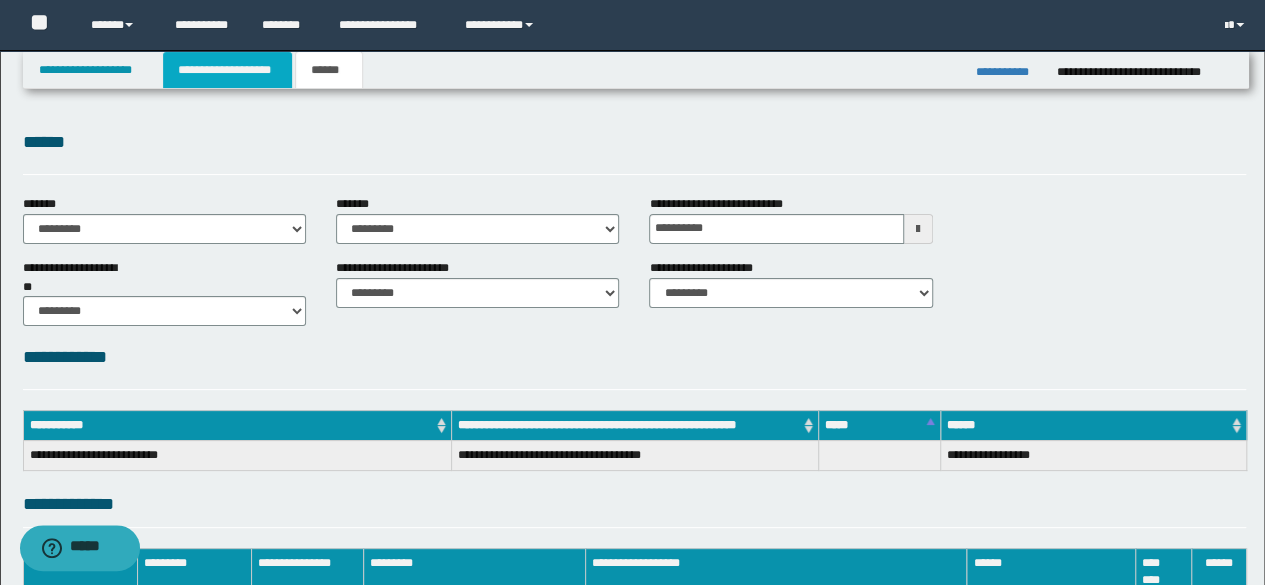 click on "**********" at bounding box center (227, 70) 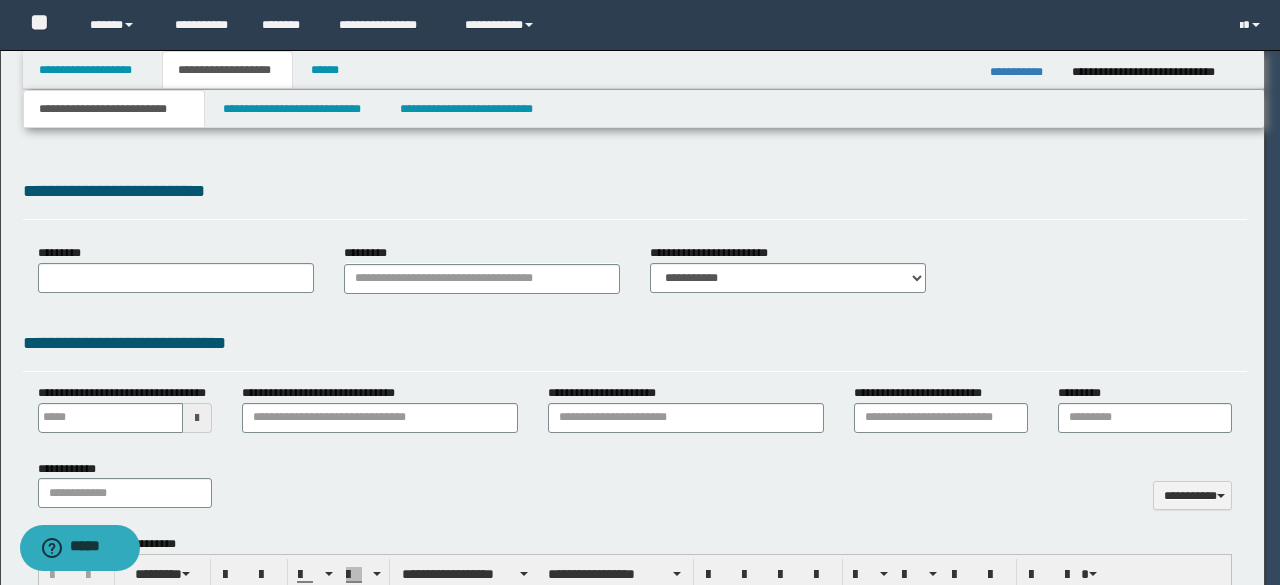 type 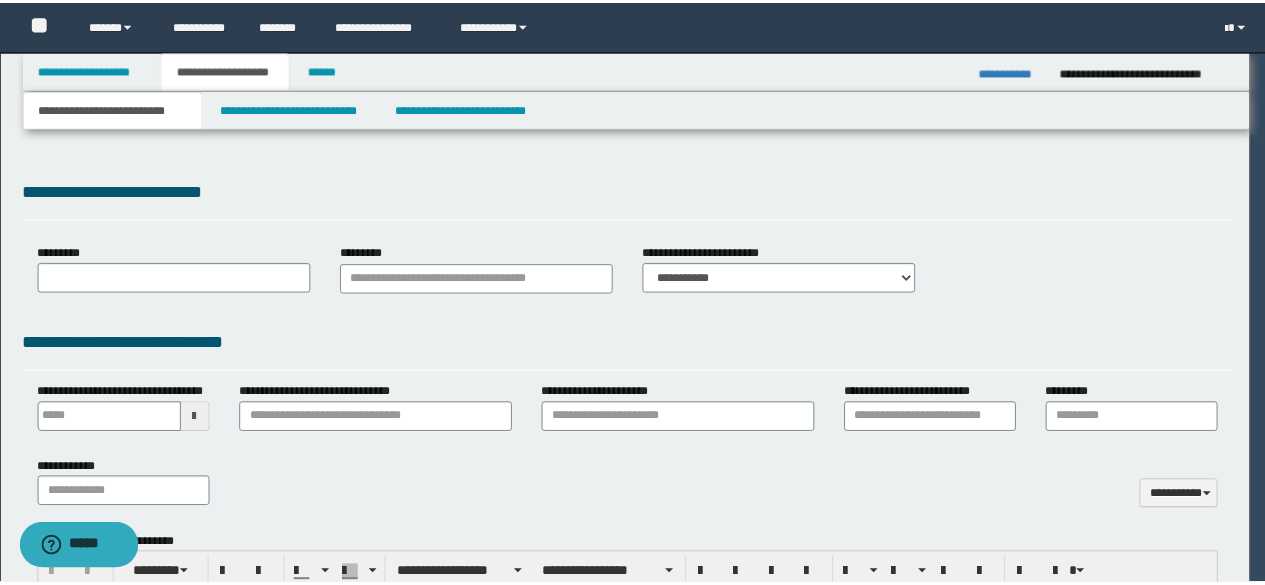 scroll, scrollTop: 0, scrollLeft: 0, axis: both 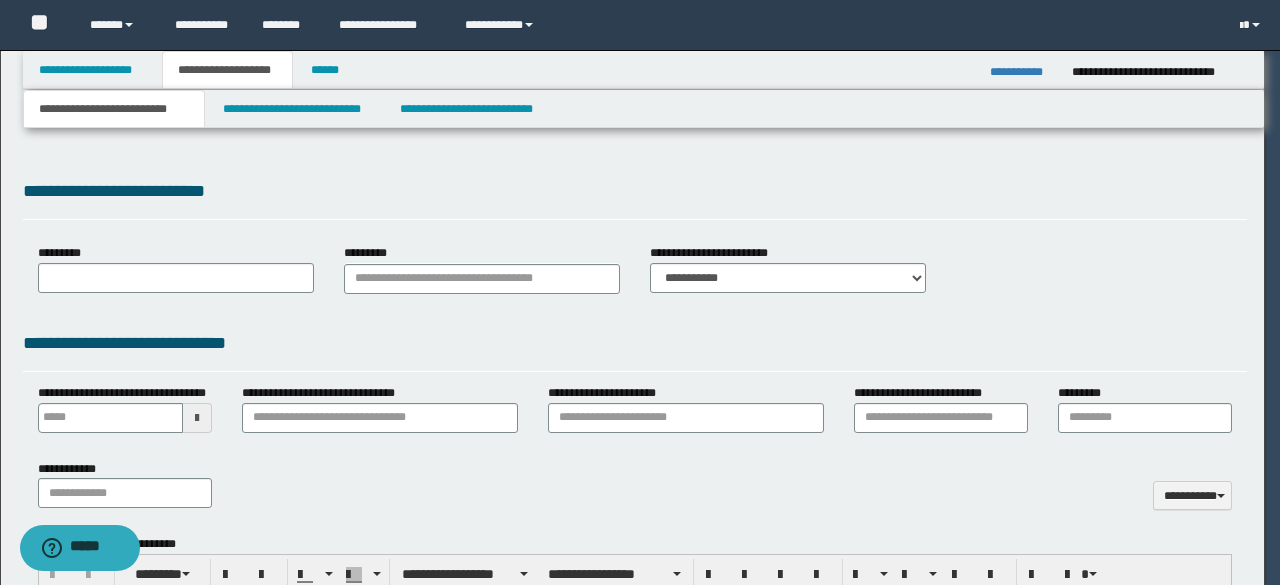 select on "*" 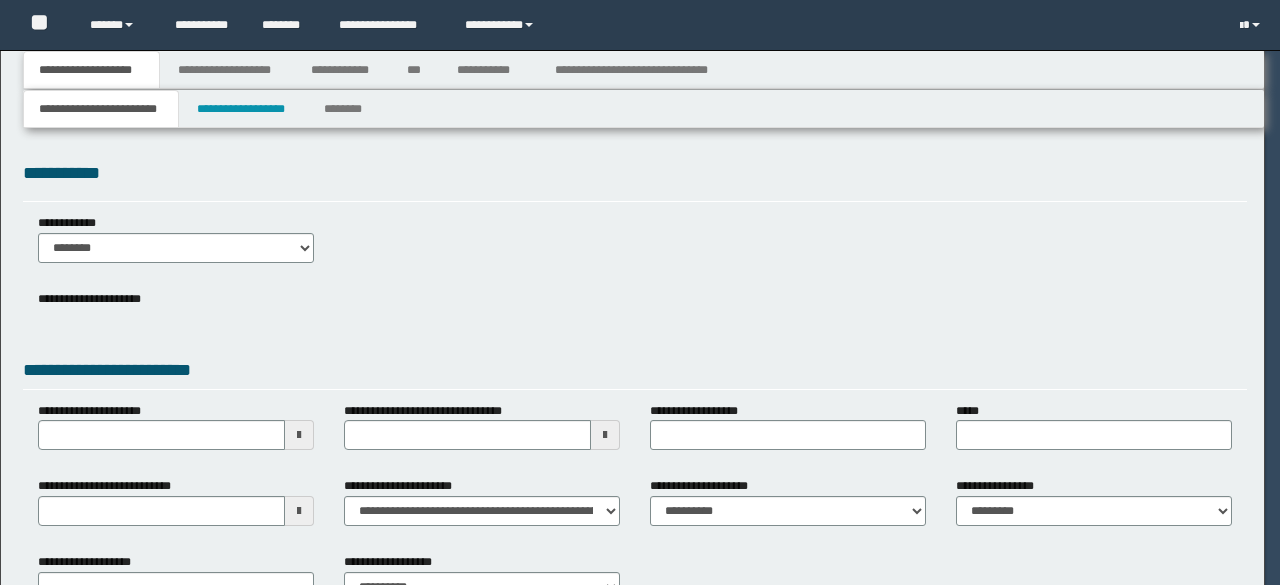 scroll, scrollTop: 0, scrollLeft: 0, axis: both 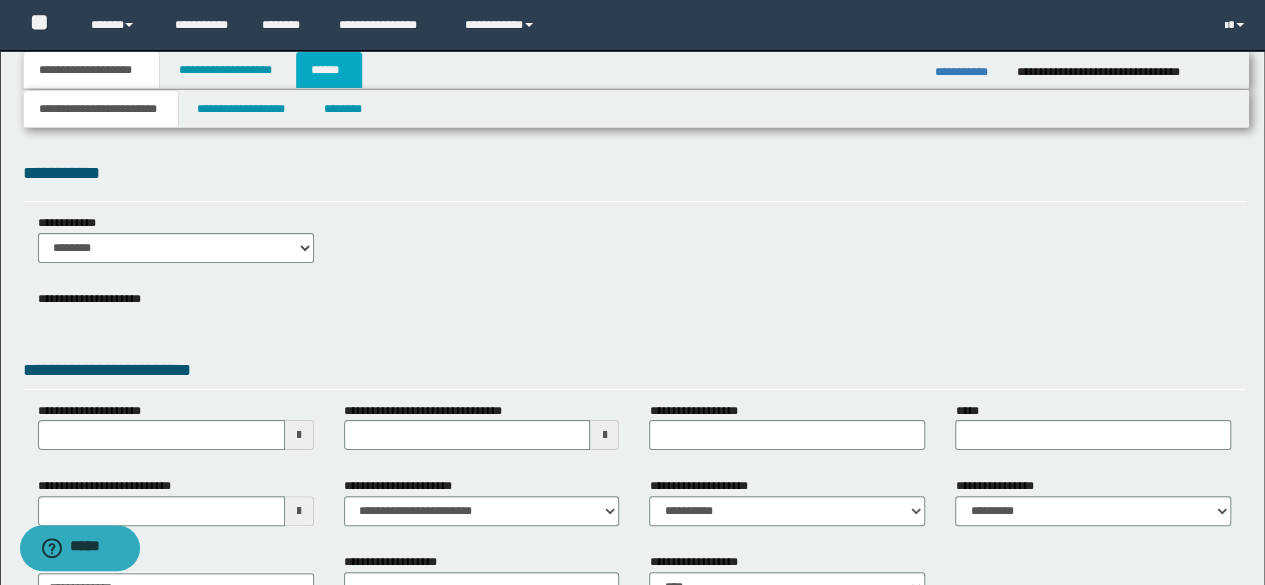 click on "******" at bounding box center (329, 70) 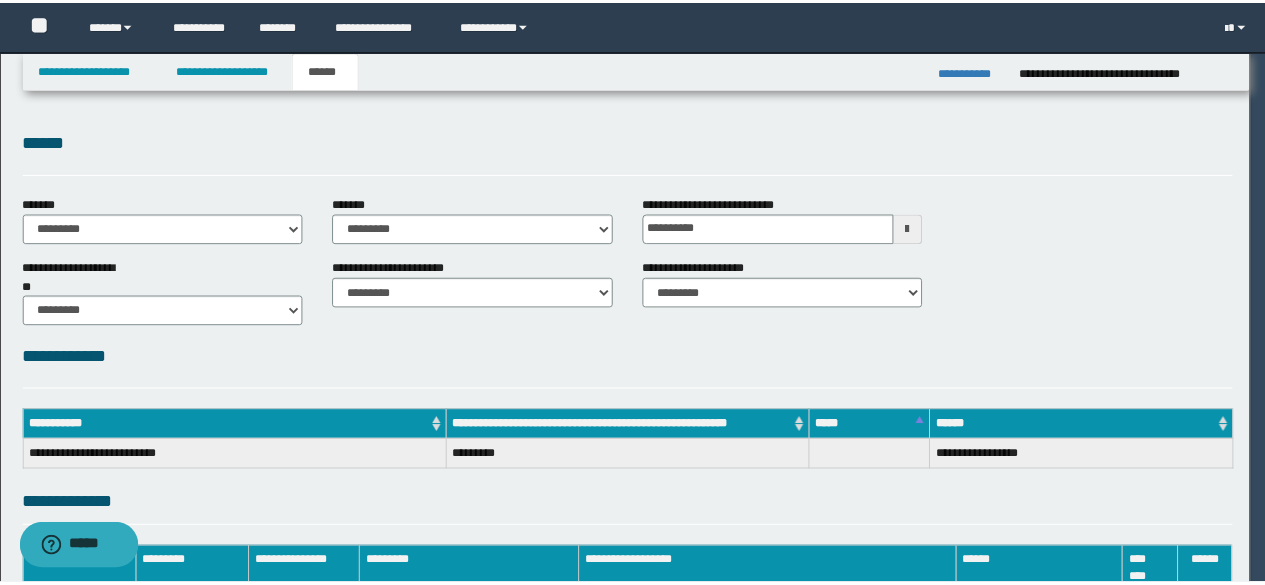 scroll, scrollTop: 0, scrollLeft: 0, axis: both 